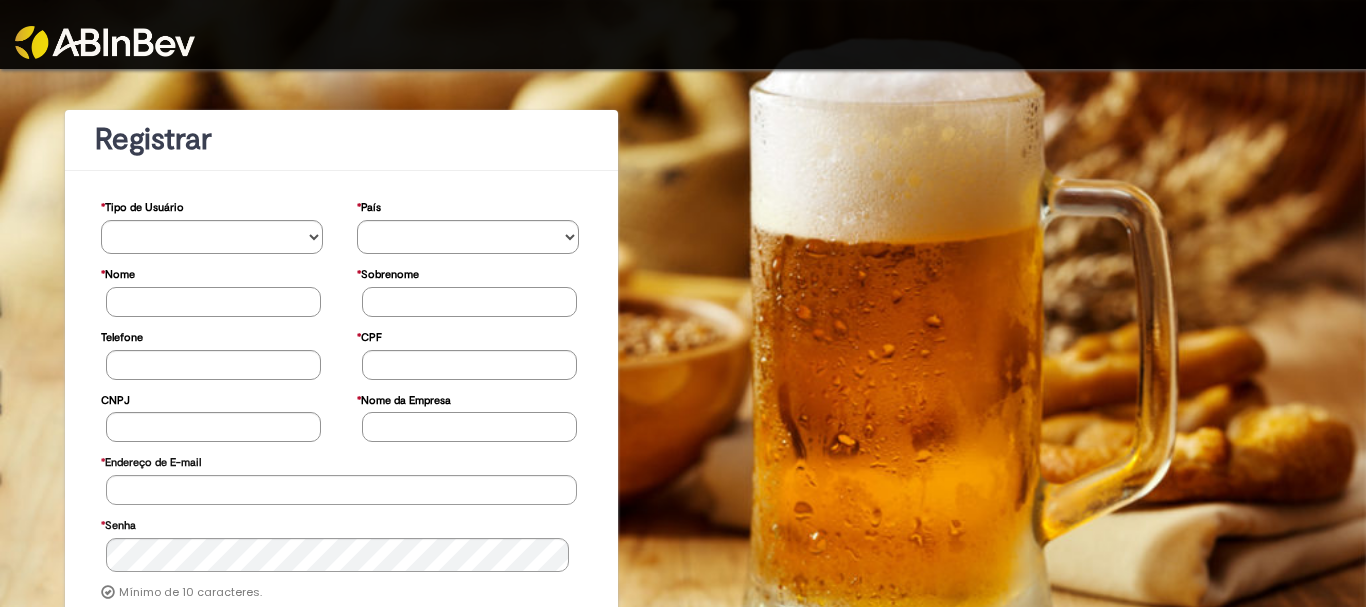 scroll, scrollTop: 0, scrollLeft: 0, axis: both 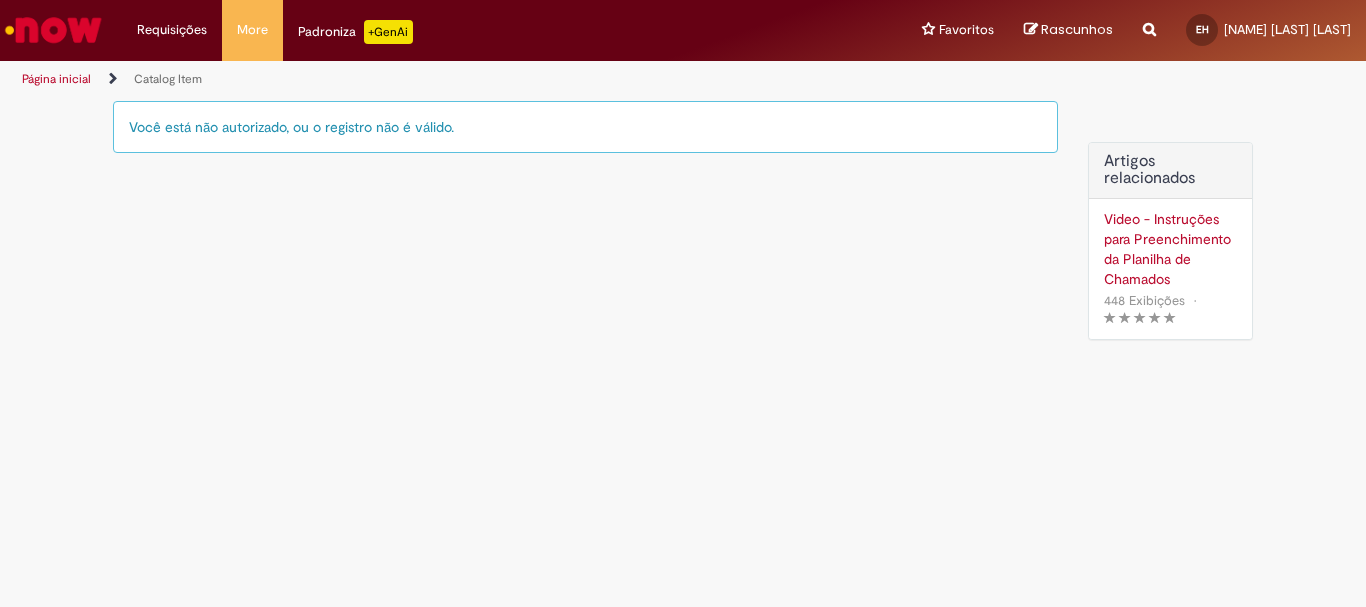 click on "Você está não autorizado, ou o registro não é válido." at bounding box center (585, 127) 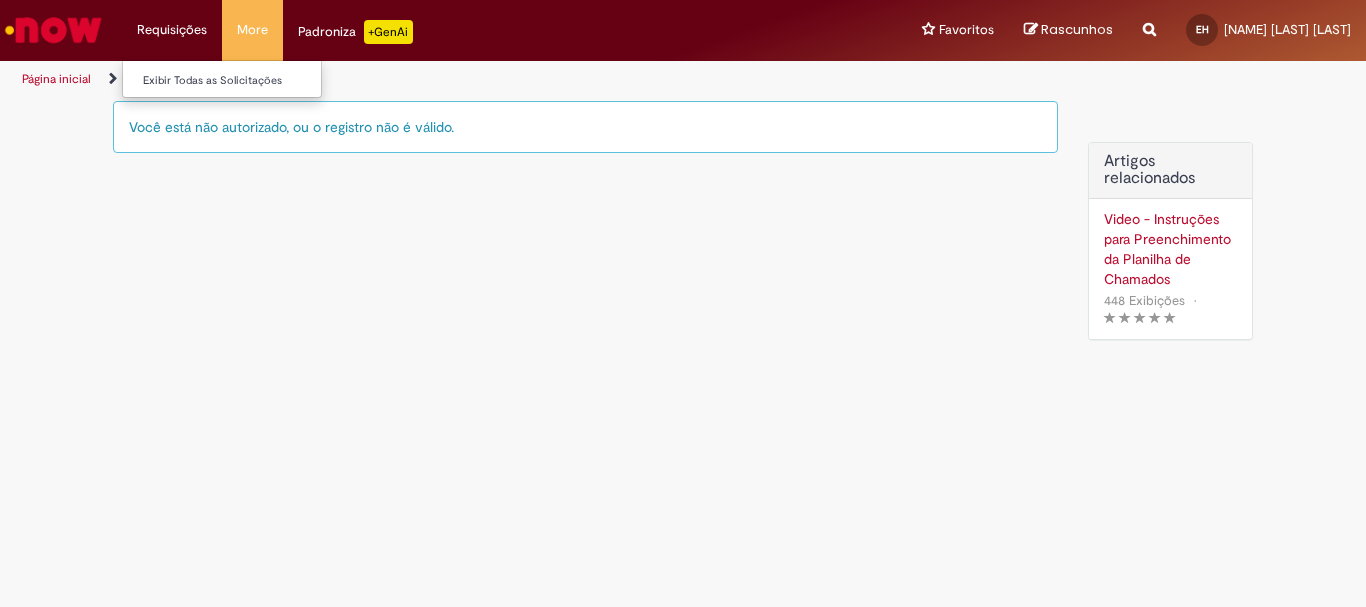 click on "Requisições
Exibir Todas as Solicitações" at bounding box center [172, 30] 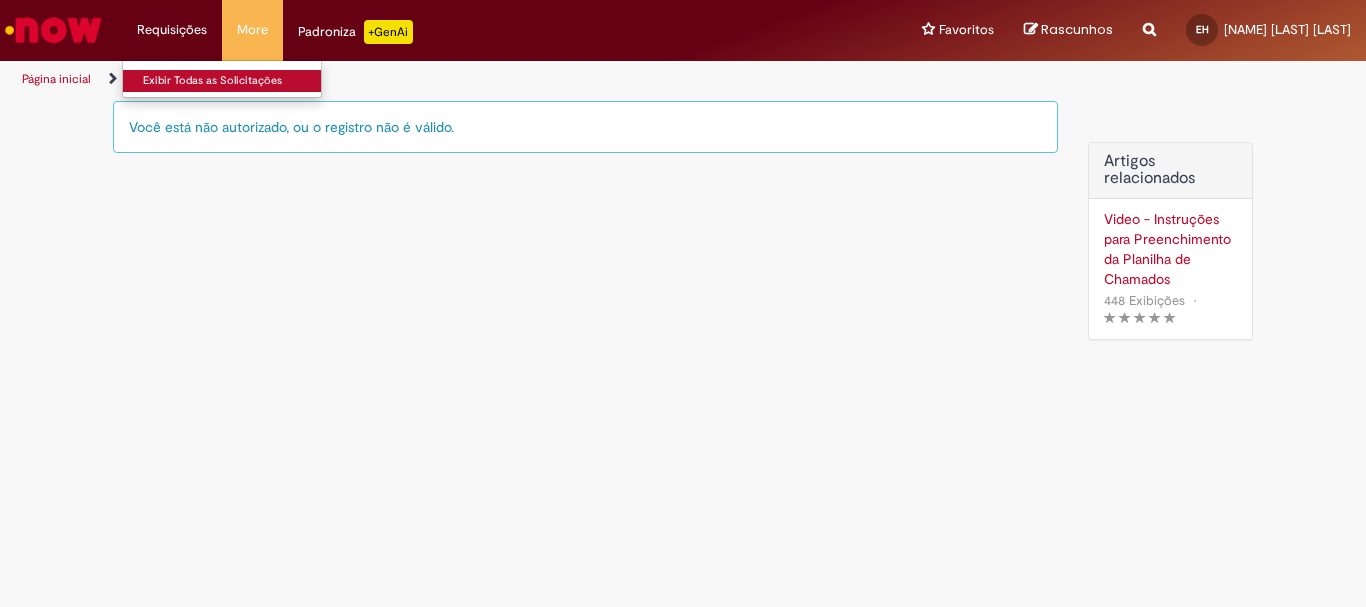click on "Exibir Todas as Solicitações" at bounding box center (233, 81) 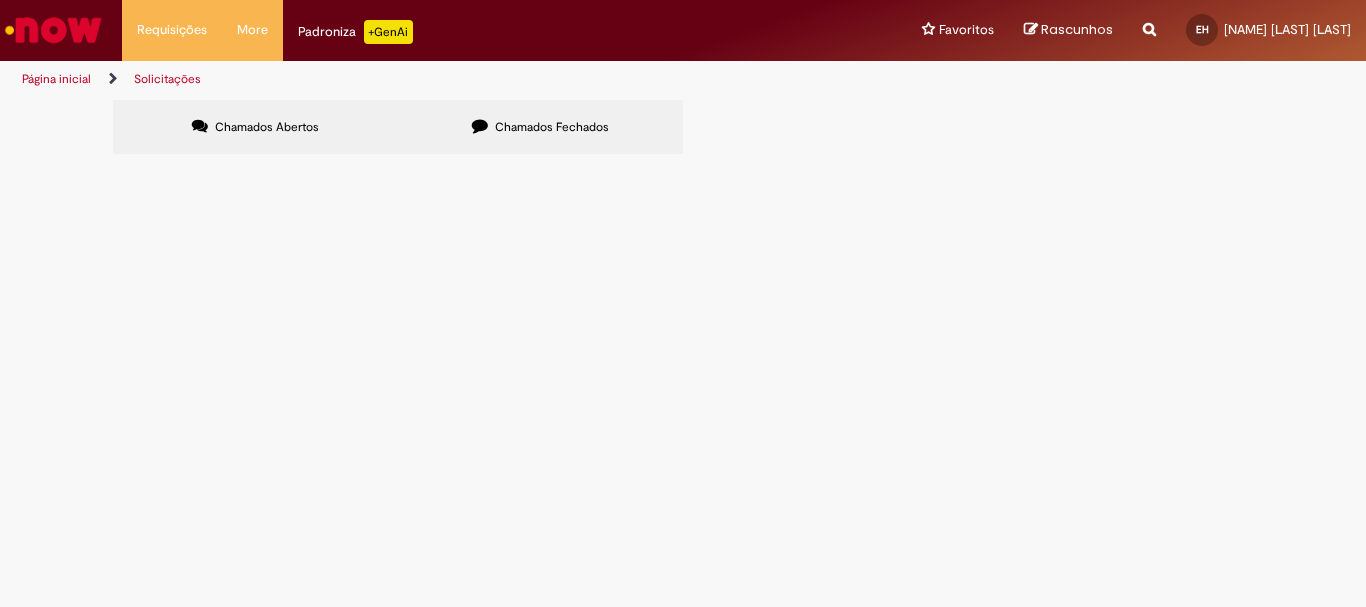 click on "Chamados Fechados" at bounding box center [540, 127] 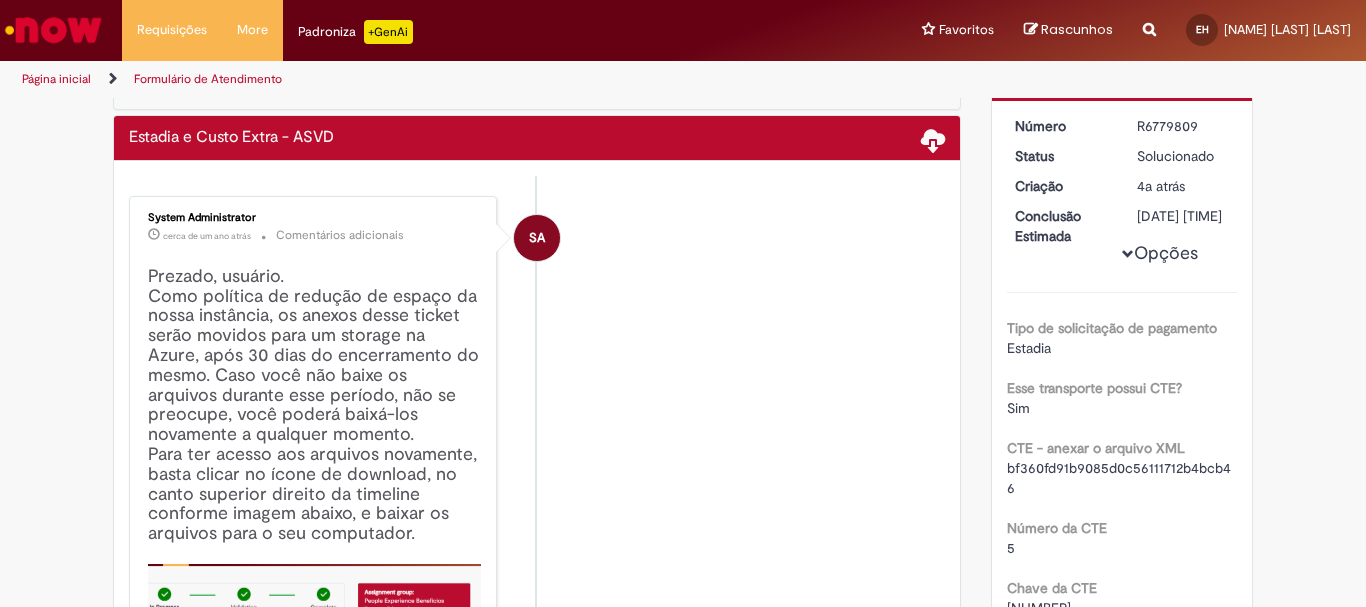 scroll, scrollTop: 0, scrollLeft: 0, axis: both 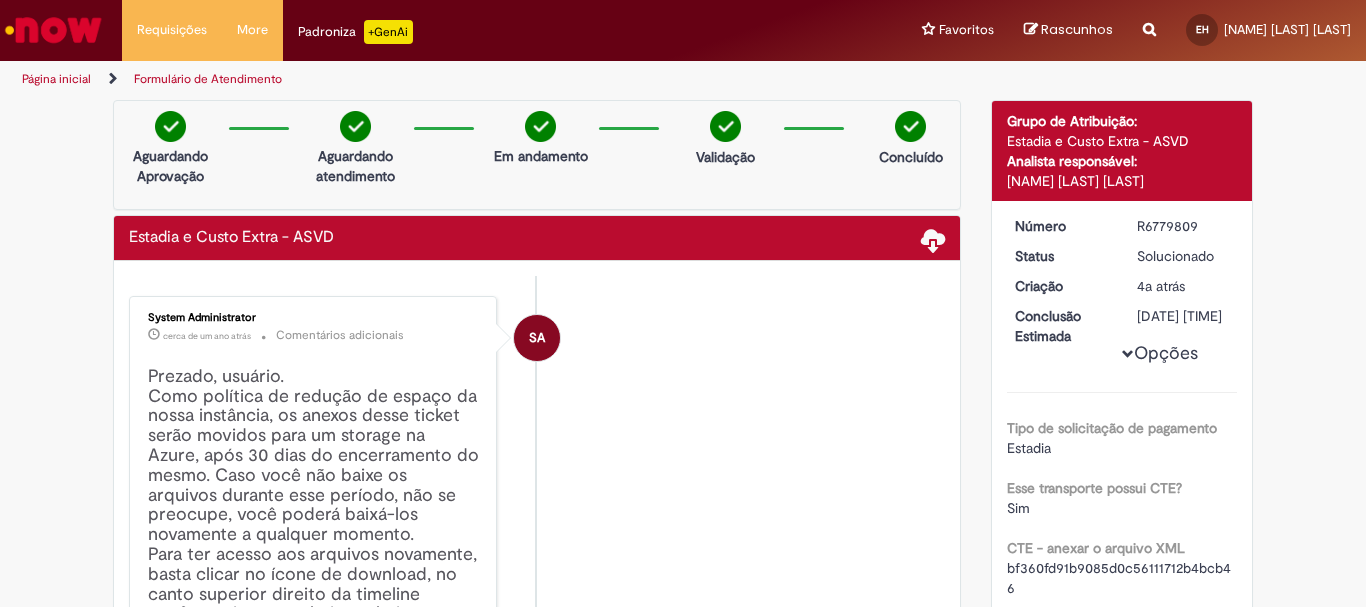 click at bounding box center (53, 30) 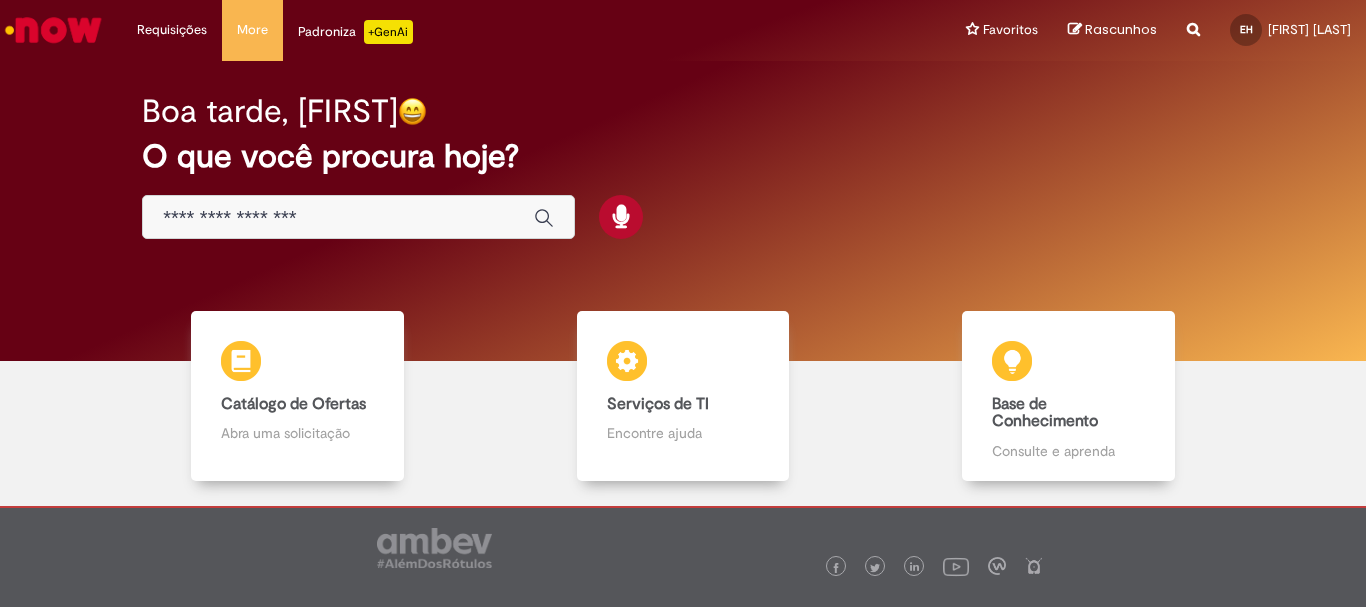 scroll, scrollTop: 0, scrollLeft: 0, axis: both 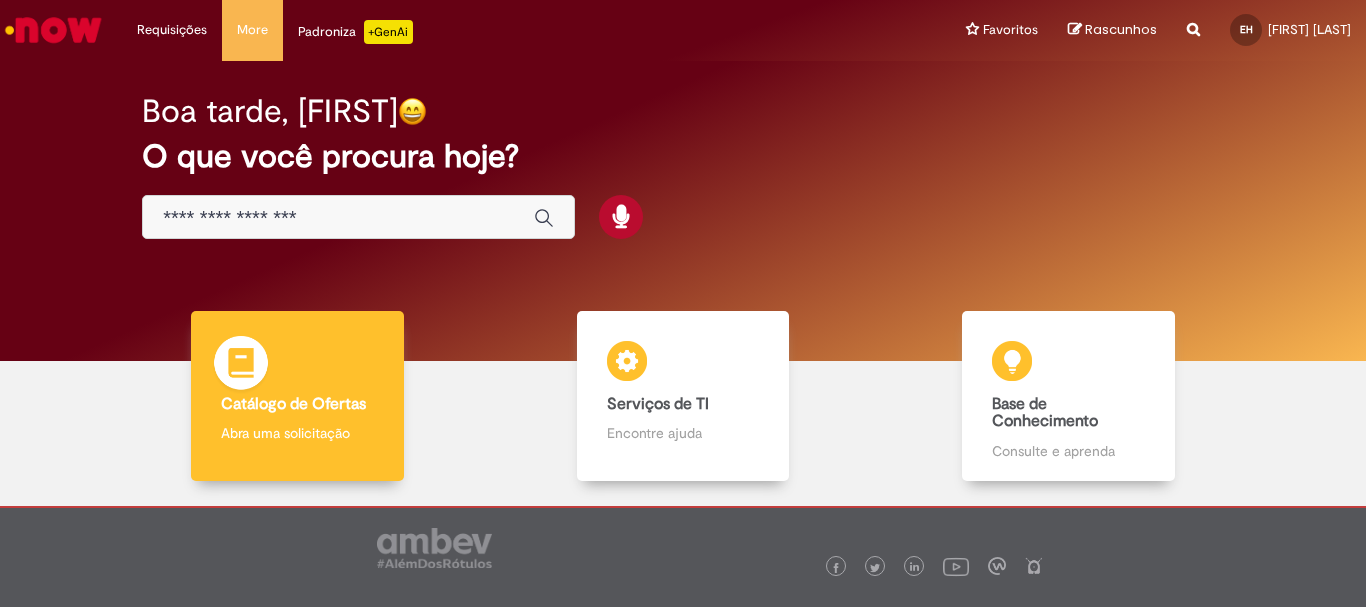 click on "Catálogo de Ofertas
Catálogo de Ofertas
Abra uma solicitação" at bounding box center [297, 396] 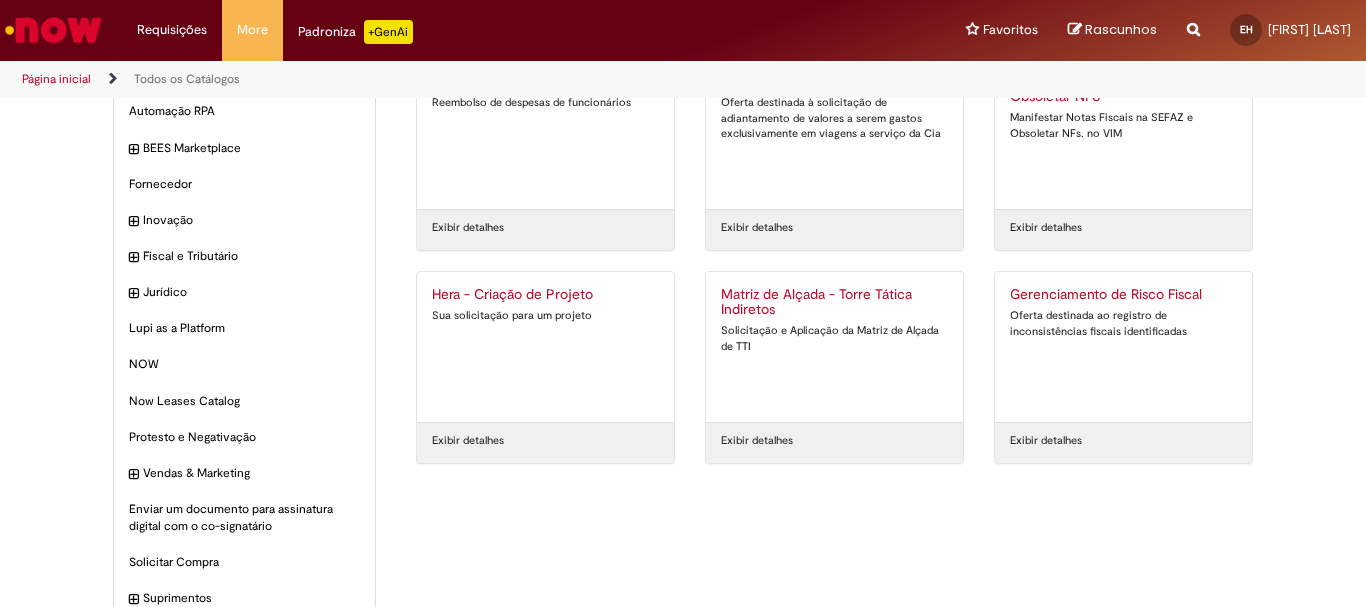 scroll, scrollTop: 0, scrollLeft: 0, axis: both 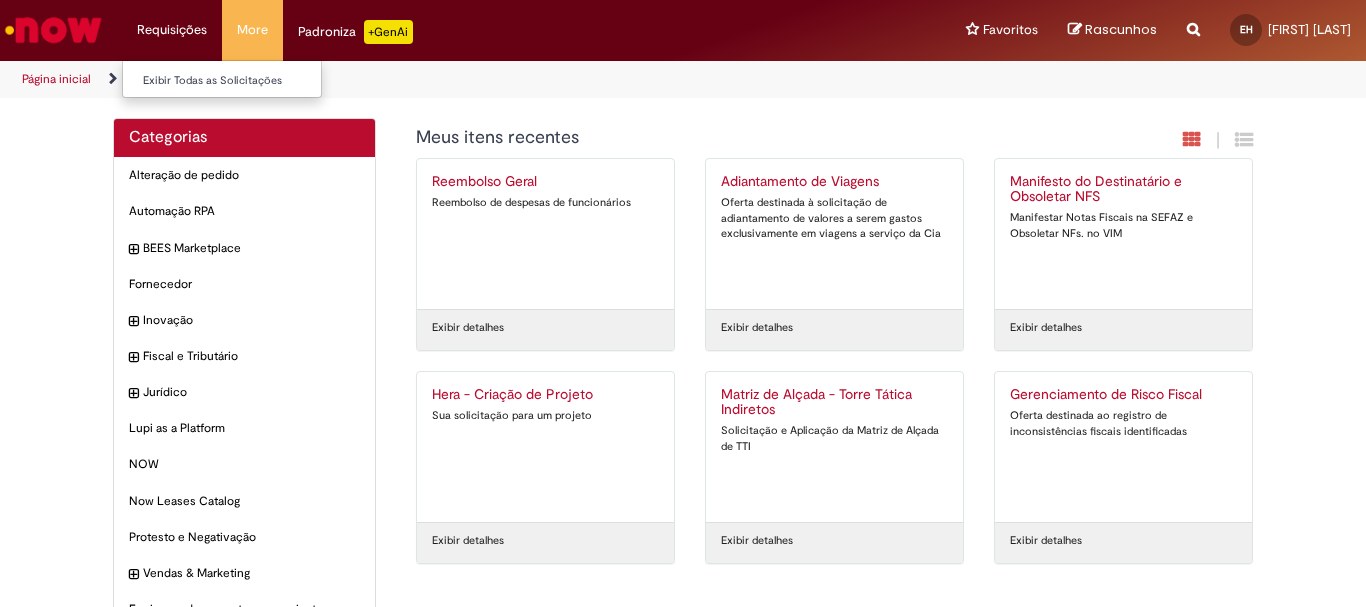 click on "Requisições
Exibir Todas as Solicitações" at bounding box center (172, 30) 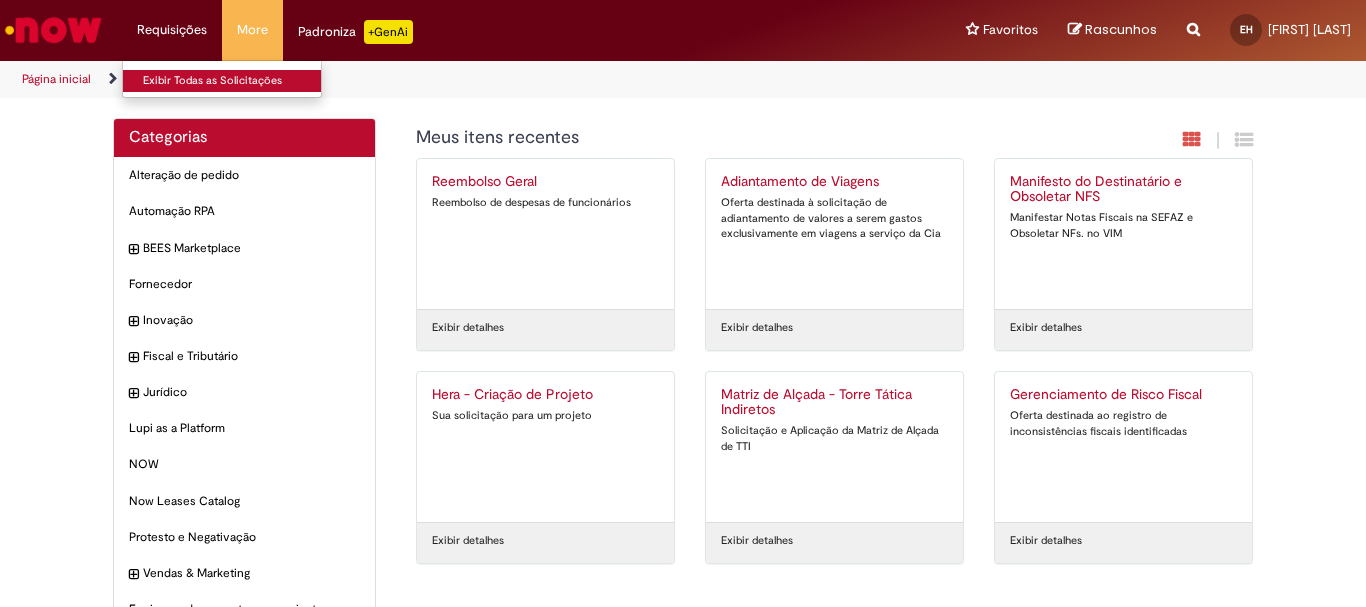 drag, startPoint x: 180, startPoint y: 96, endPoint x: 190, endPoint y: 81, distance: 18.027756 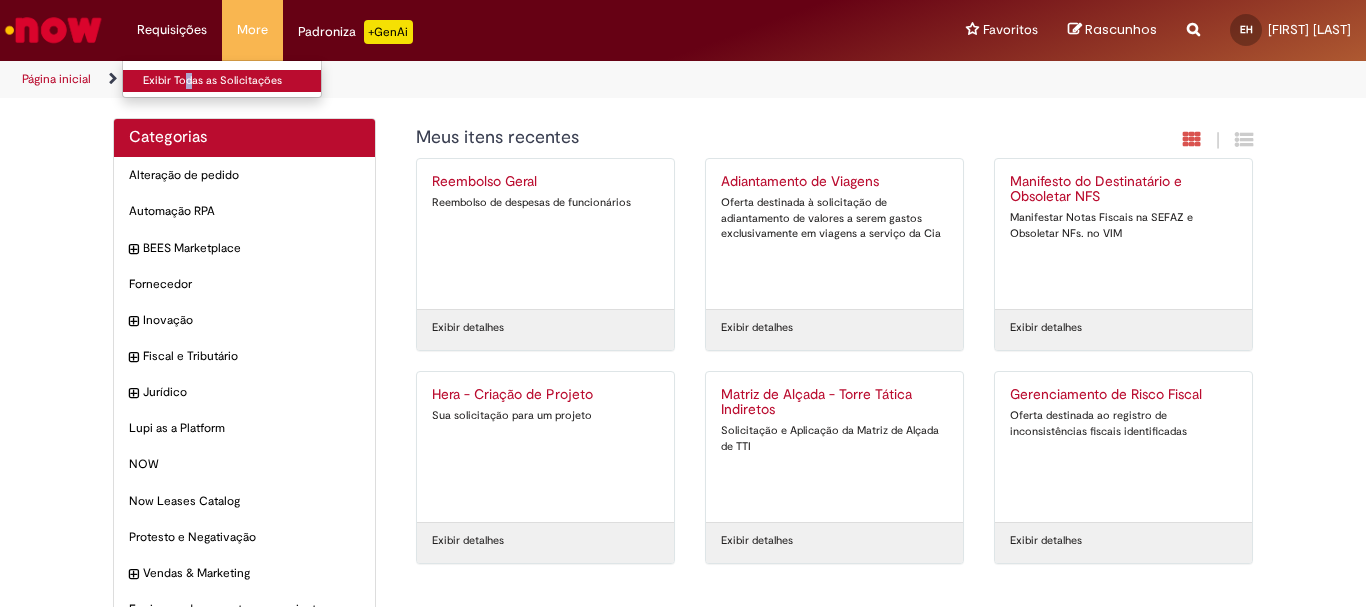 click on "Exibir Todas as Solicitações" at bounding box center [233, 81] 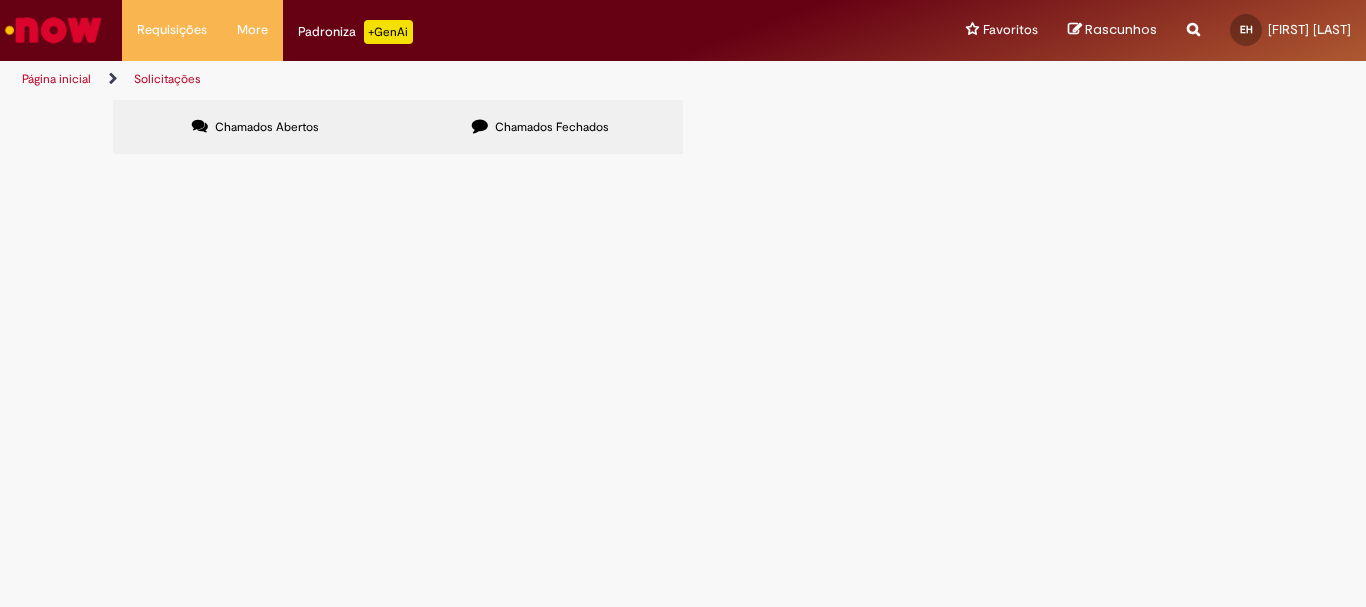 click on "Chamados Fechados" at bounding box center [552, 127] 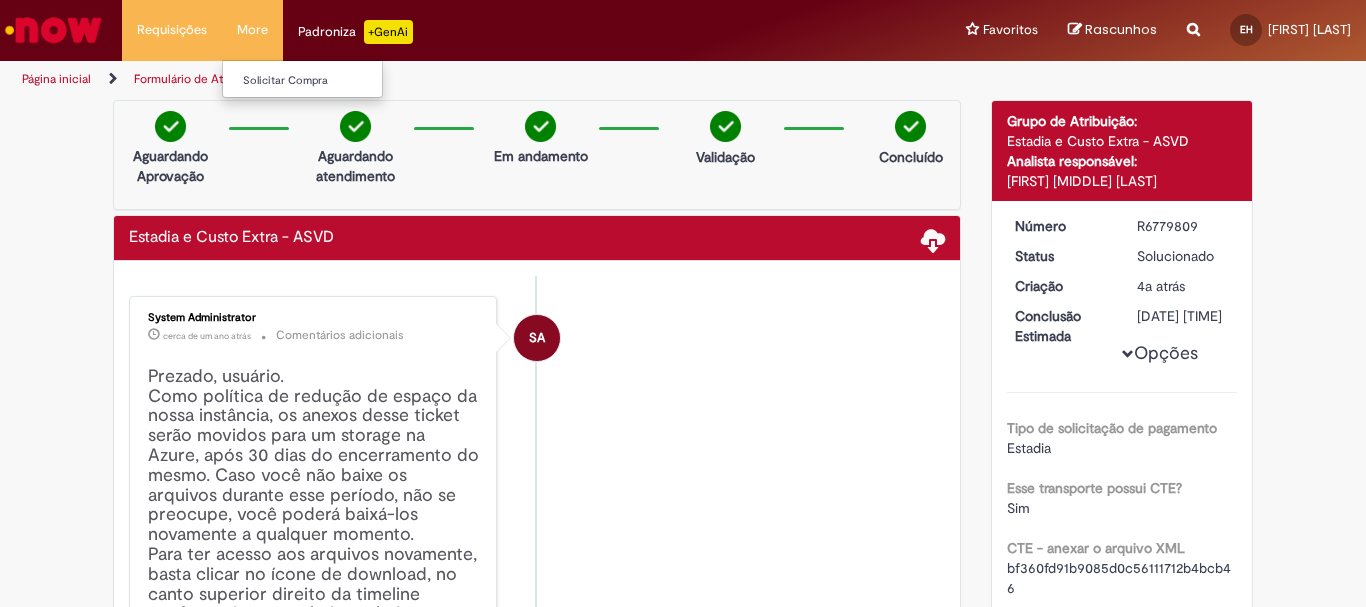 click on "More
Solicitar Compra" at bounding box center (252, 30) 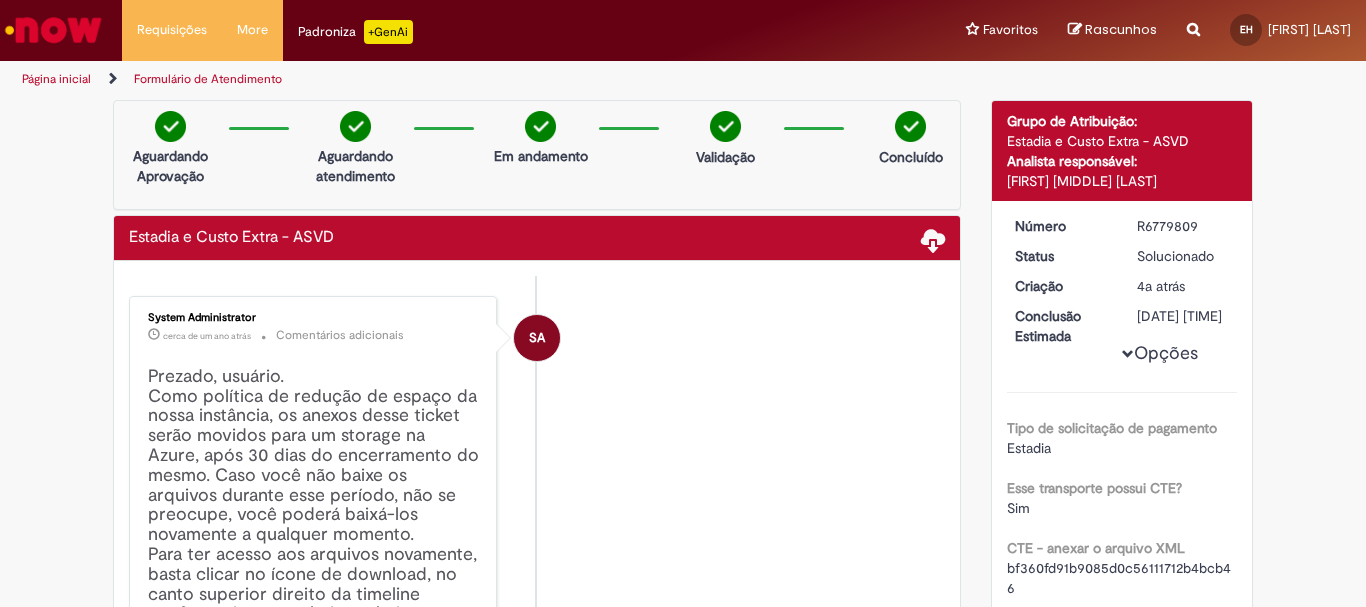 click on "Padroniza  +GenAi" at bounding box center [355, 32] 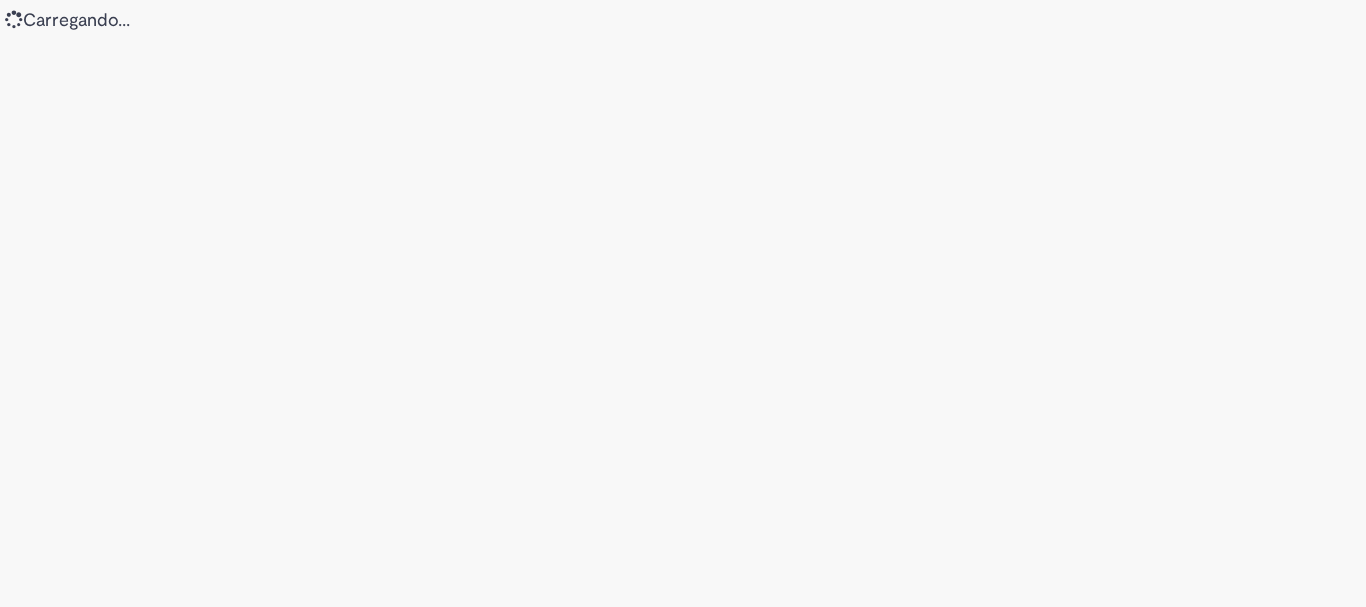 scroll, scrollTop: 0, scrollLeft: 0, axis: both 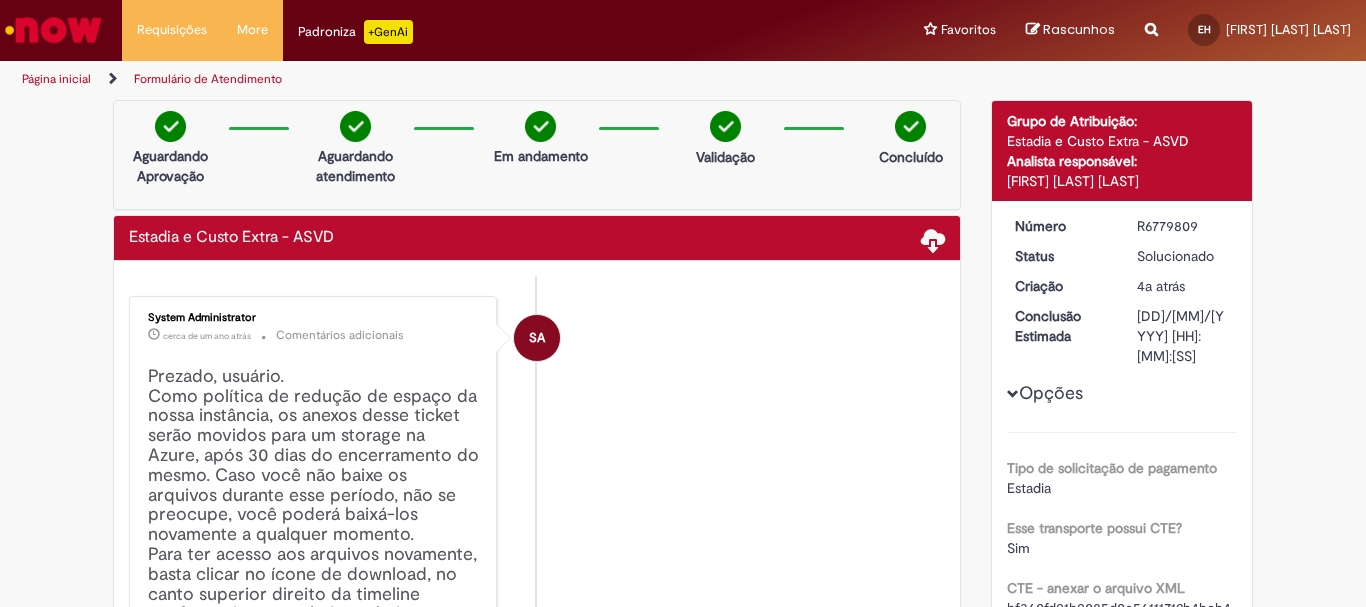 click at bounding box center [53, 30] 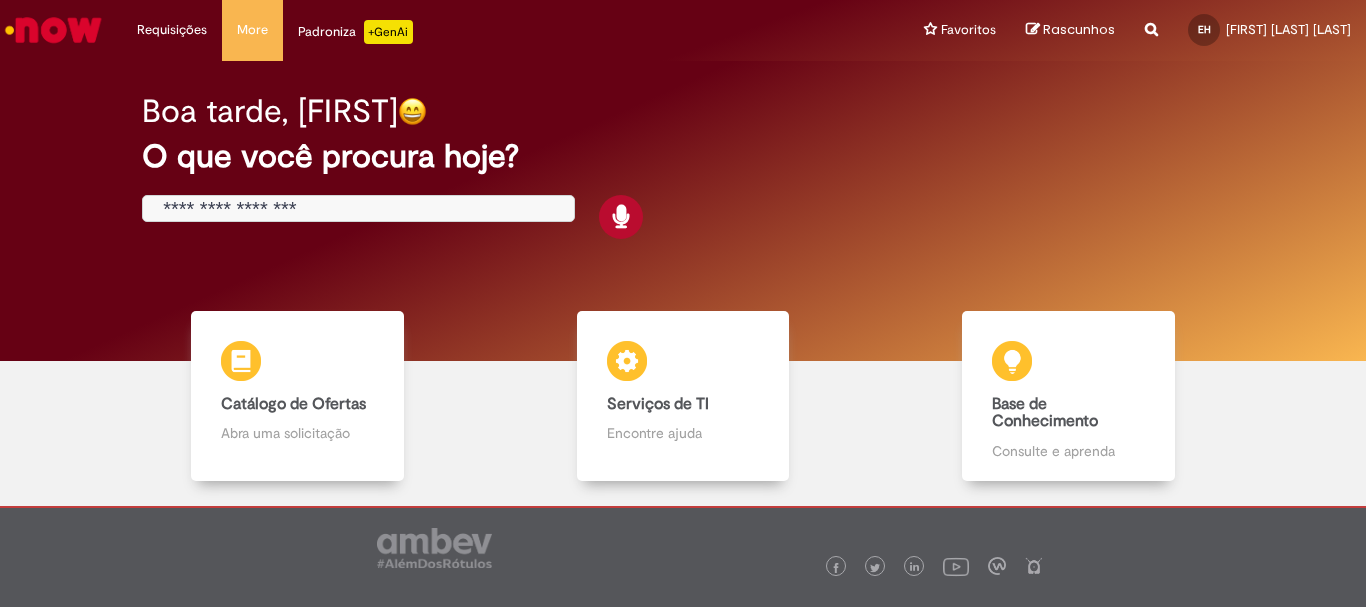 scroll, scrollTop: 0, scrollLeft: 0, axis: both 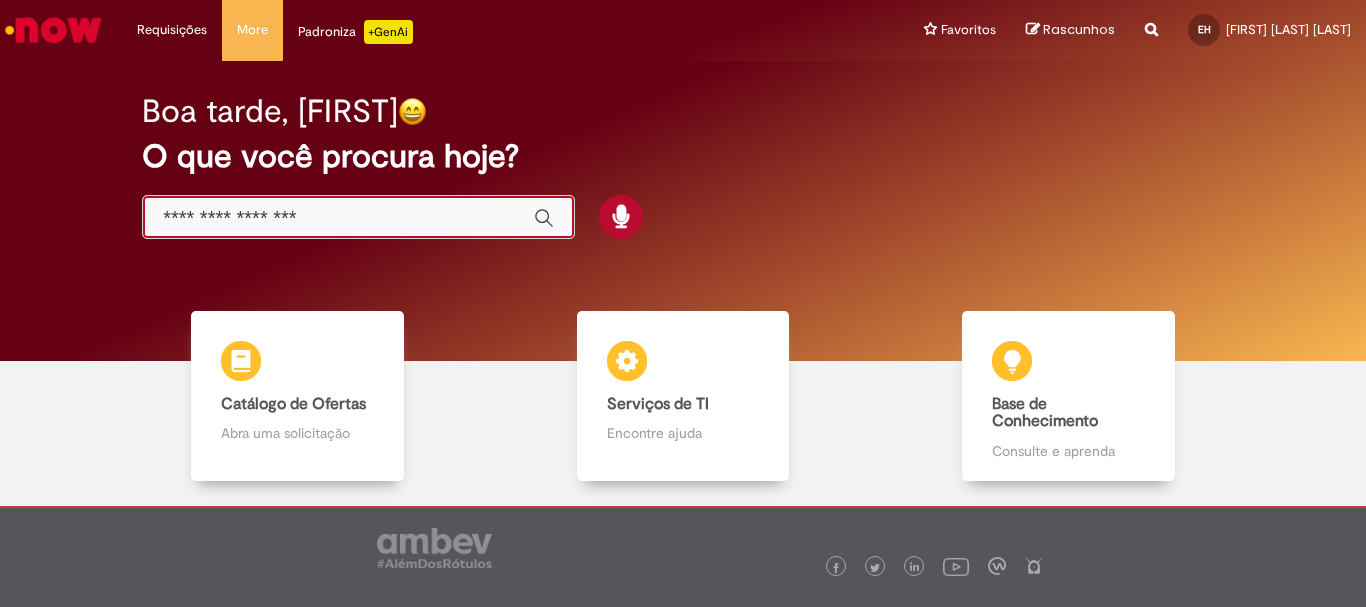 click at bounding box center [338, 218] 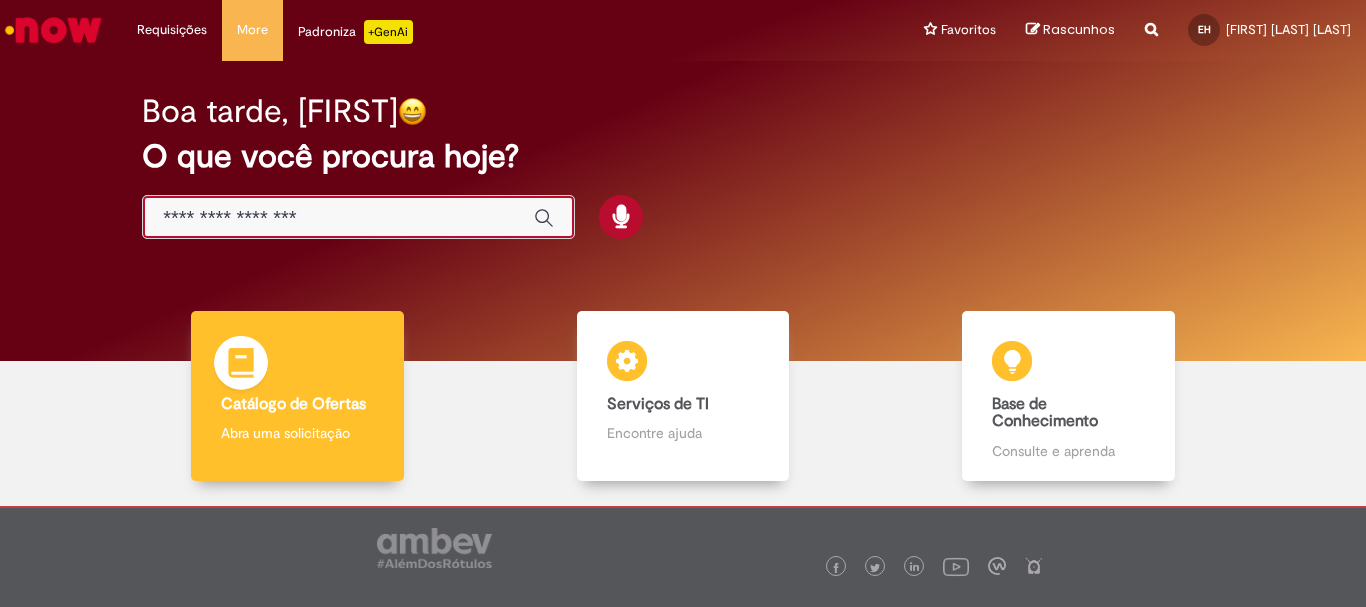 click on "Abra uma solicitação" at bounding box center (297, 433) 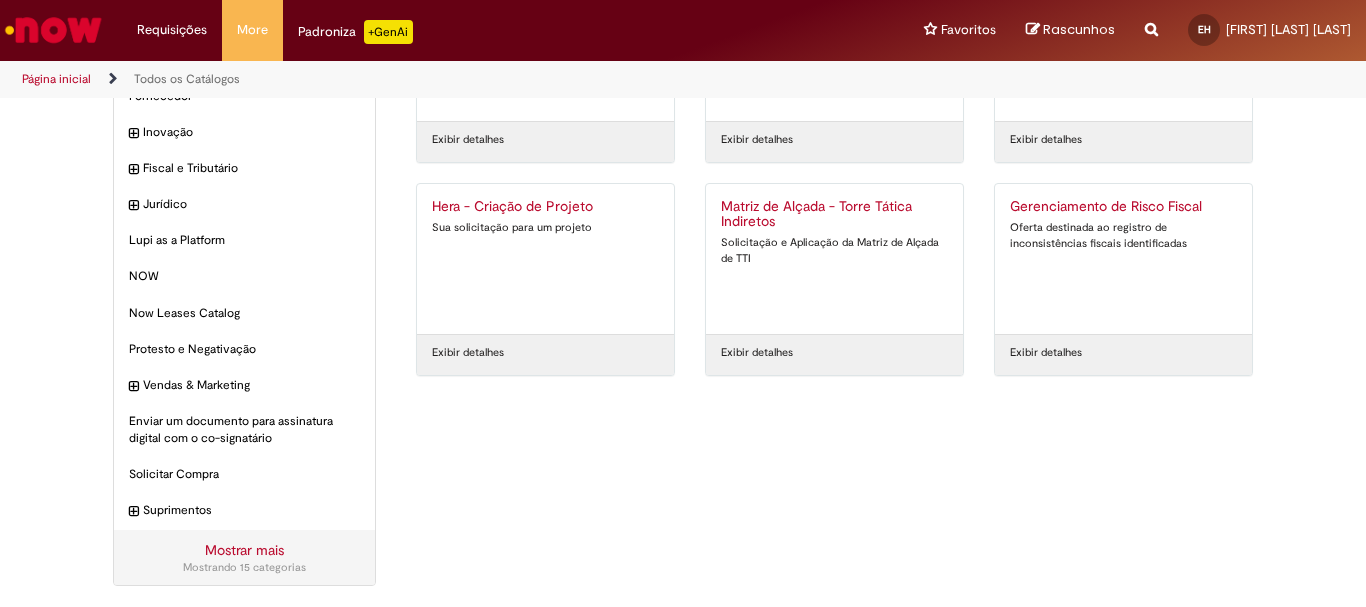 scroll, scrollTop: 0, scrollLeft: 0, axis: both 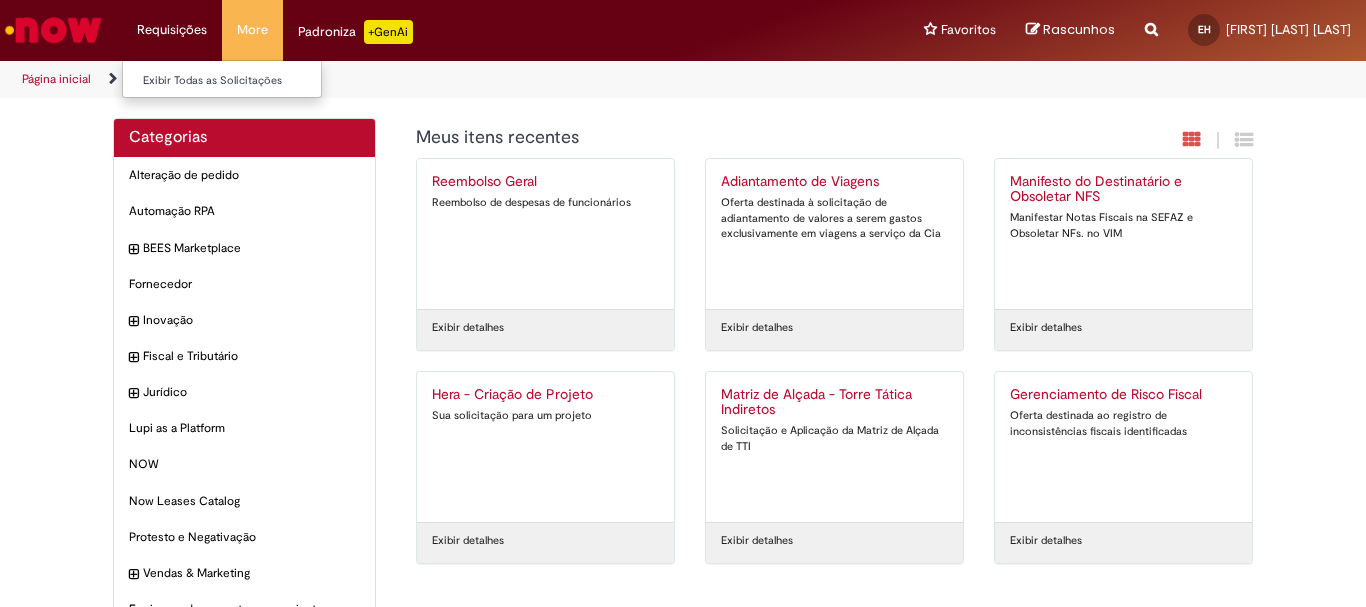 click on "Requisições
Exibir Todas as Solicitações" at bounding box center (172, 30) 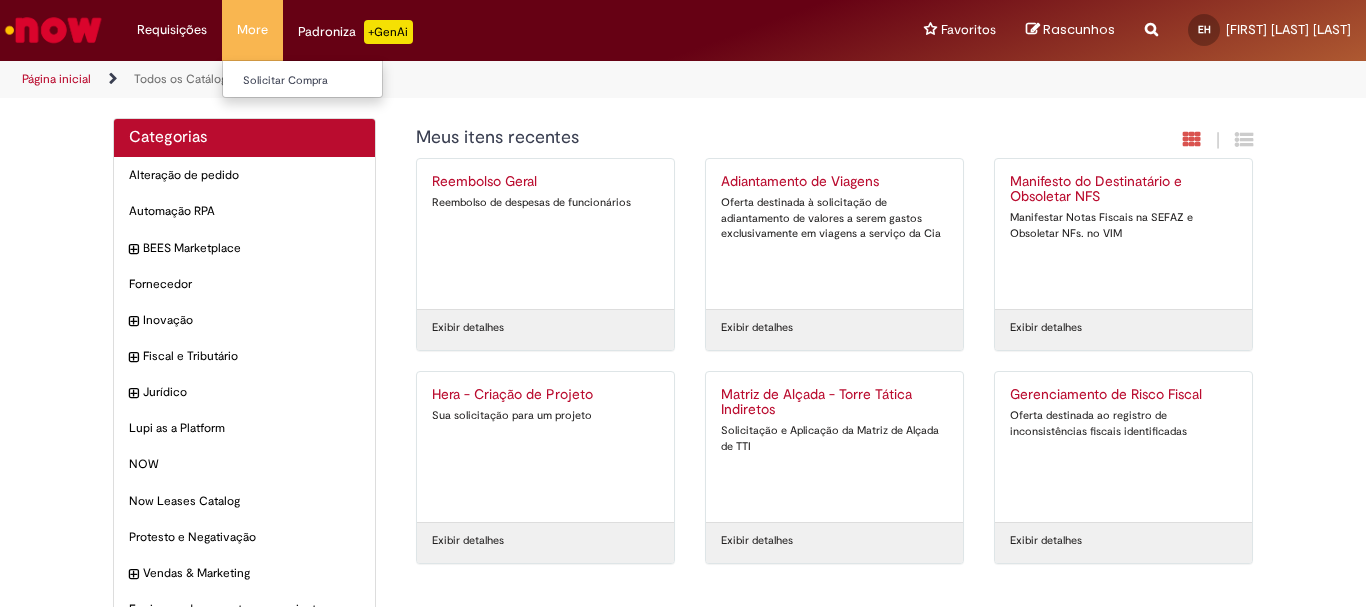 click on "More
Solicitar Compra" at bounding box center [252, 30] 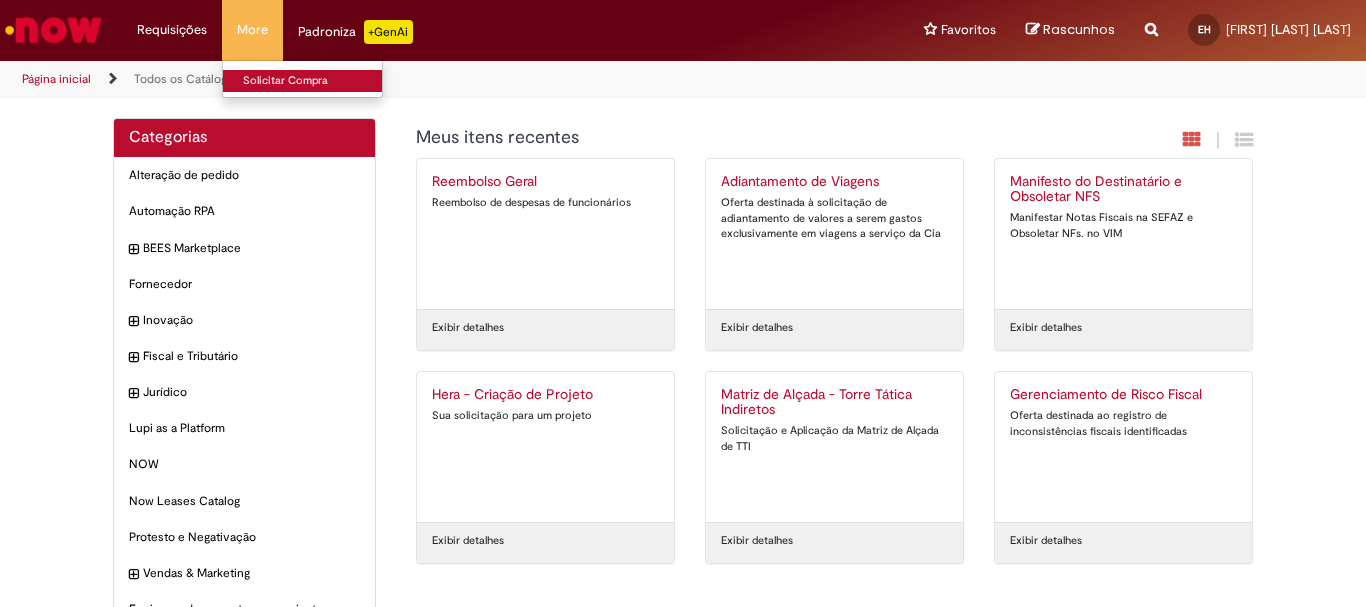 click on "Solicitar Compra" at bounding box center [333, 81] 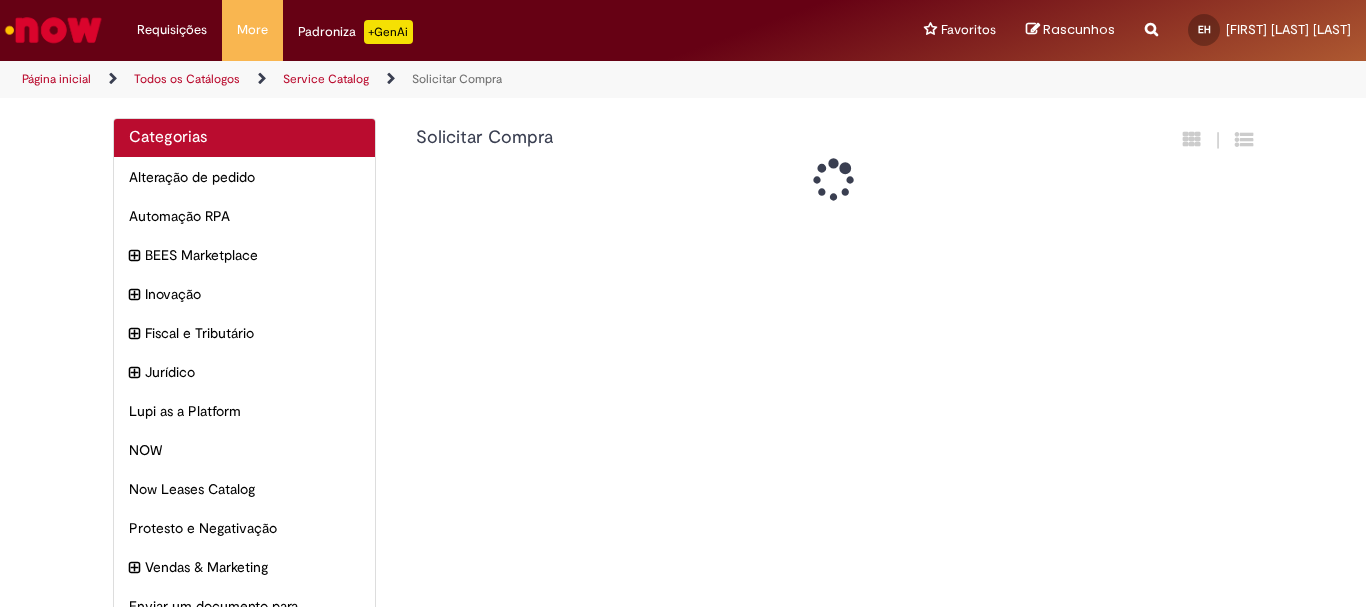 scroll, scrollTop: 201, scrollLeft: 0, axis: vertical 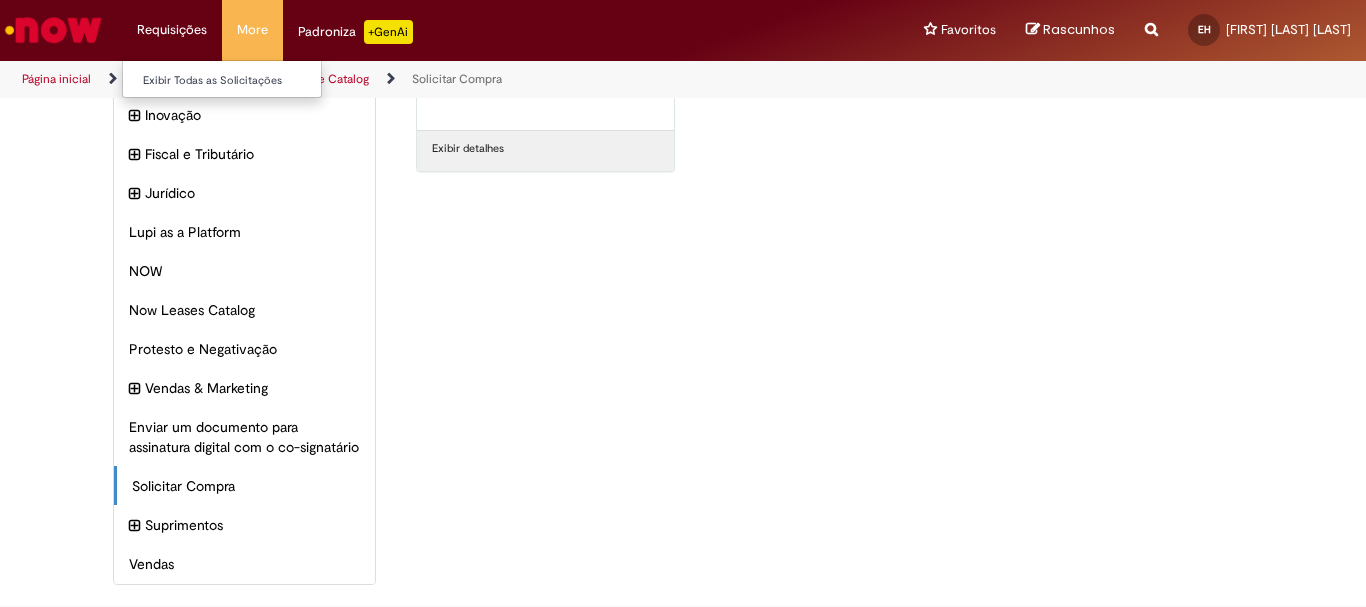 click on "Requisições
Exibir Todas as Solicitações" at bounding box center [172, 30] 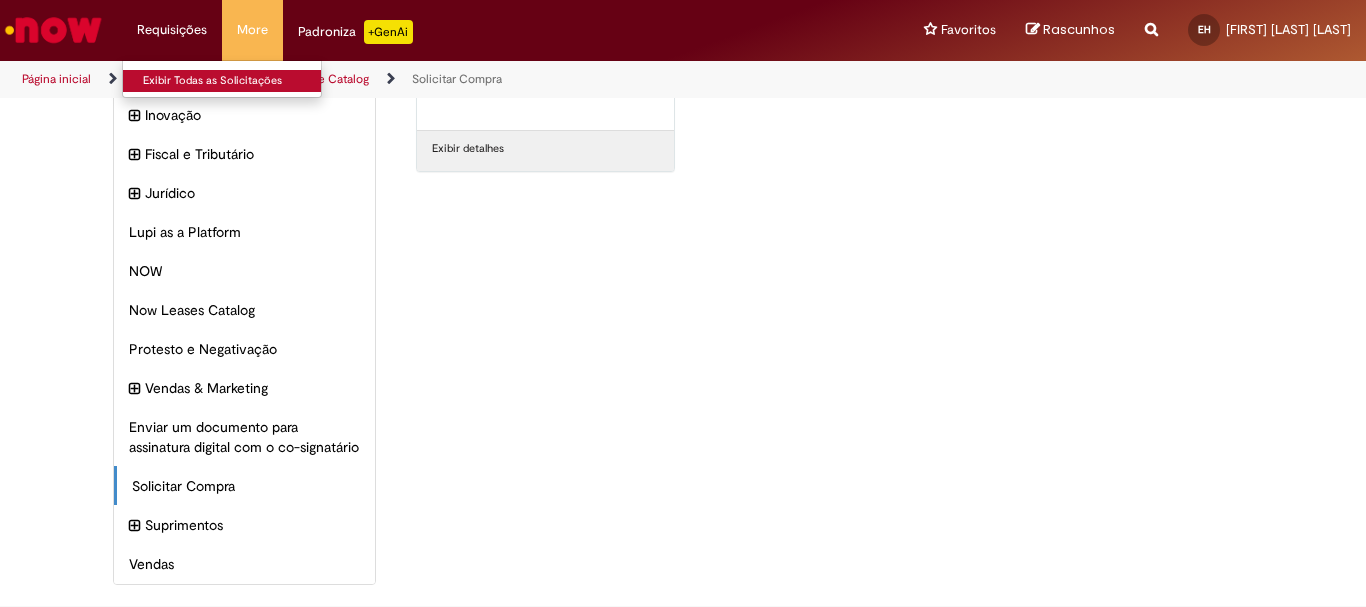 click on "Exibir Todas as Solicitações" at bounding box center (233, 81) 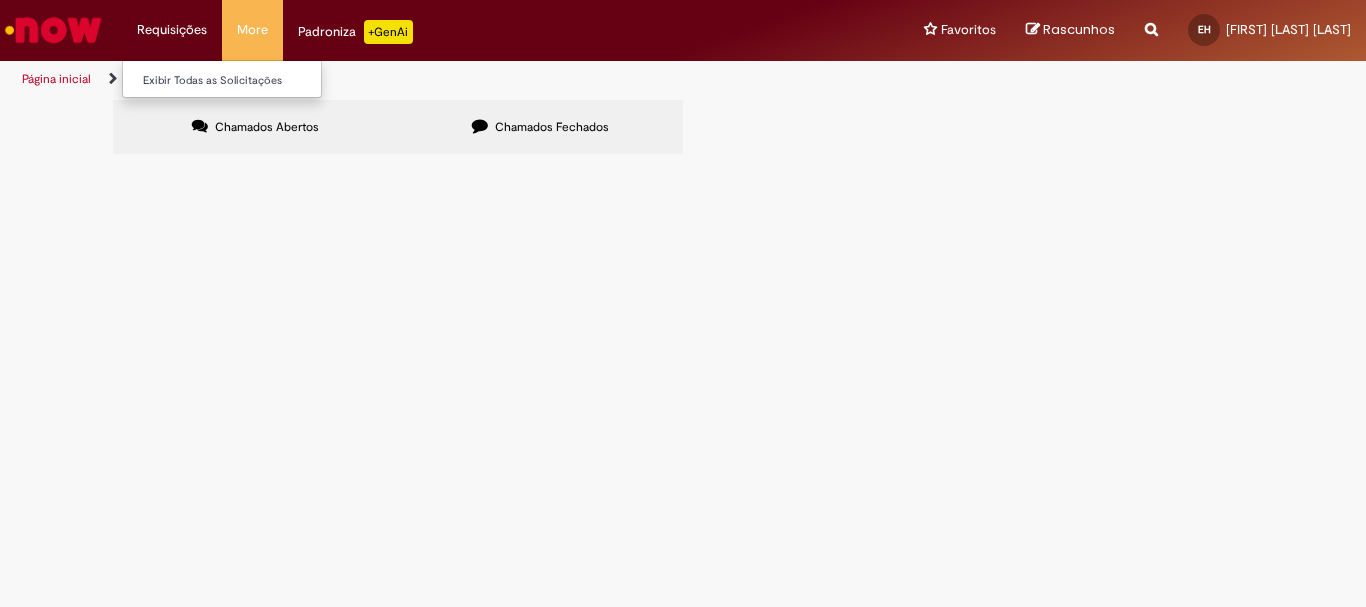 scroll, scrollTop: 0, scrollLeft: 0, axis: both 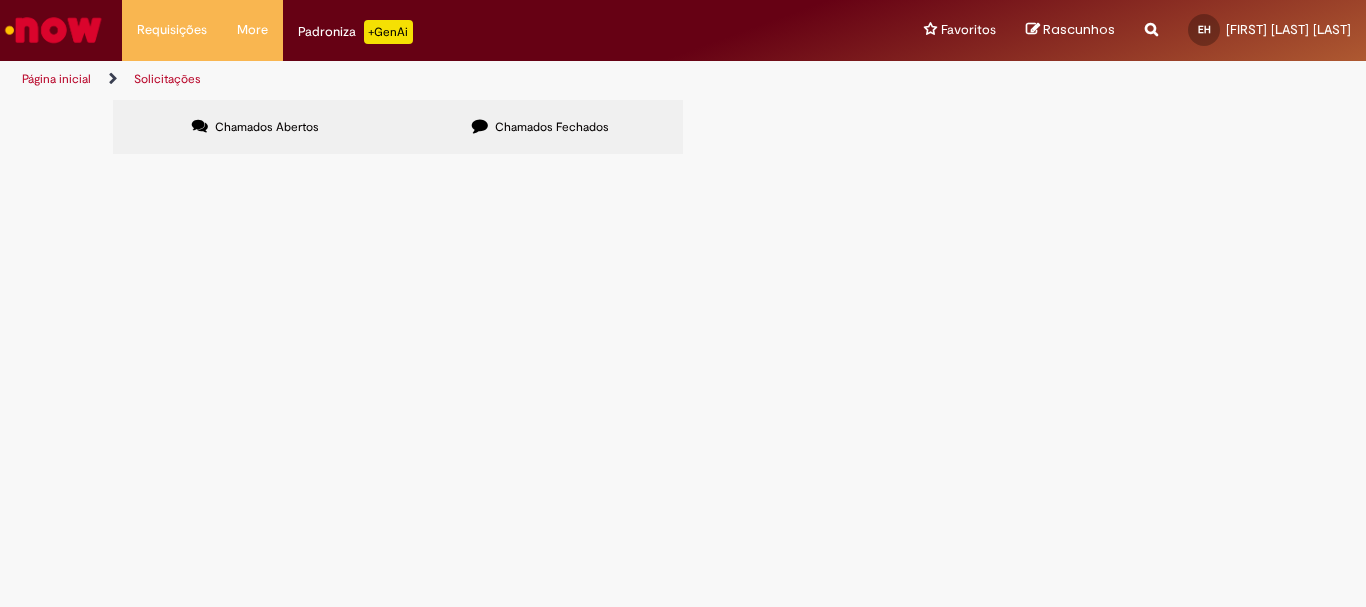 click at bounding box center (0, 0) 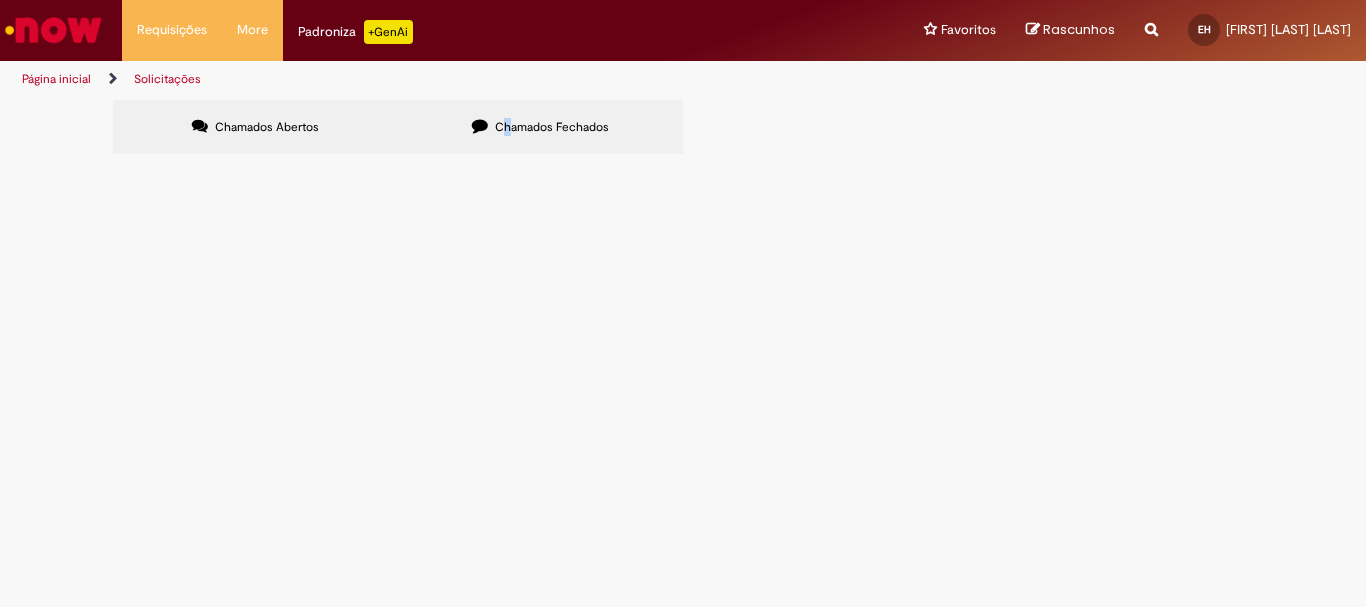 click on "Chamados Fechados" at bounding box center (552, 127) 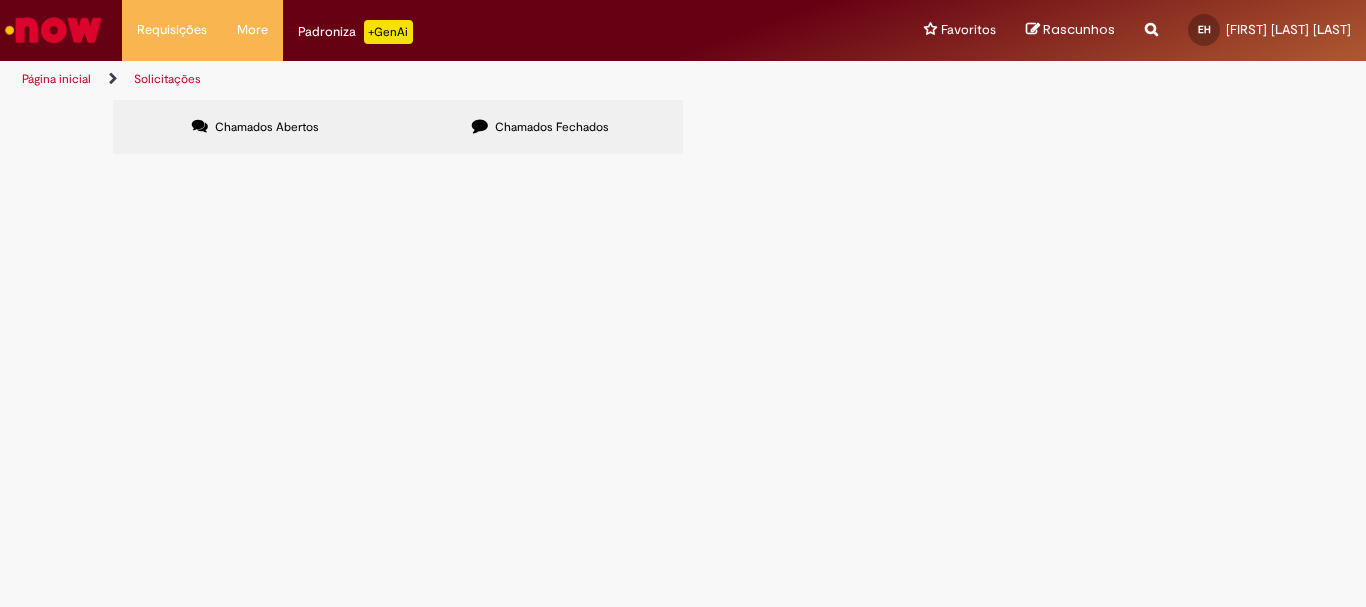 click on "Chamados Fechados" at bounding box center (552, 127) 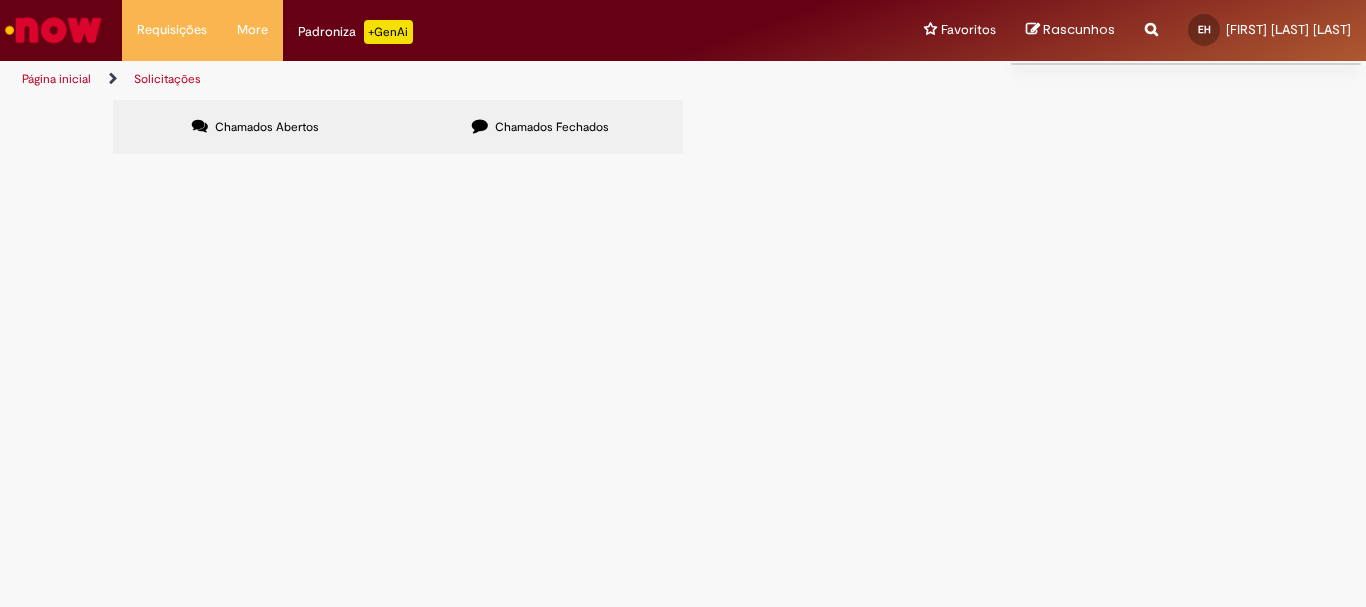 click on "Rascunhos" at bounding box center [1079, 29] 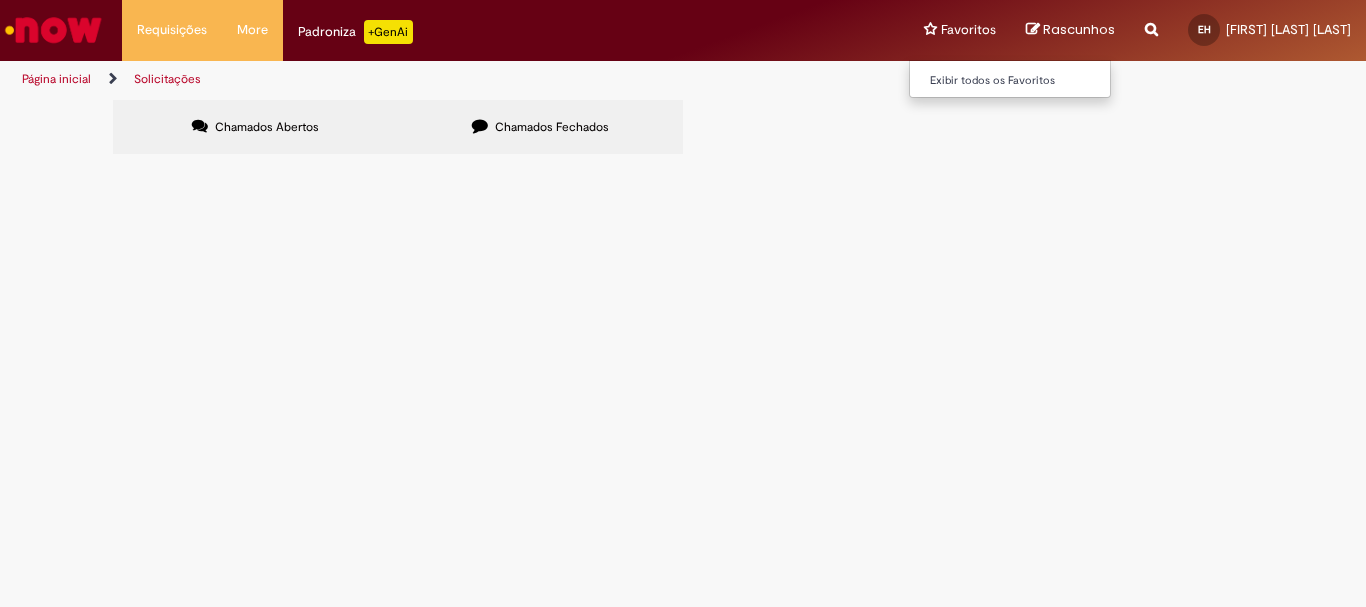 drag, startPoint x: 911, startPoint y: 33, endPoint x: 925, endPoint y: 28, distance: 14.866069 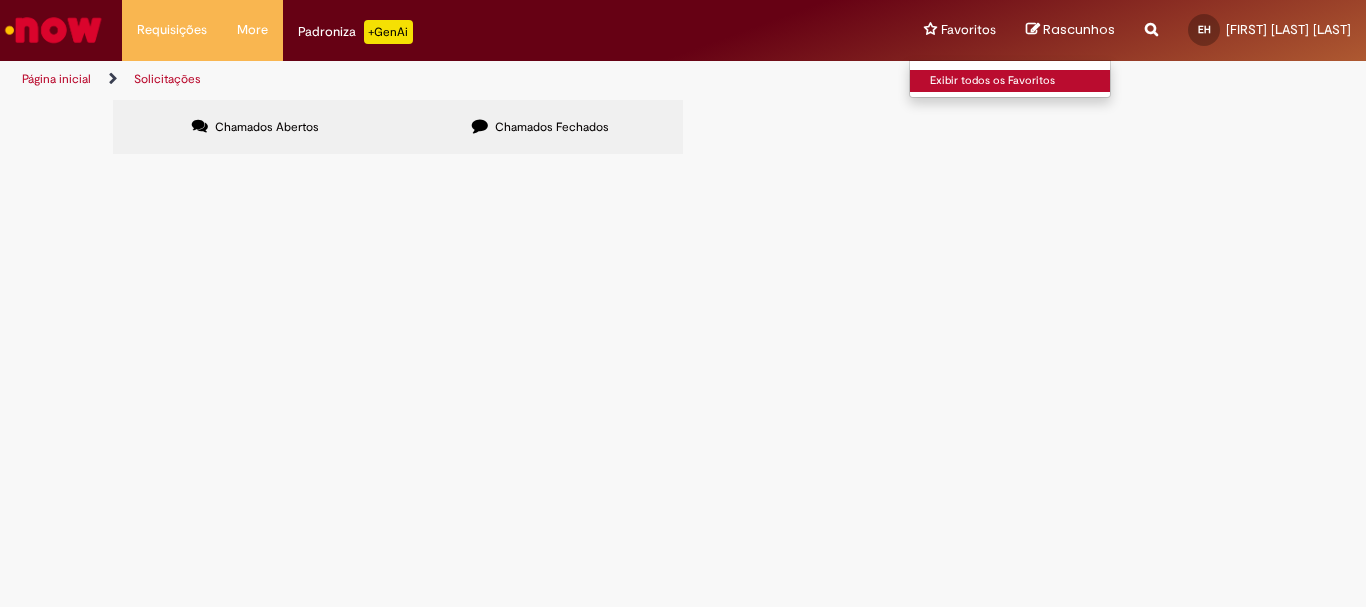 click on "Exibir todos os Favoritos" at bounding box center (1020, 81) 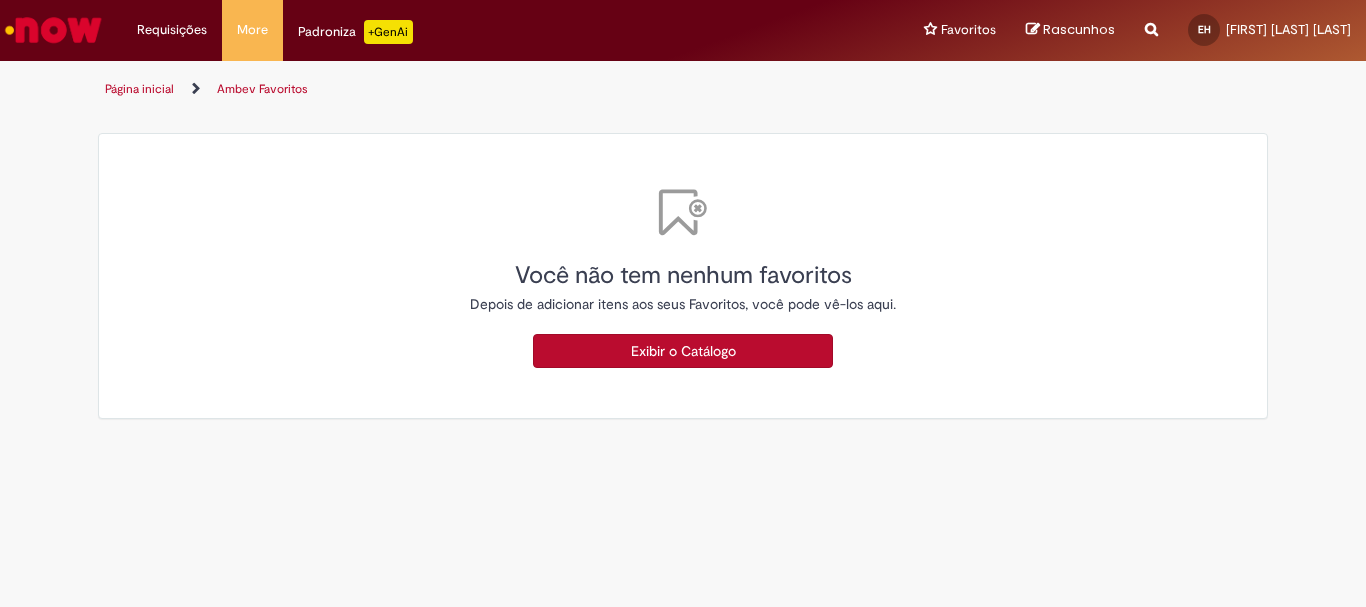 click on "Exibir o Catálogo" at bounding box center (683, 351) 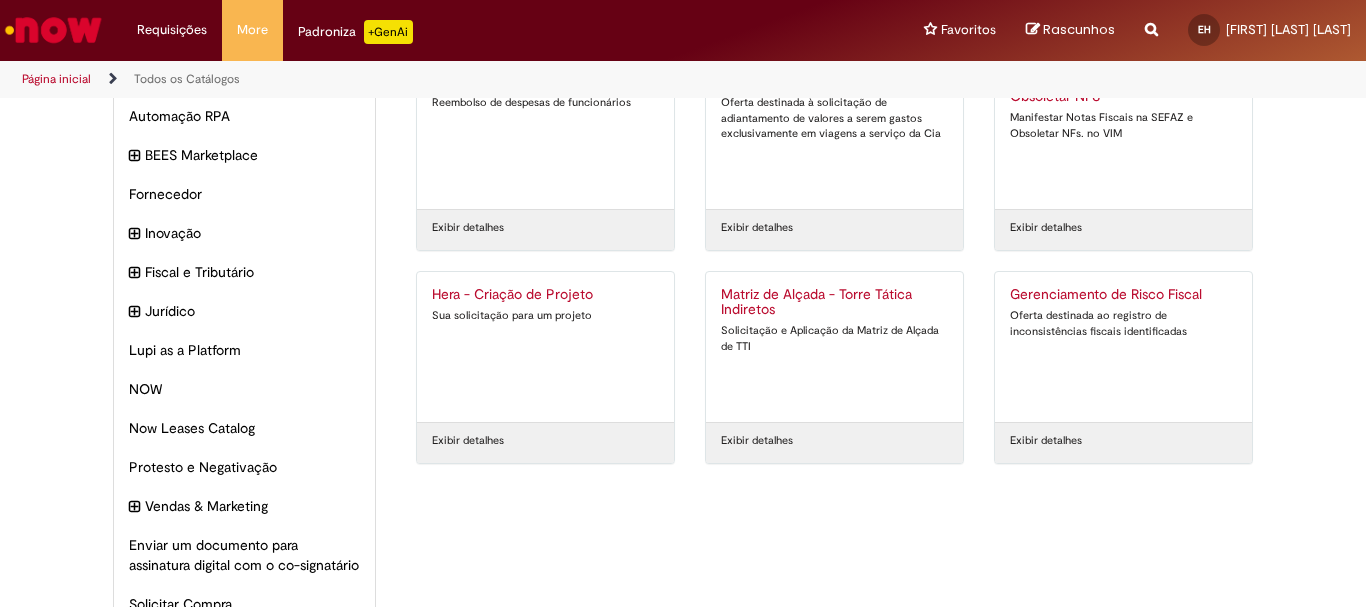 scroll, scrollTop: 0, scrollLeft: 0, axis: both 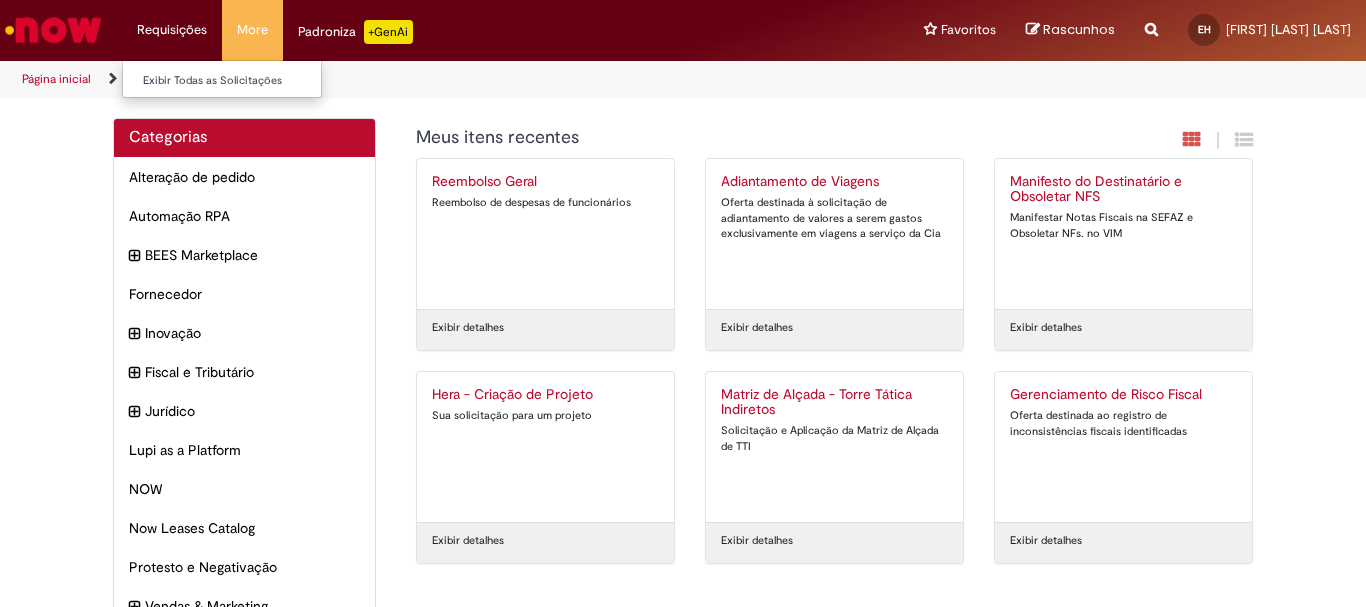 click on "Requisições
Exibir Todas as Solicitações" at bounding box center [172, 30] 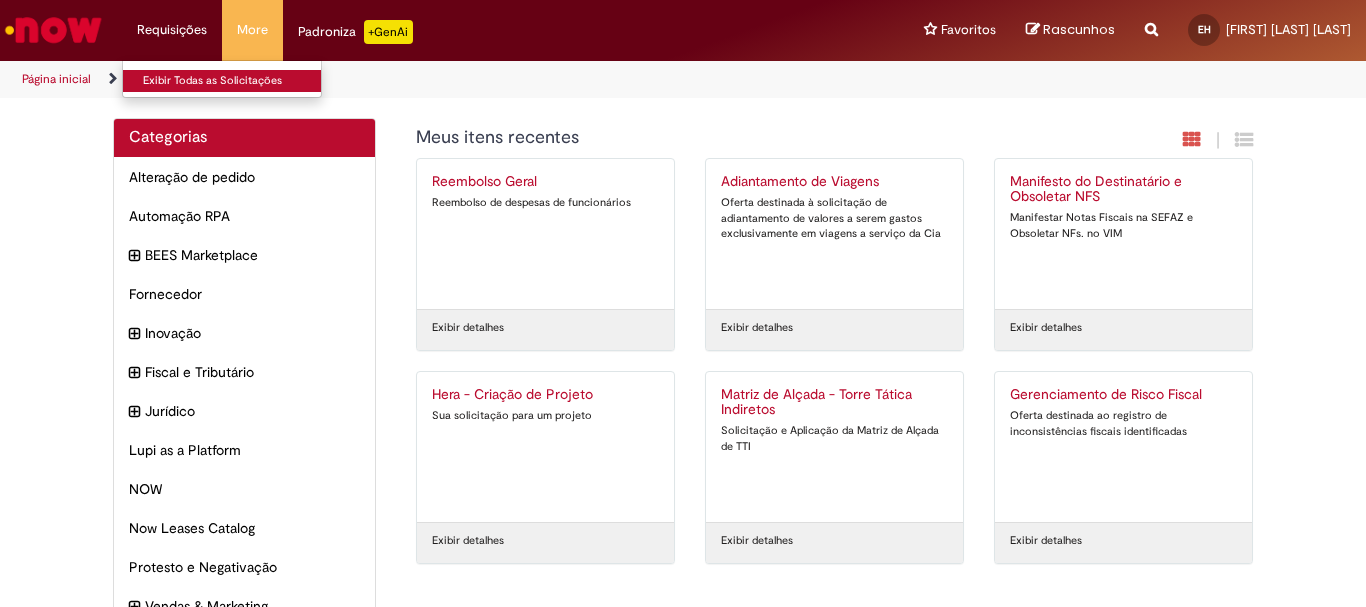 click on "Exibir Todas as Solicitações" at bounding box center [233, 81] 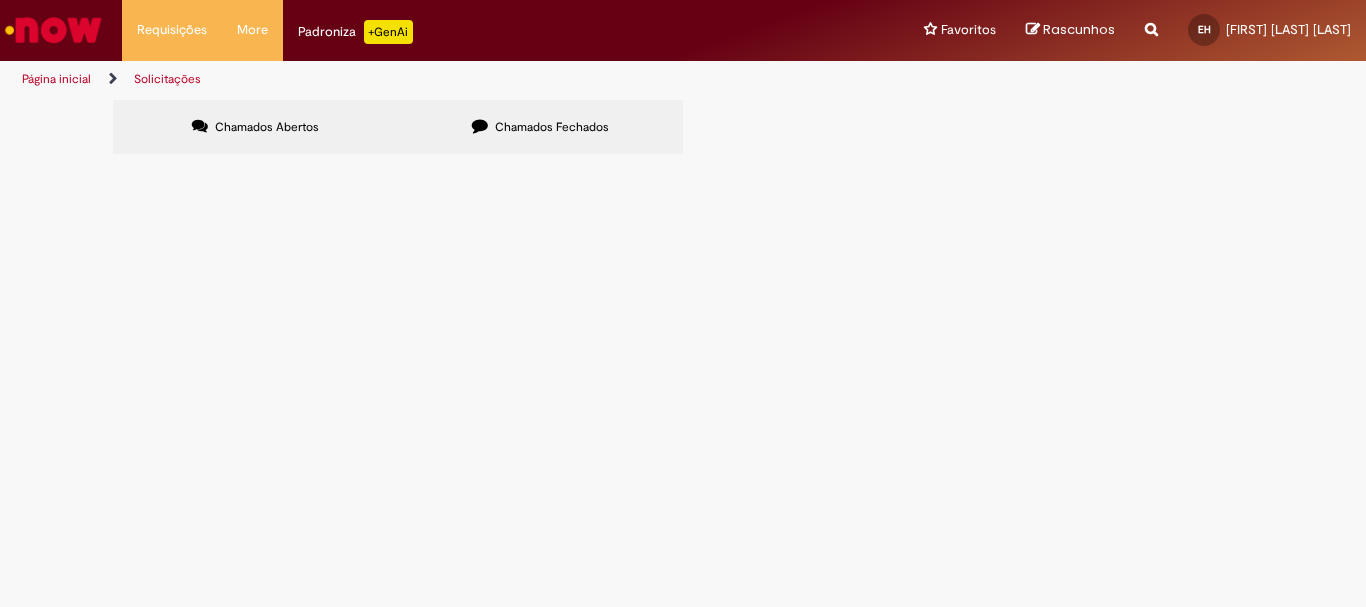 click on "Não há registros em Item solicitado  usando este filtro" at bounding box center [0, 0] 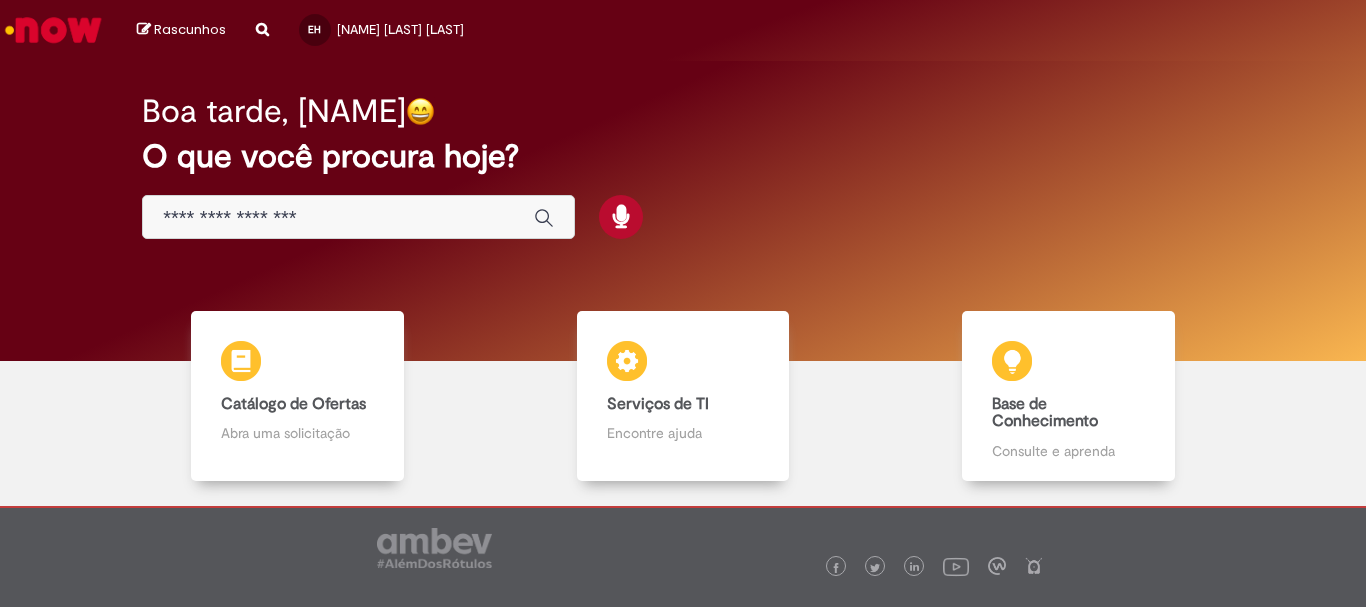 scroll, scrollTop: 0, scrollLeft: 0, axis: both 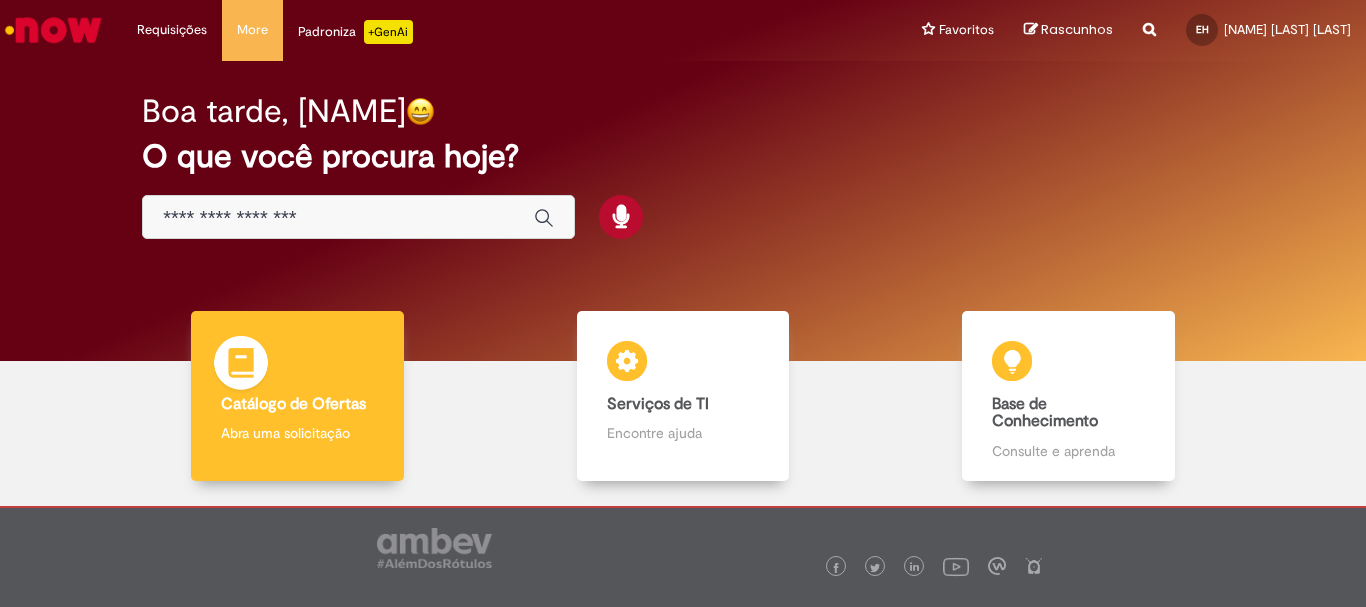 click on "Catálogo de Ofertas
Catálogo de Ofertas
Abra uma solicitação" at bounding box center (297, 396) 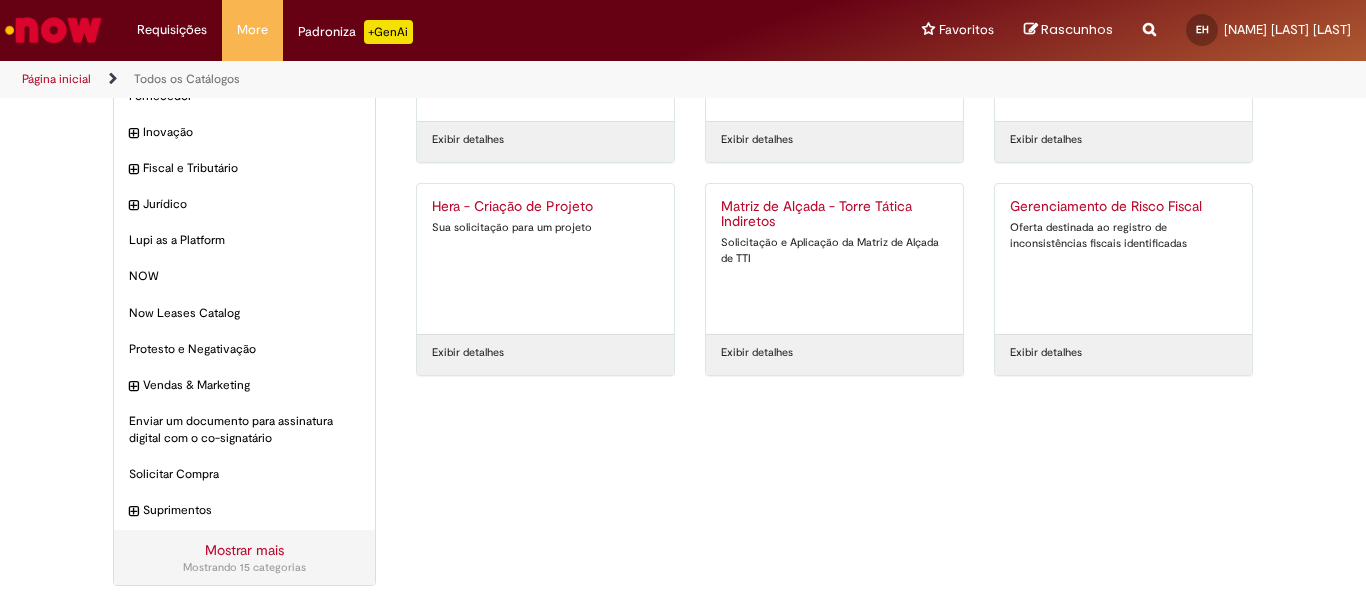 scroll, scrollTop: 0, scrollLeft: 0, axis: both 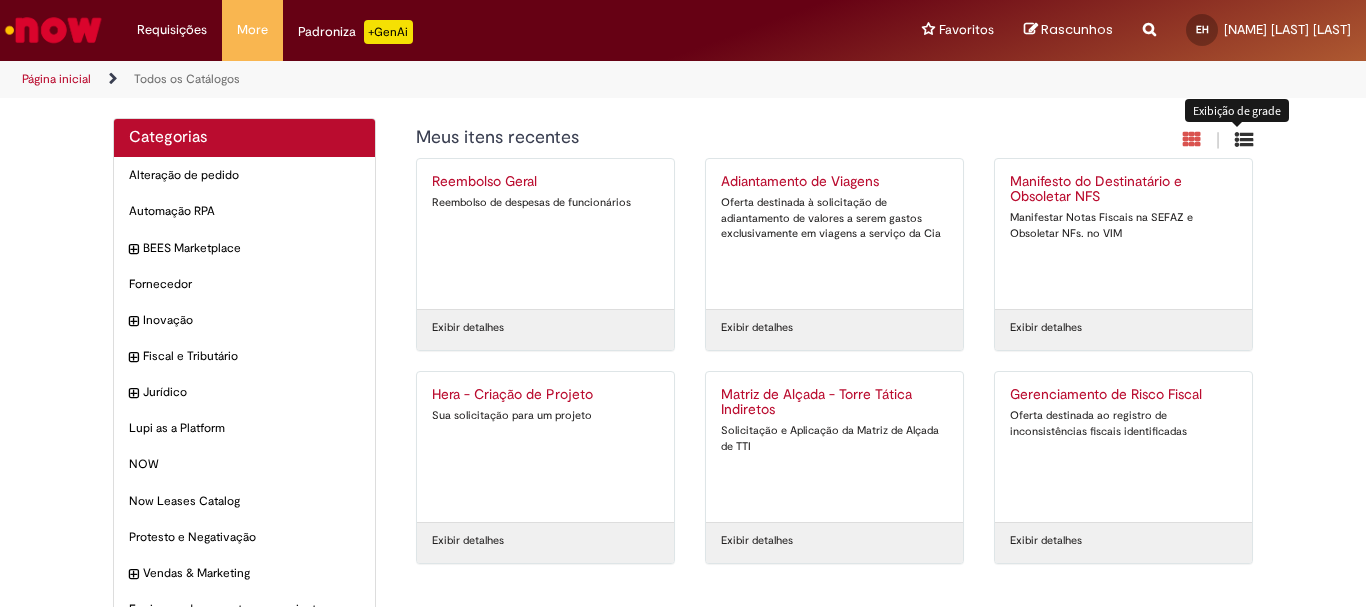 click at bounding box center [1244, 139] 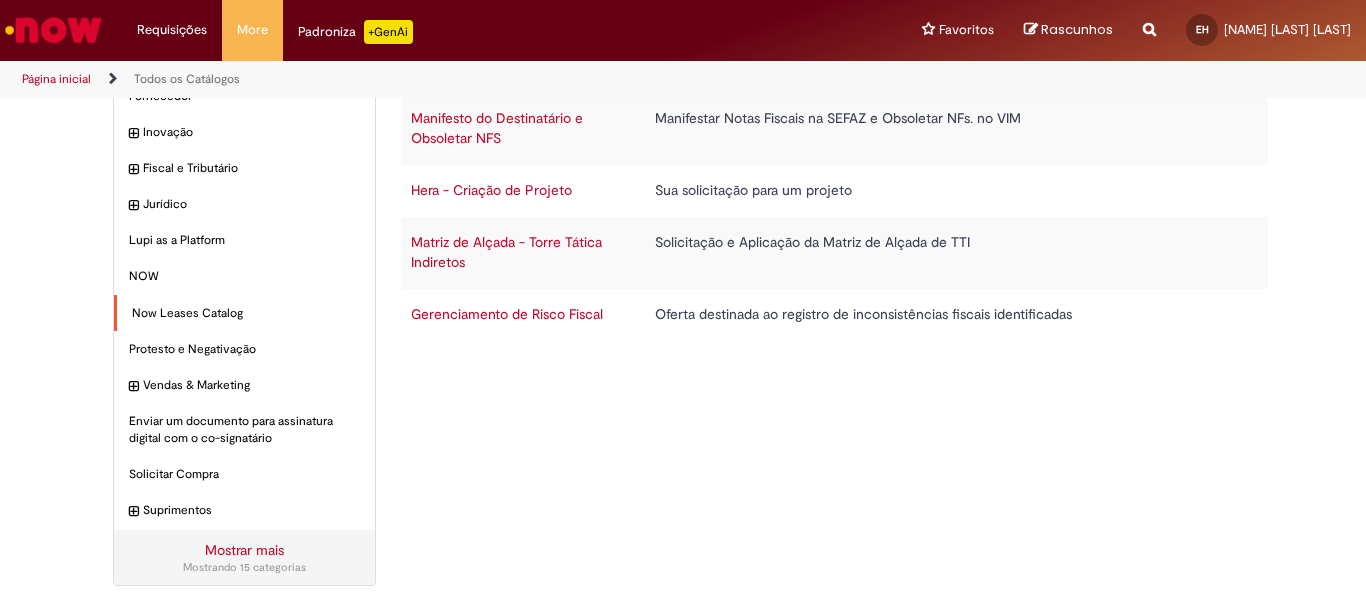 scroll, scrollTop: 0, scrollLeft: 0, axis: both 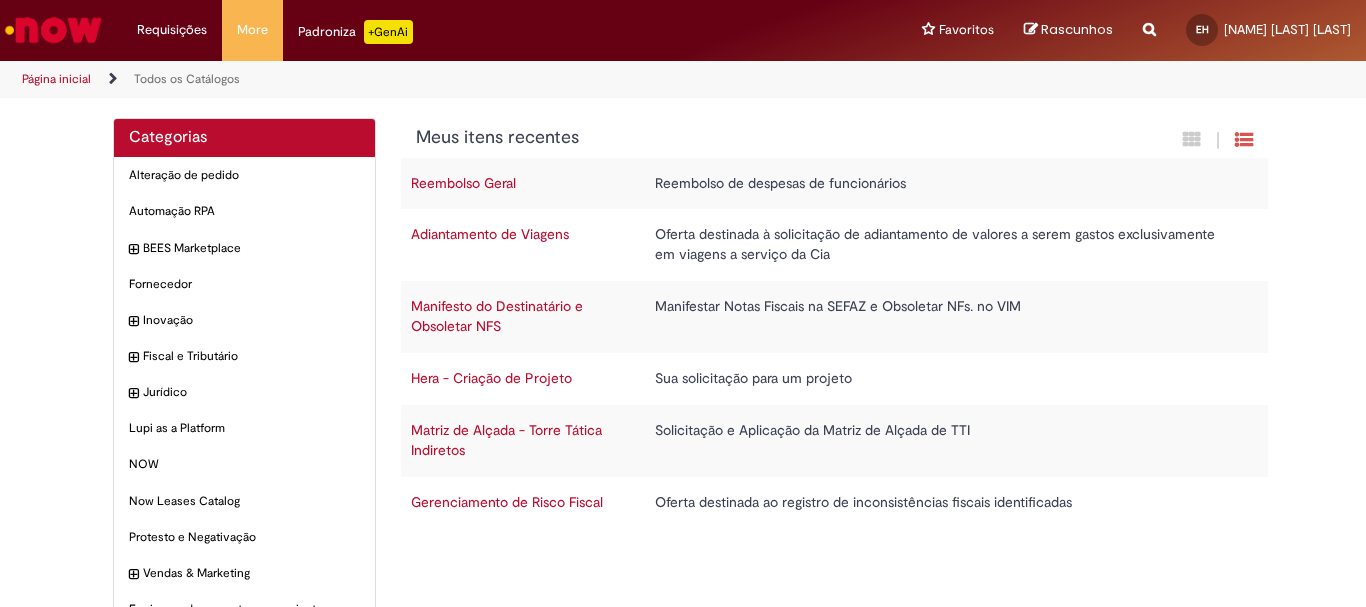 click on "+GenAi" at bounding box center [388, 32] 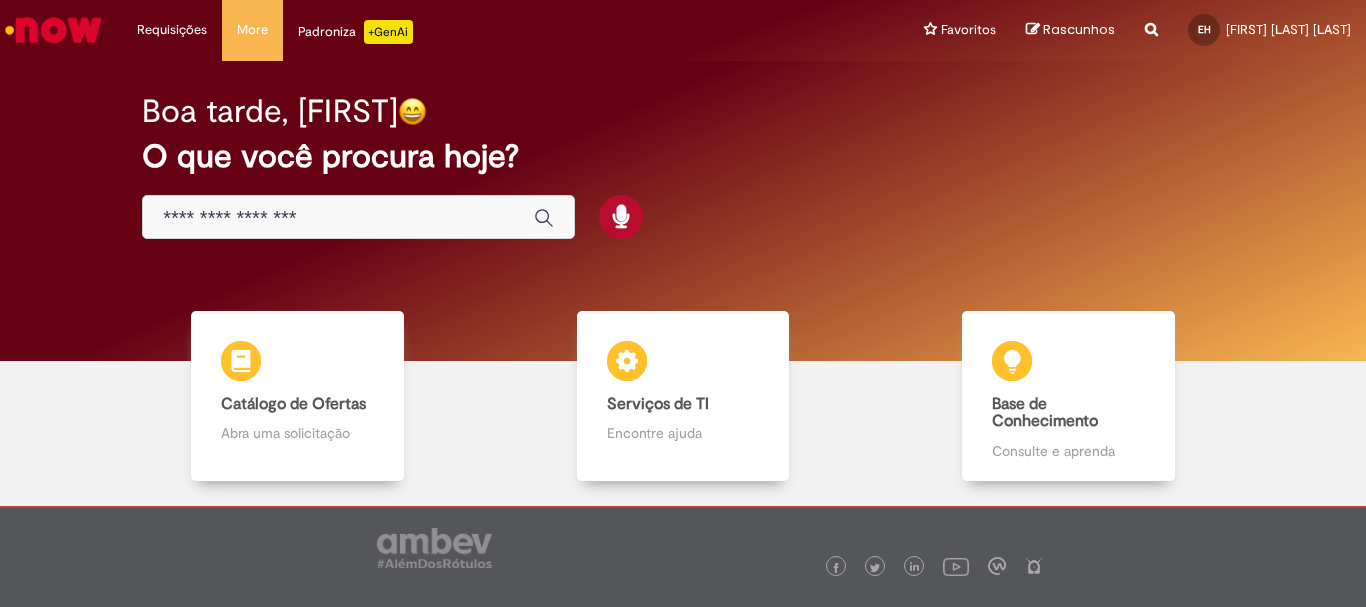 scroll, scrollTop: 0, scrollLeft: 0, axis: both 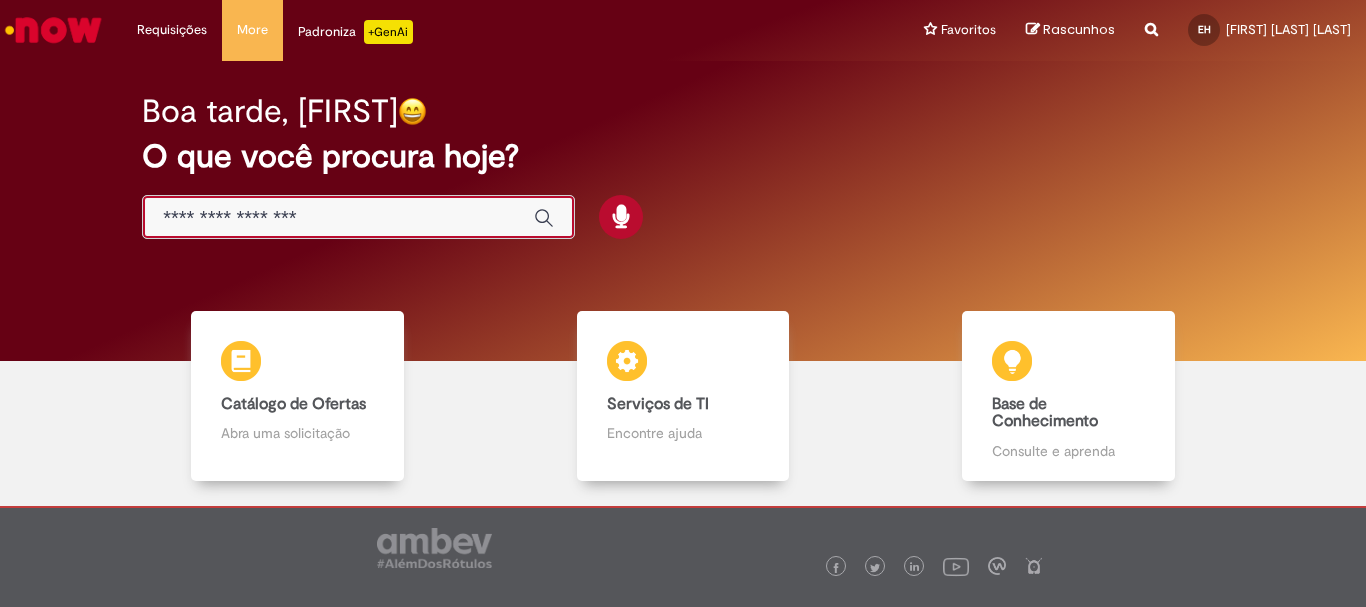 click at bounding box center (338, 218) 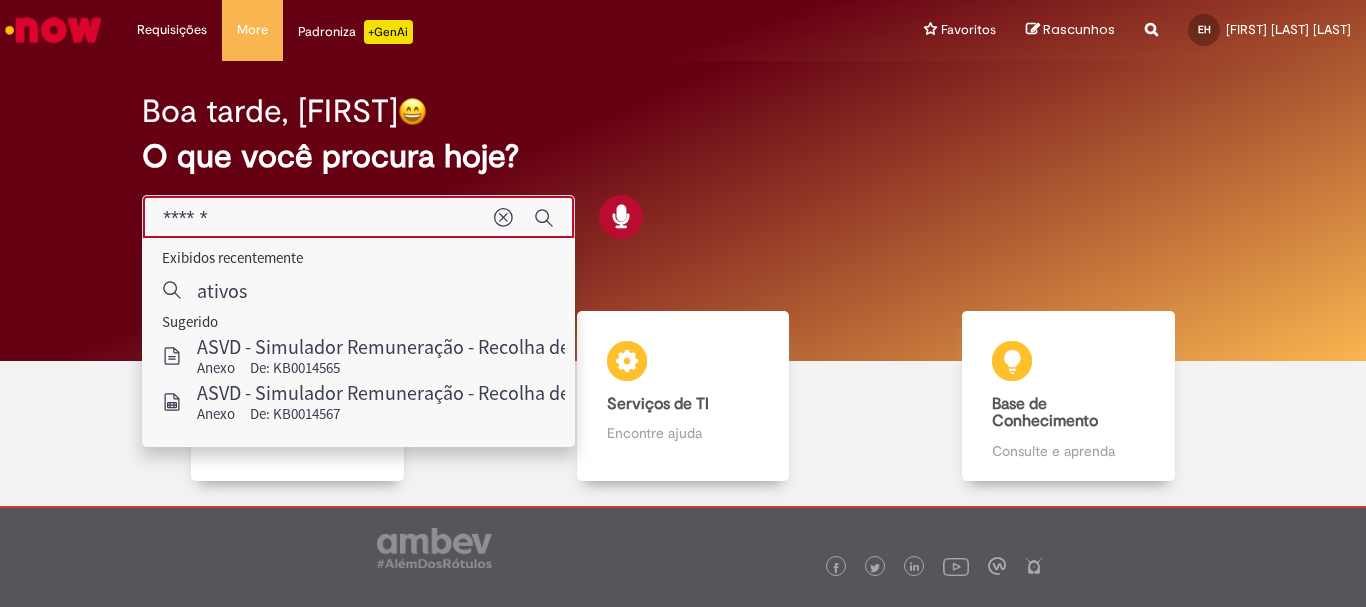 click on "******" at bounding box center [318, 218] 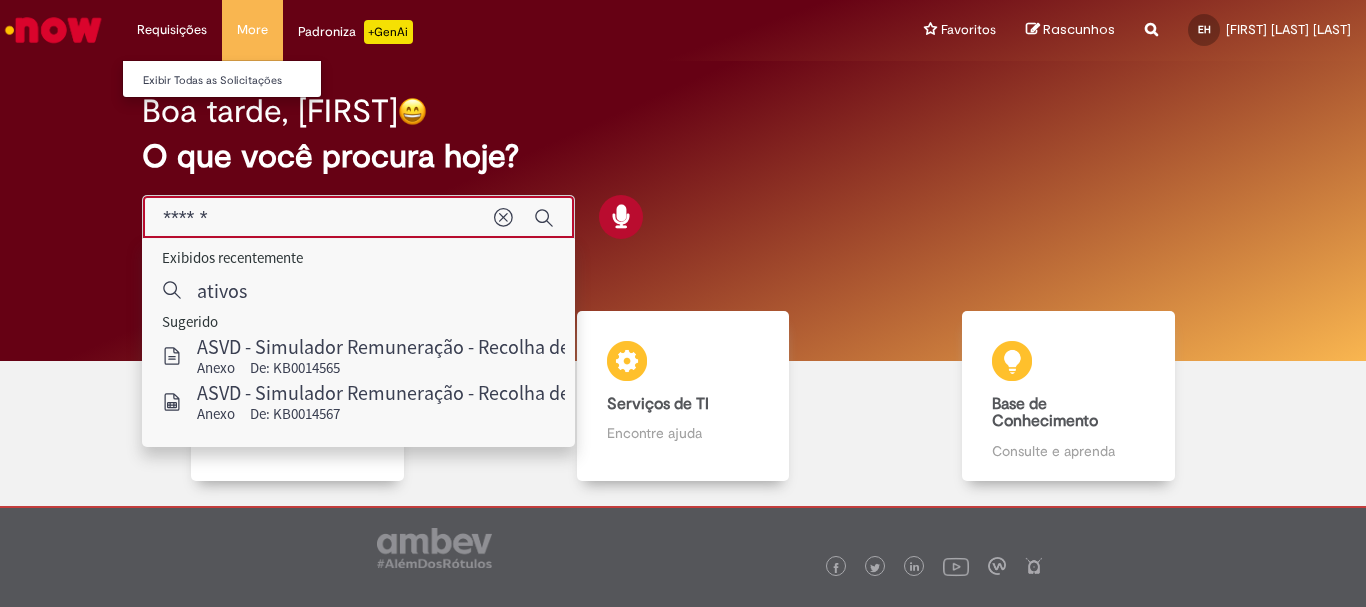 type on "******" 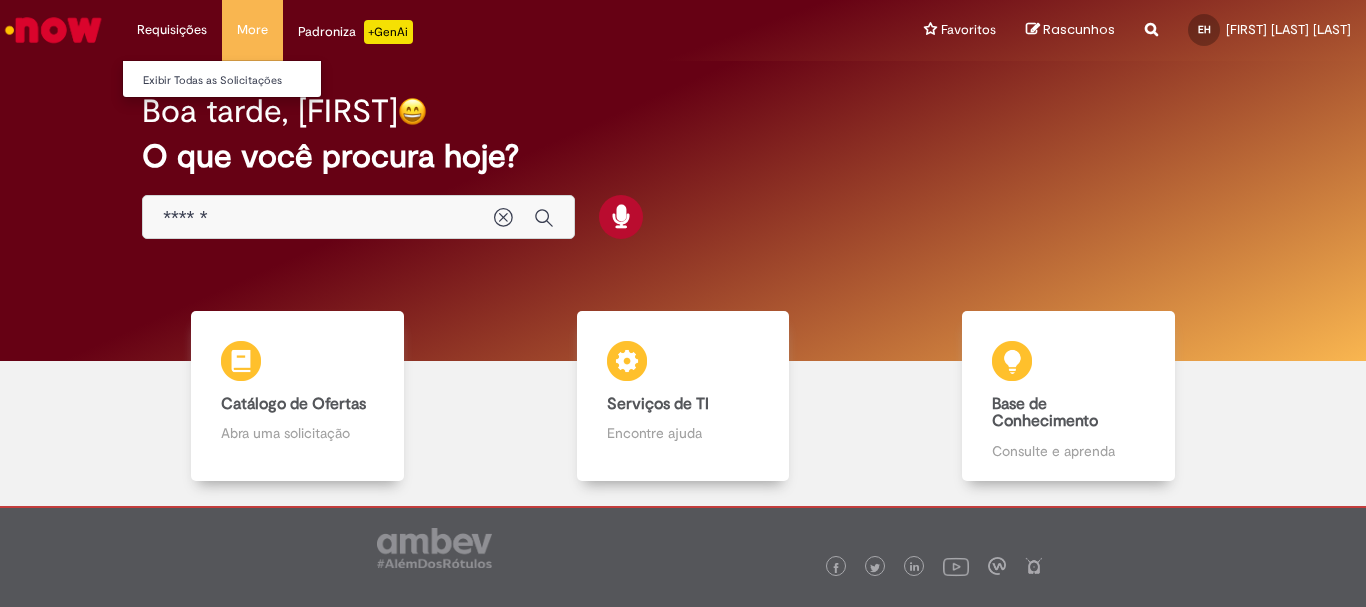 click on "Requisições
Exibir Todas as Solicitações" at bounding box center (172, 30) 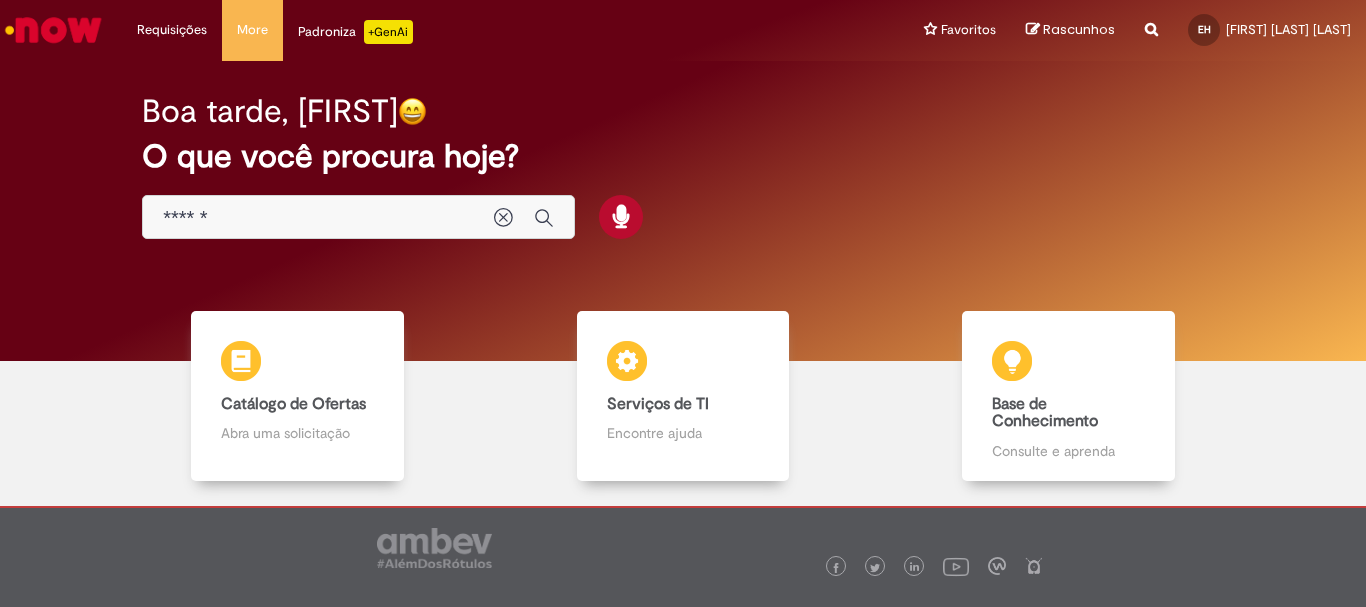 click at bounding box center (53, 30) 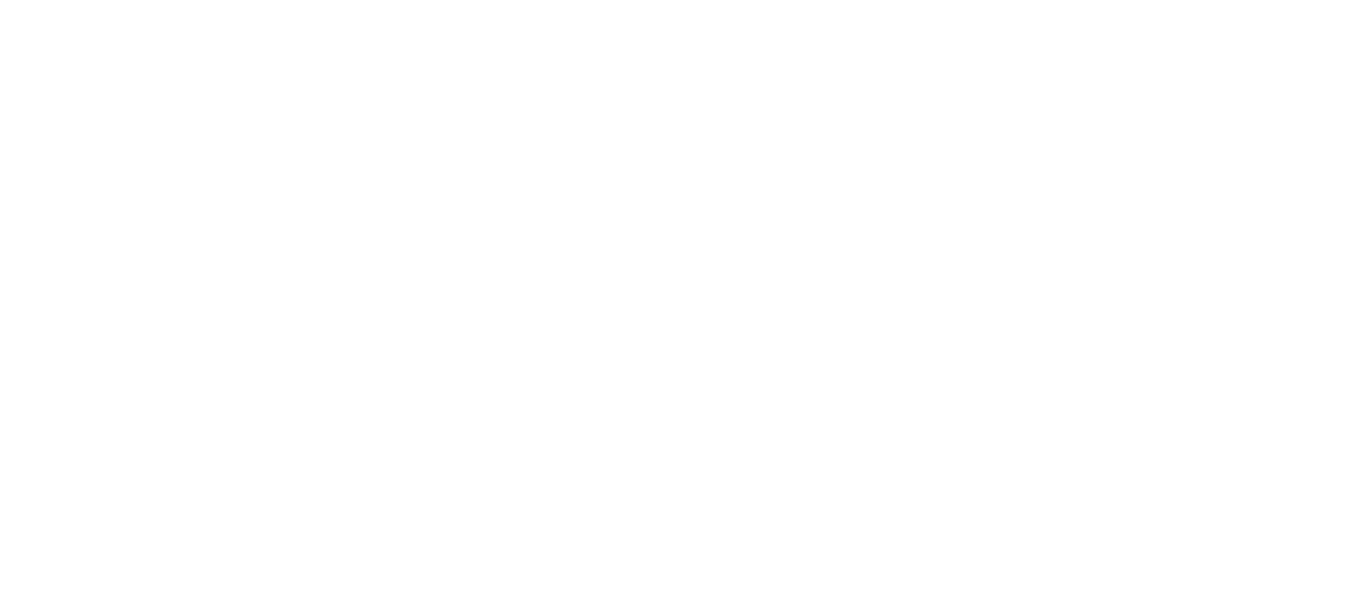 scroll, scrollTop: 0, scrollLeft: 0, axis: both 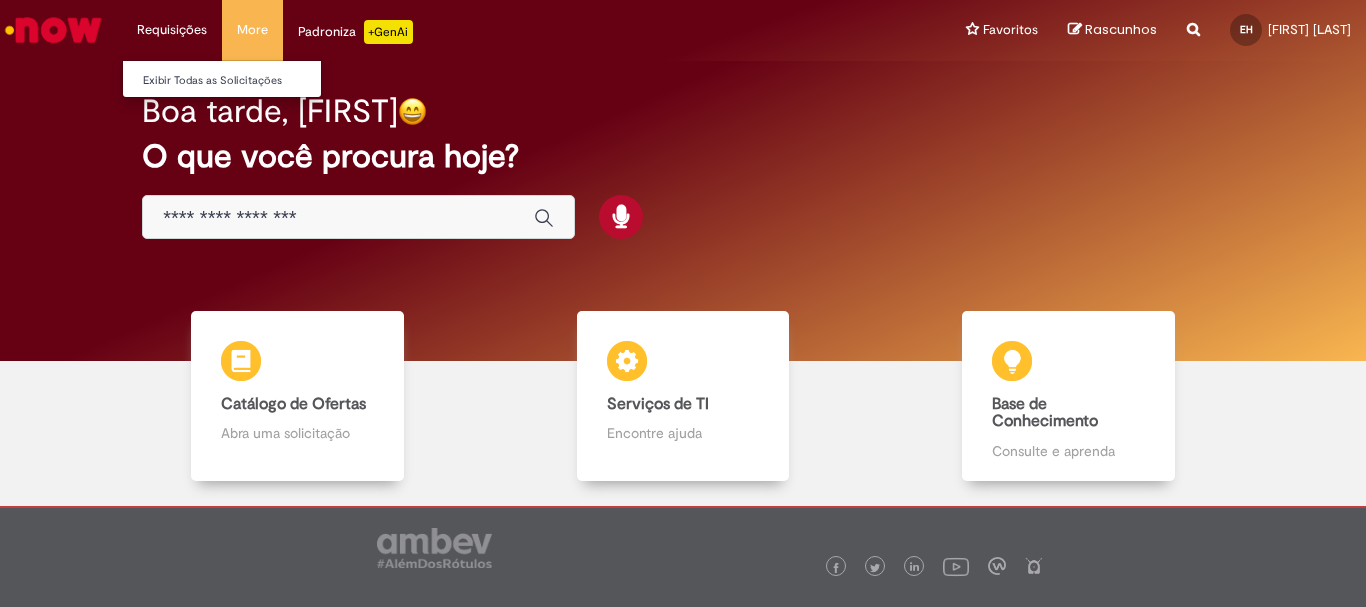 click on "Requisições
Exibir Todas as Solicitações" at bounding box center [172, 30] 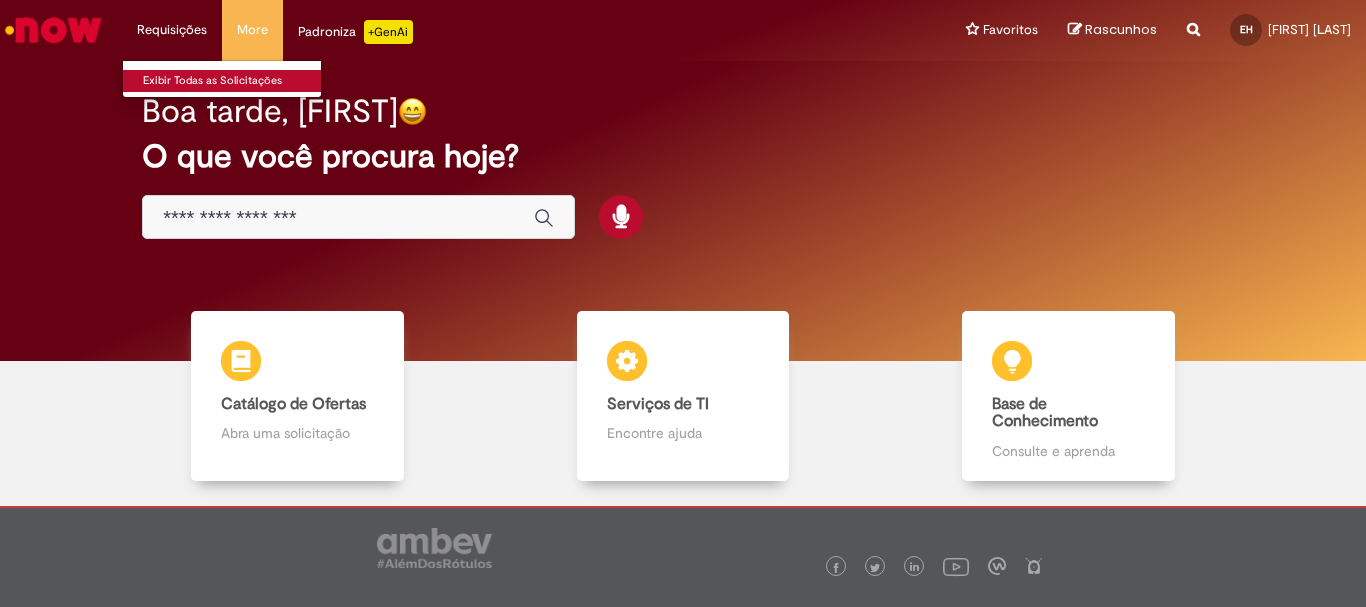 click on "Exibir Todas as Solicitações" at bounding box center [233, 79] 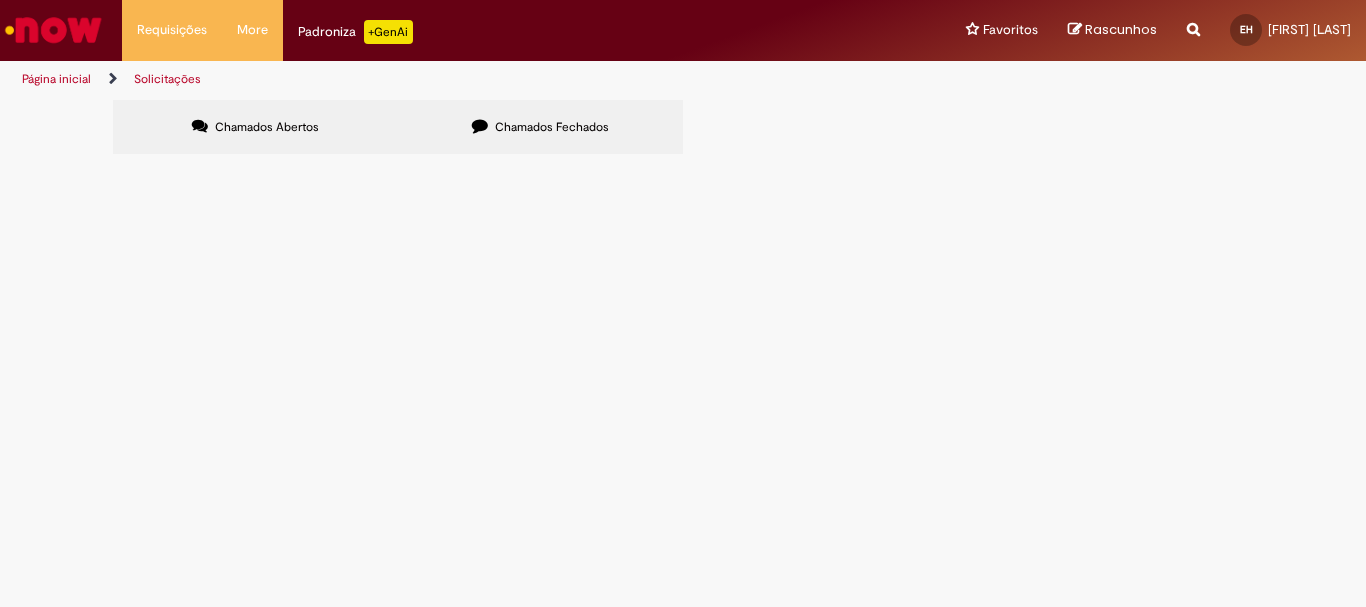 click on "Chamados Fechados" at bounding box center (540, 127) 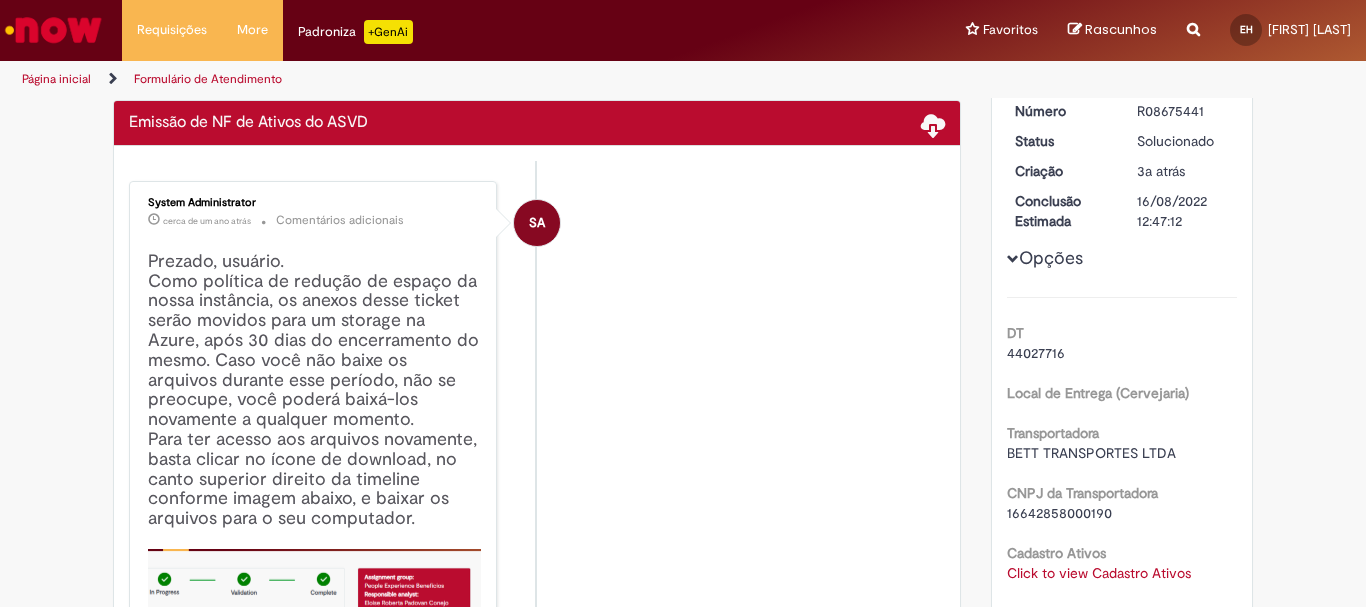 scroll, scrollTop: 215, scrollLeft: 0, axis: vertical 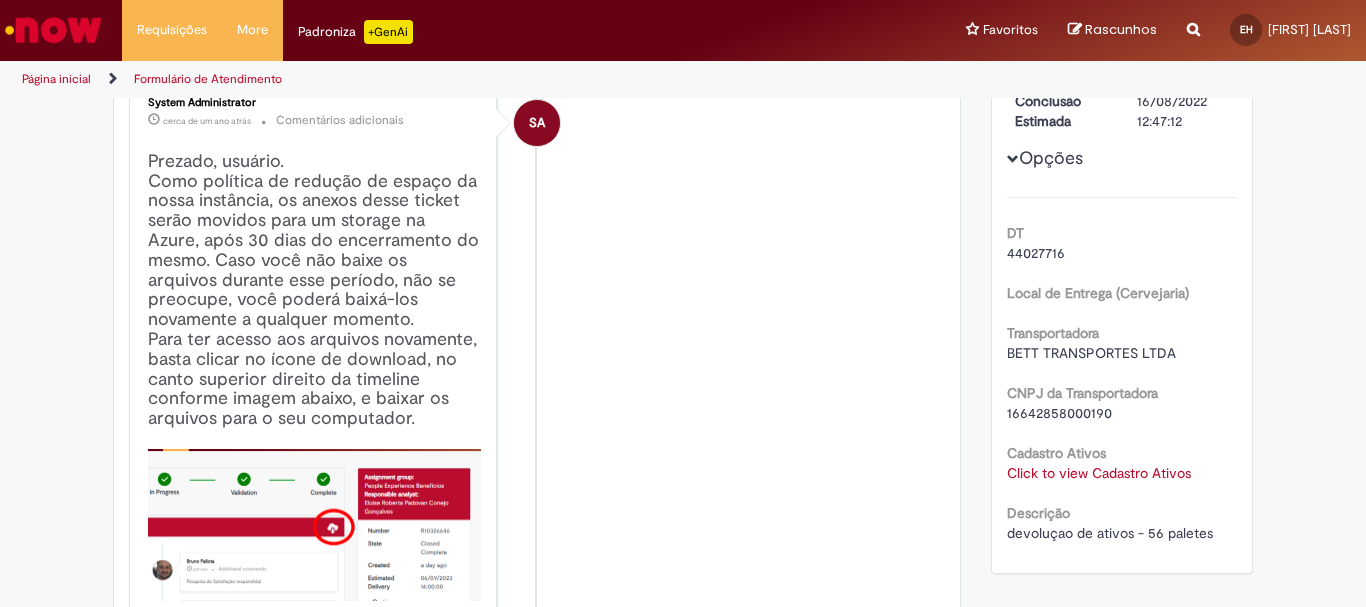 click on "Click to view Cadastro Ativos" at bounding box center (1099, 473) 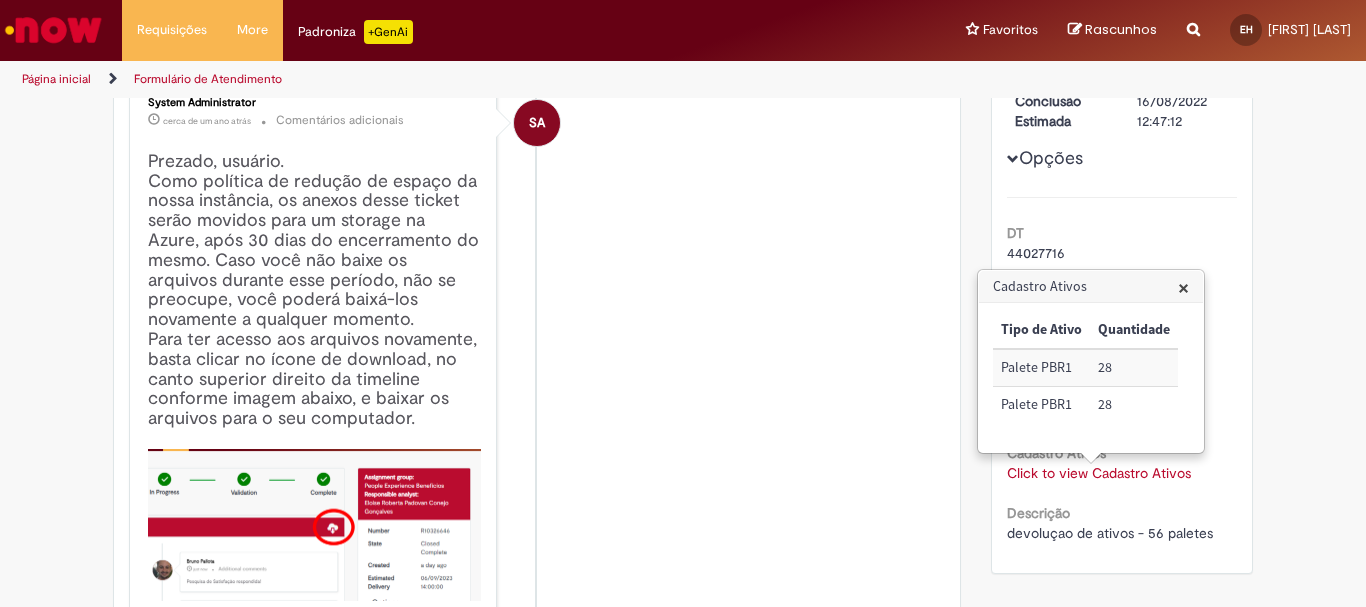 click on "SA
System Administrator
cerca de um ano atrás cerca de um ano atrás     Comentários adicionais
Prezado, usuário. Como política de redução de espaço da nossa instância, os anexos desse ticket serão movidos para um storage na Azure, após 30 dias do encerramento do mesmo. Caso você não baixe os arquivos durante esse período, não se preocupe, você poderá baixá-los novamente a qualquer momento. Para ter acesso aos arquivos novamente, basta clicar no ícone de download, no canto superior direito da timeline conforme imagem abaixo, e baixar os arquivos para o seu computador. Obs.: Para baixar o arquivo você precisa estar conectado na VPN ou WA" at bounding box center (537, 393) 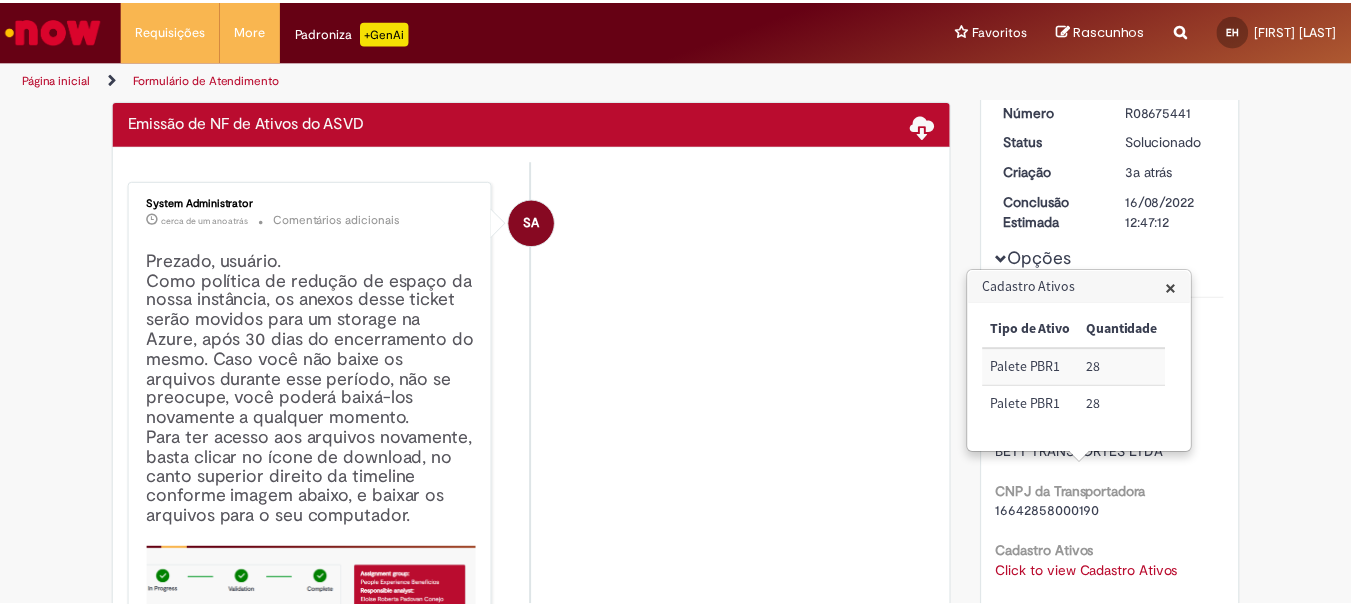 scroll, scrollTop: 0, scrollLeft: 0, axis: both 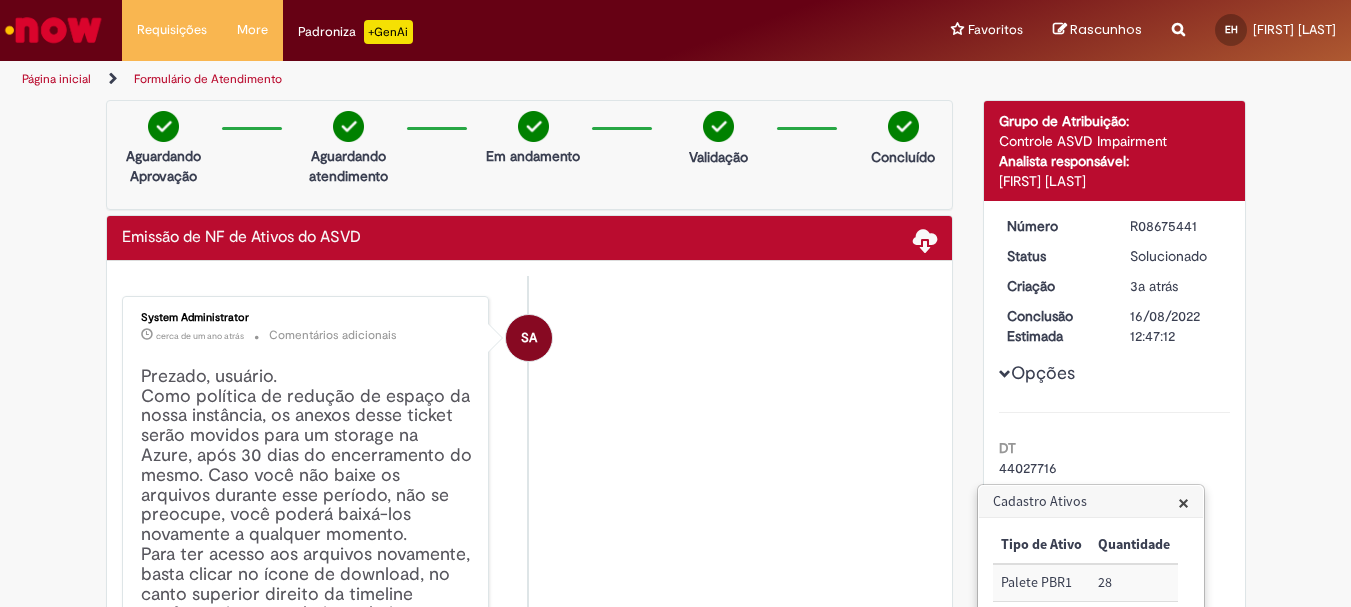 click on "Formulário de Atendimento" at bounding box center (208, 79) 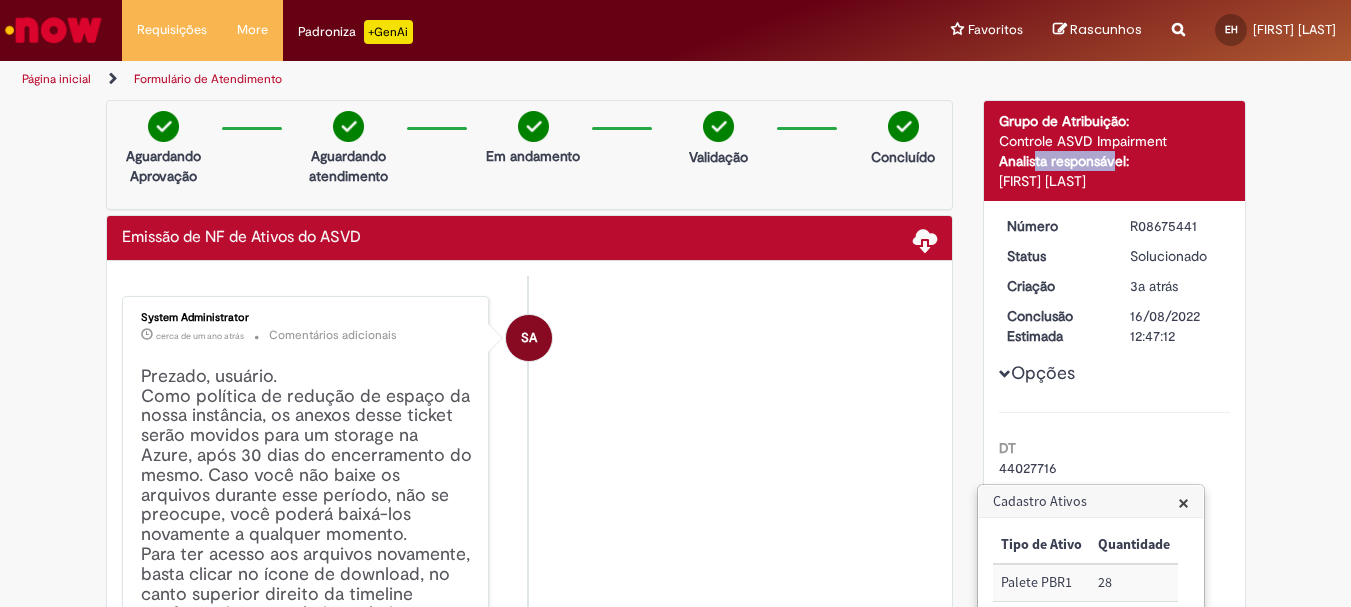 drag, startPoint x: 1030, startPoint y: 157, endPoint x: 1081, endPoint y: 152, distance: 51.24451 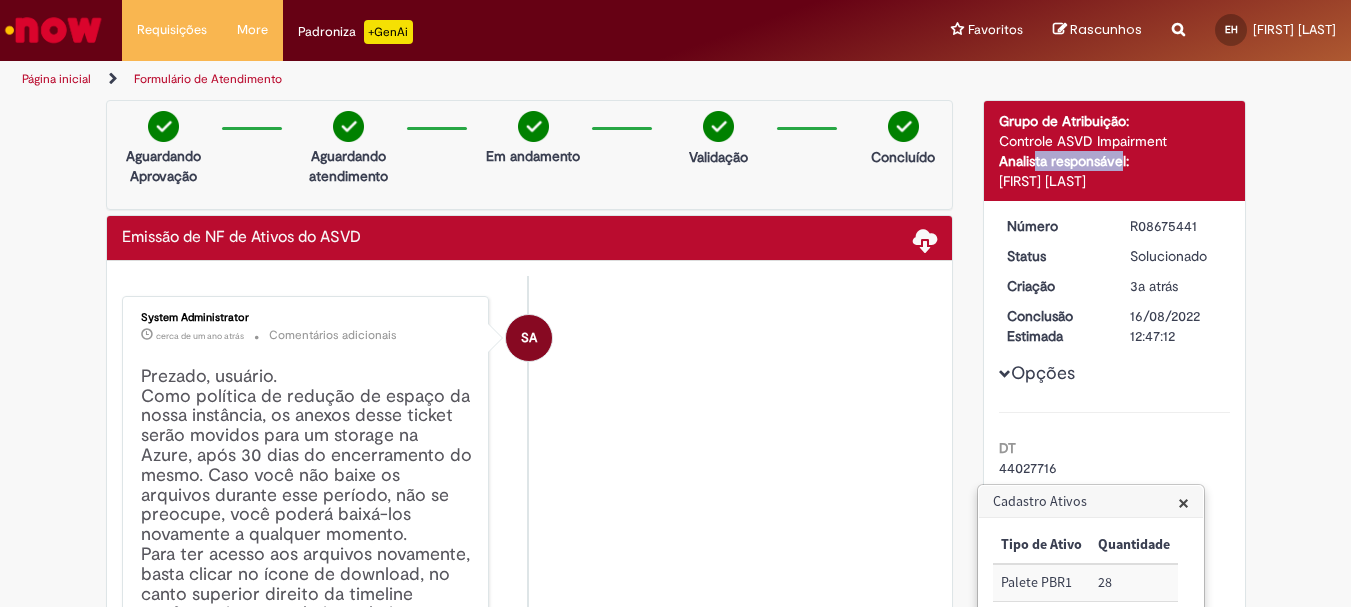 drag, startPoint x: 1033, startPoint y: 180, endPoint x: 1125, endPoint y: 181, distance: 92.00543 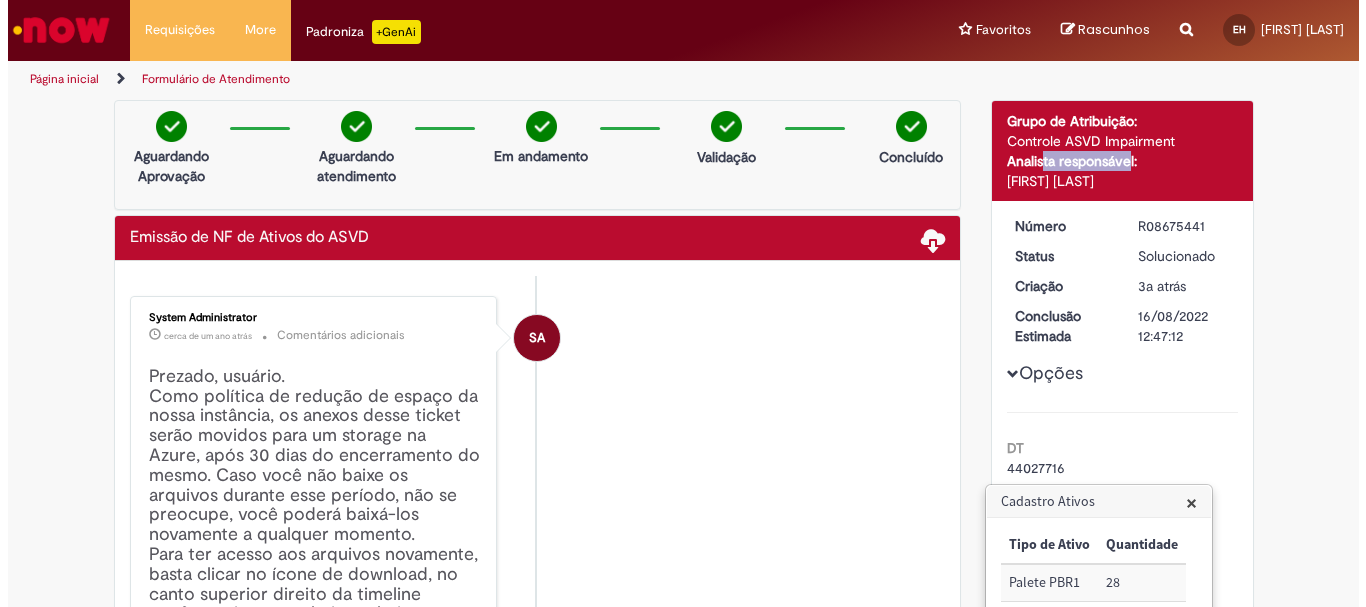 scroll, scrollTop: 100, scrollLeft: 0, axis: vertical 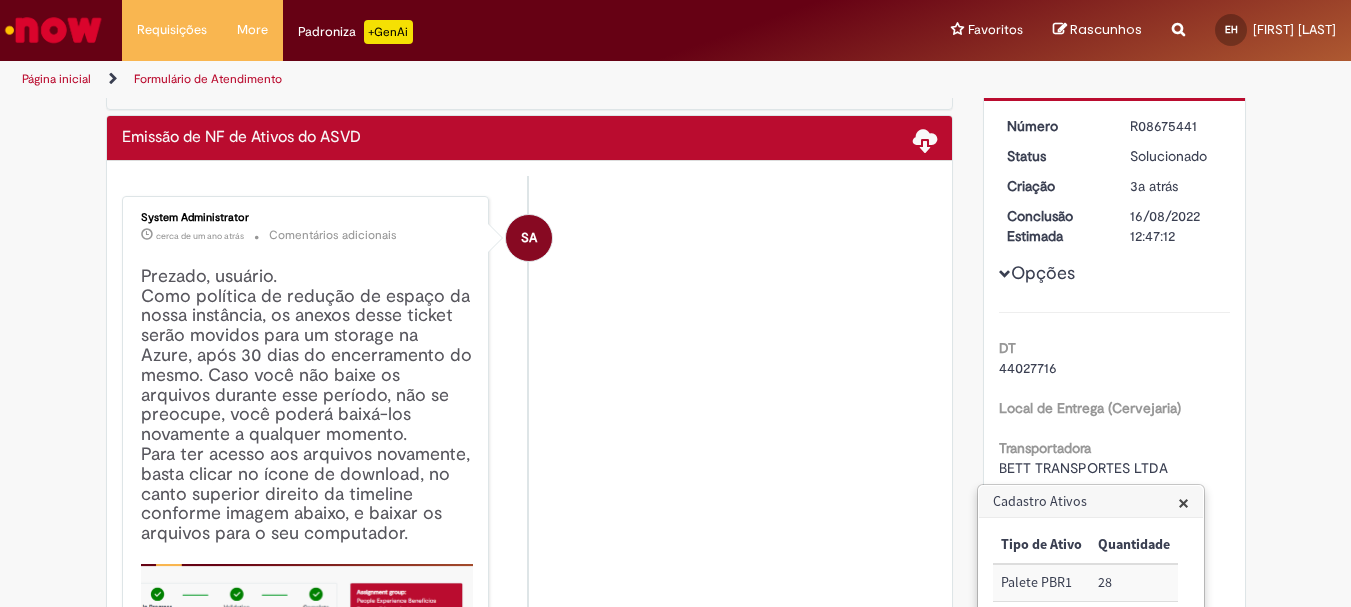 click on "Opções" at bounding box center (0, 0) 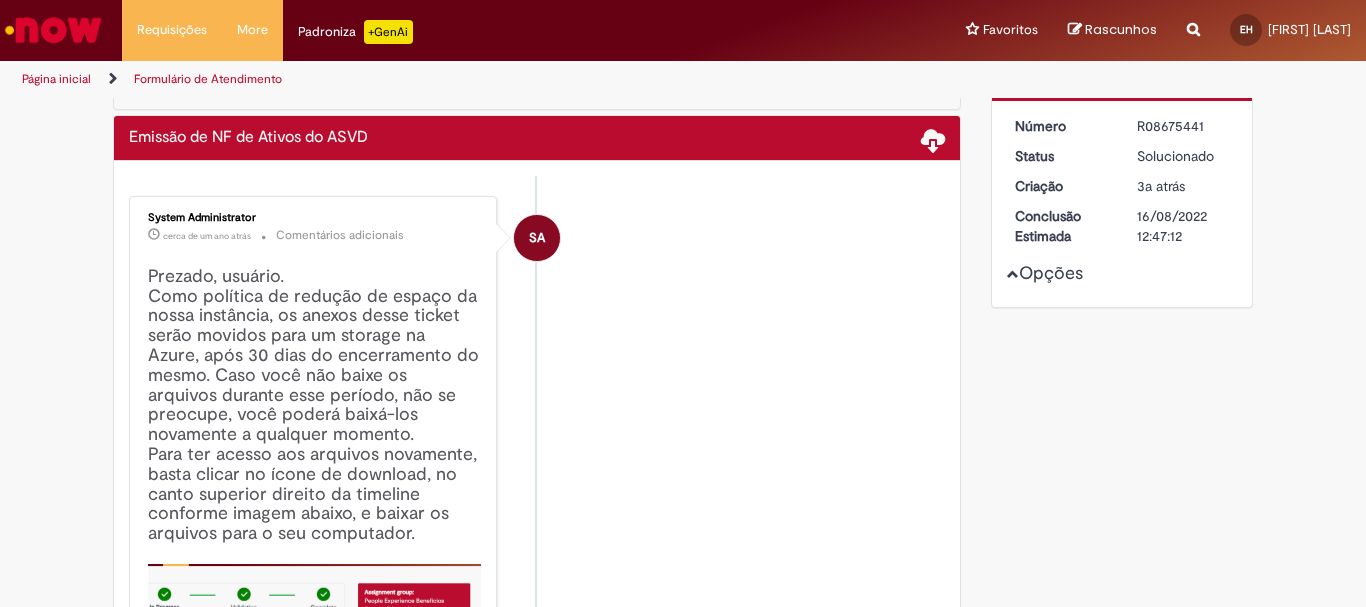 click on "Opções" at bounding box center [0, 0] 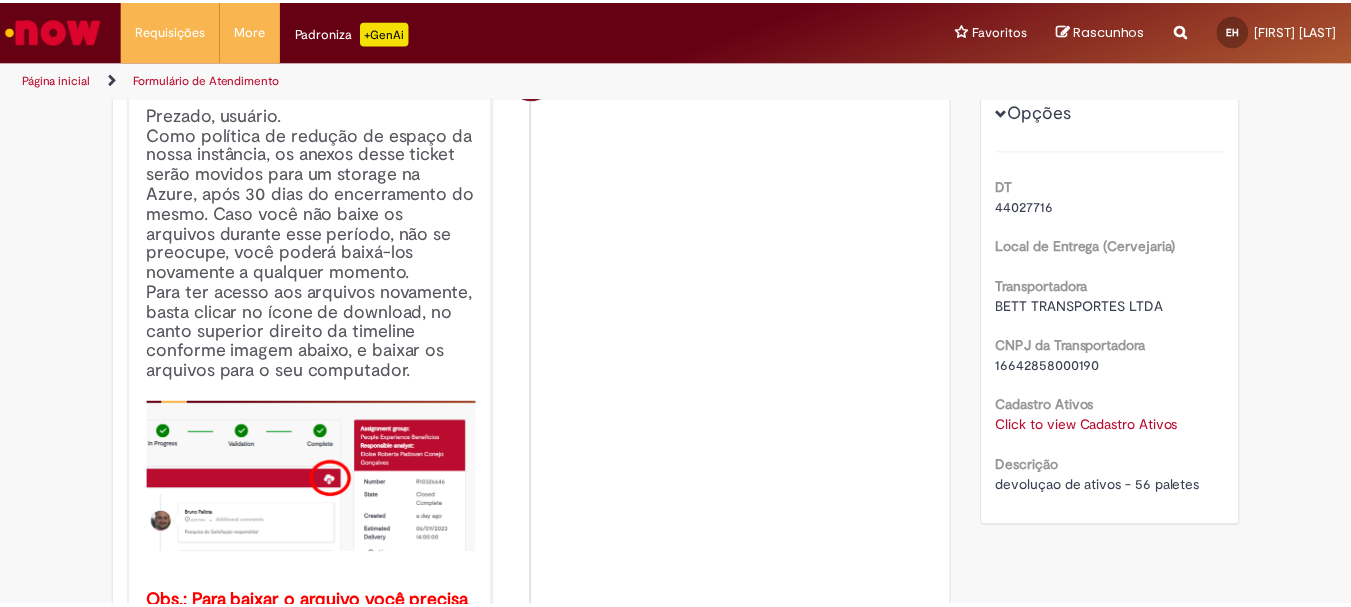 scroll, scrollTop: 0, scrollLeft: 0, axis: both 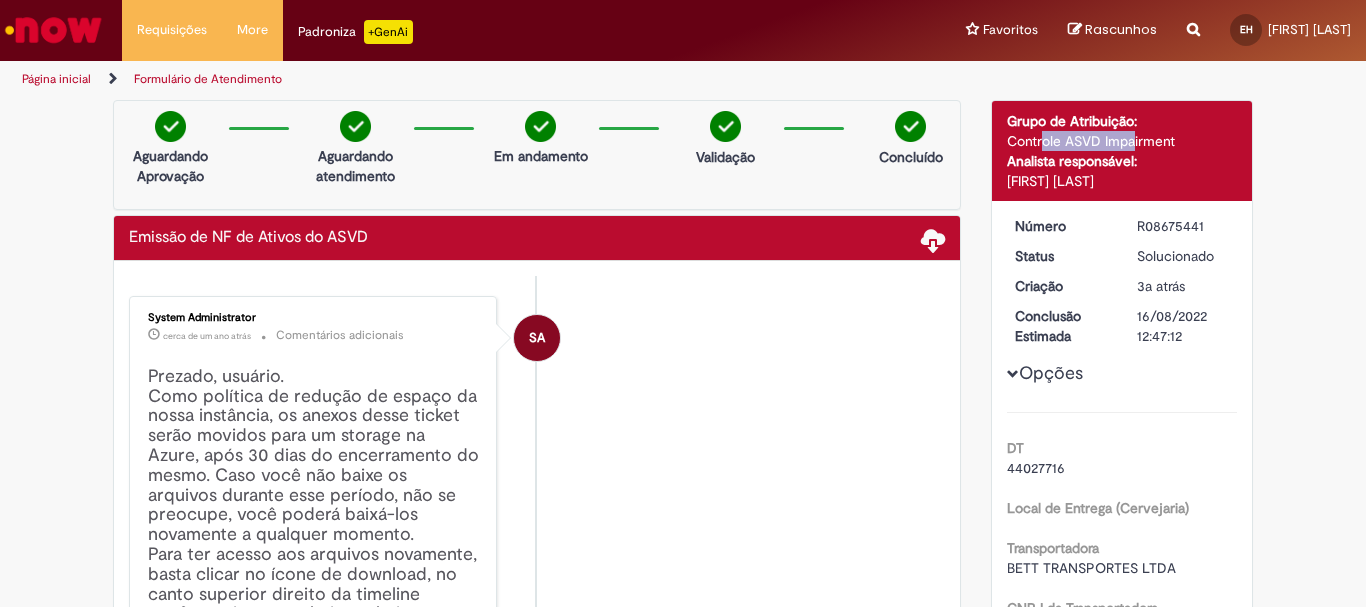 drag, startPoint x: 1002, startPoint y: 139, endPoint x: 1094, endPoint y: 134, distance: 92.13577 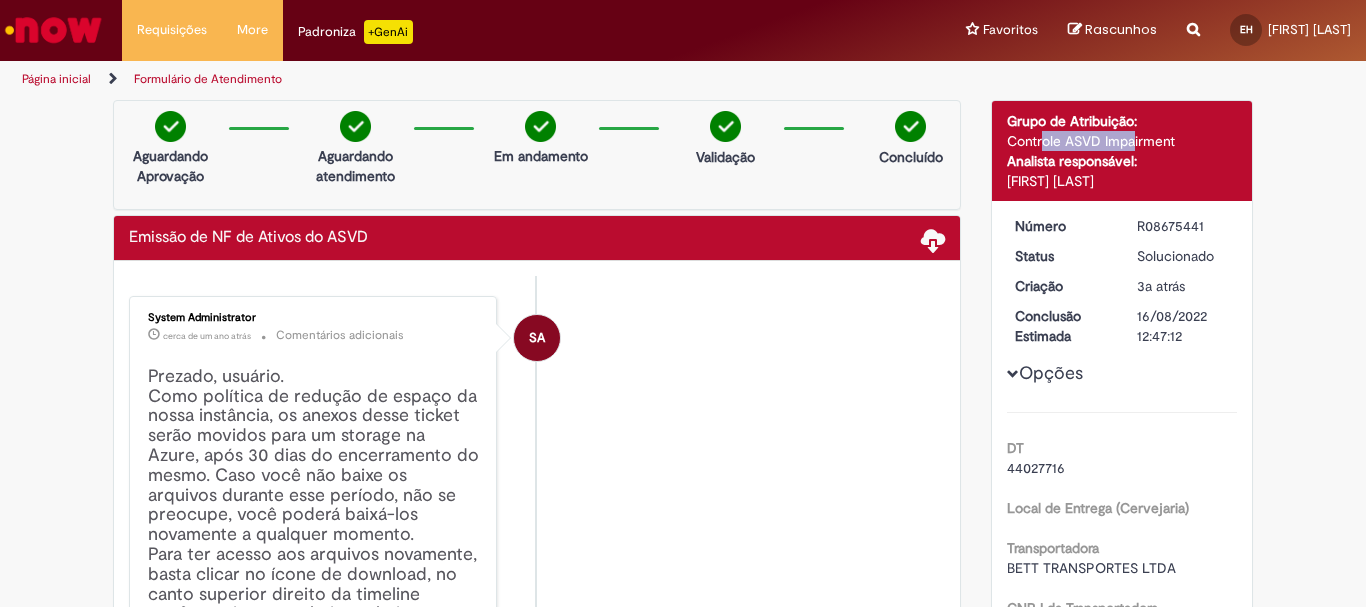 copy on "Controle ASVD" 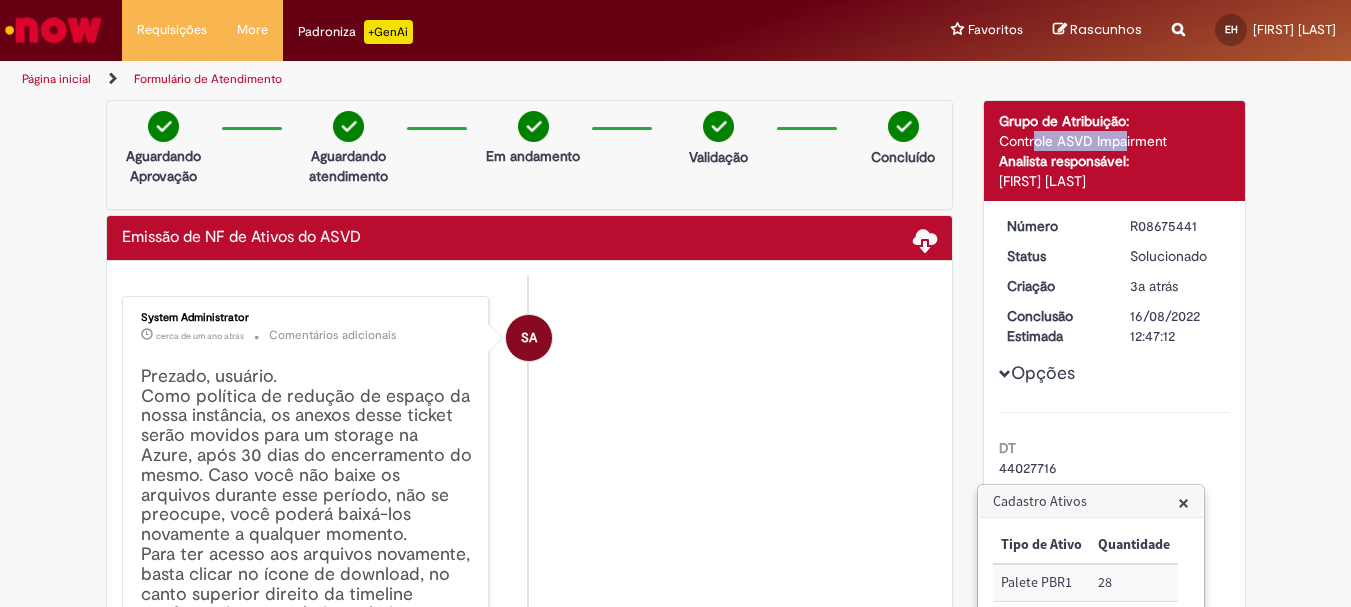 drag, startPoint x: 1166, startPoint y: 140, endPoint x: 995, endPoint y: 135, distance: 171.07309 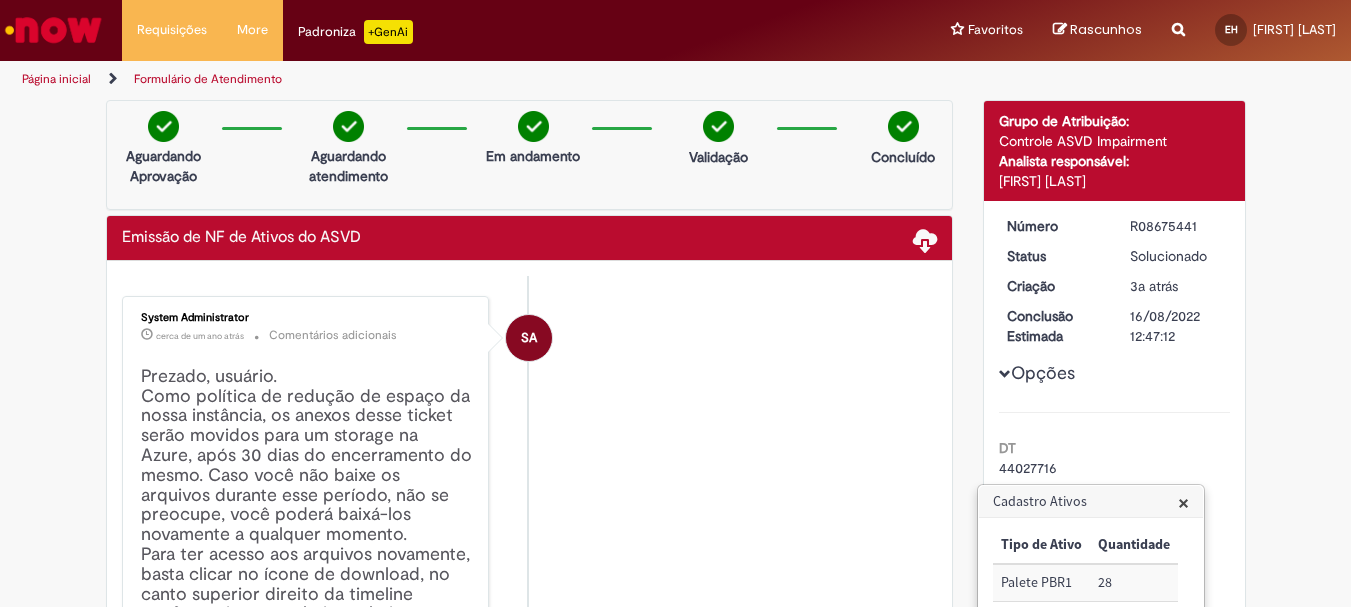 click on "Controle ASVD Impairment" at bounding box center [1114, 141] 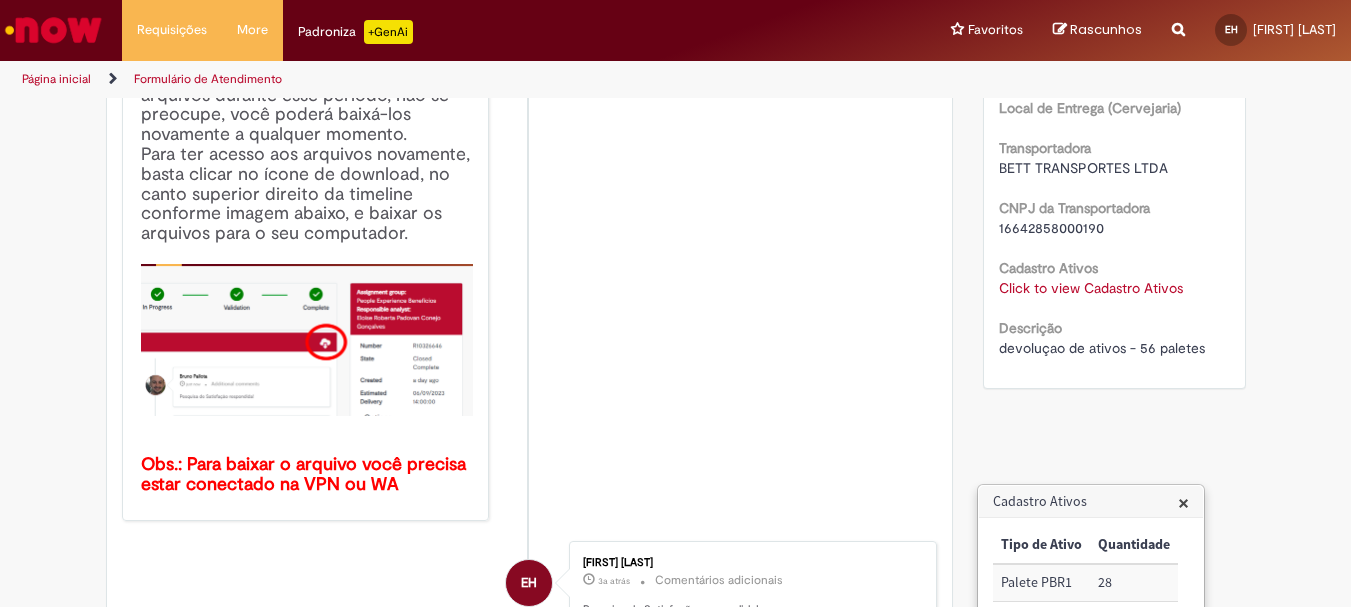 scroll, scrollTop: 0, scrollLeft: 0, axis: both 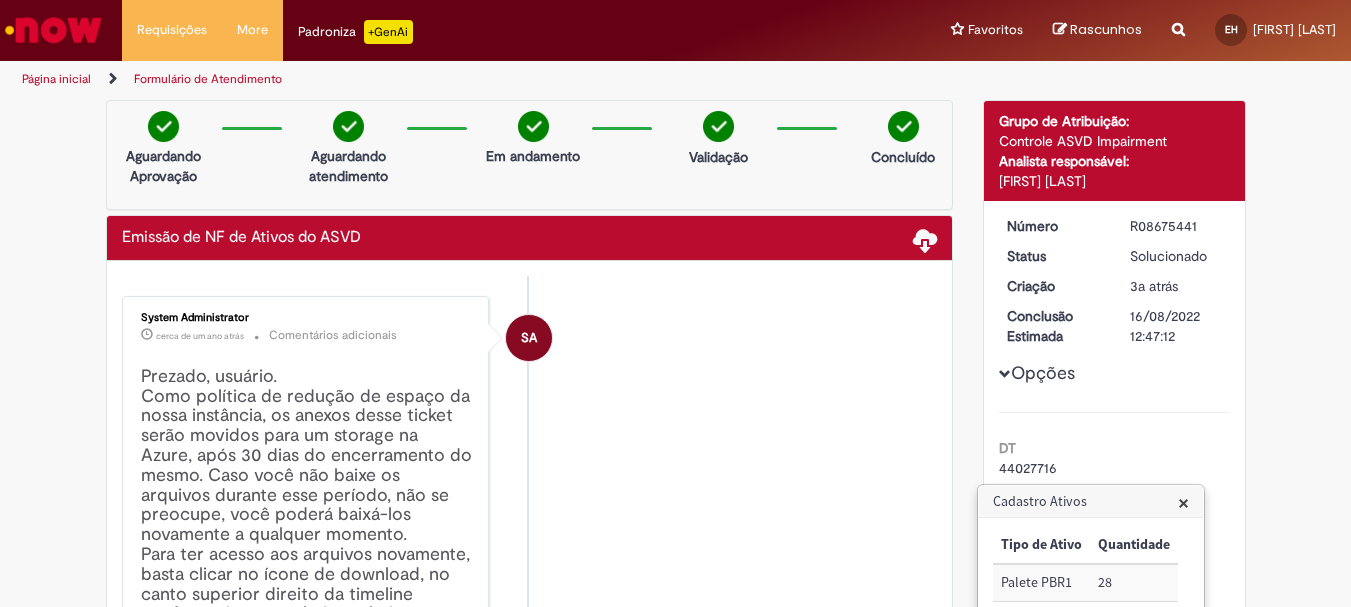 click on "Padroniza  +GenAi" at bounding box center (355, 32) 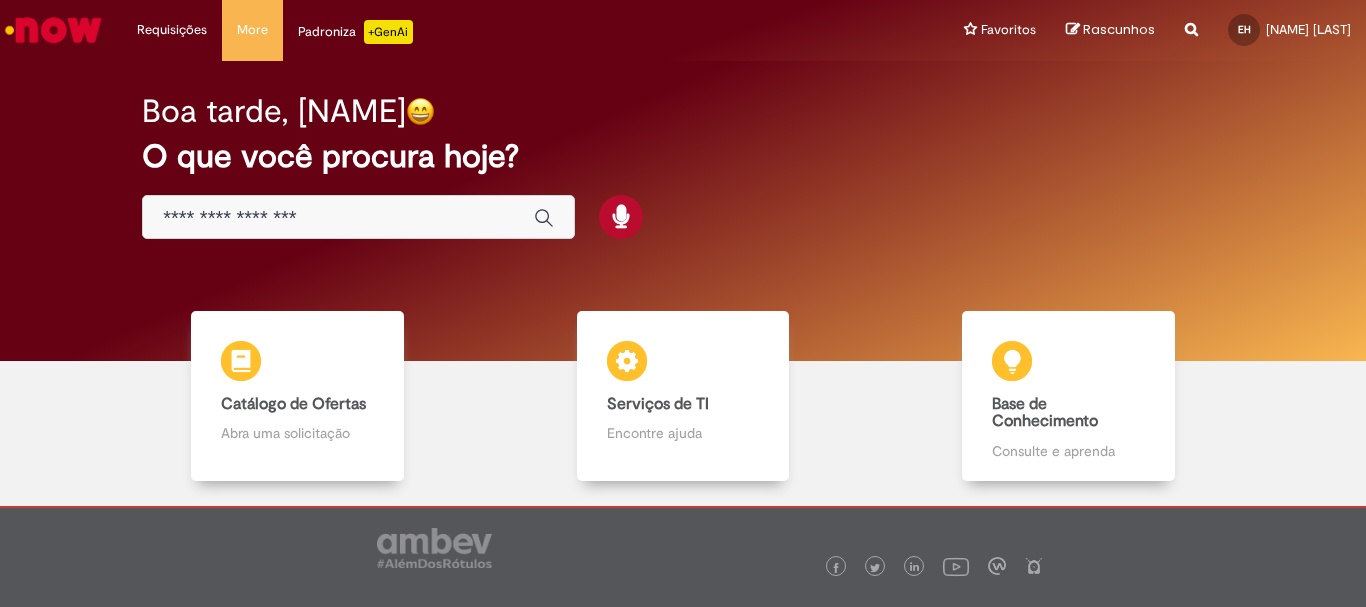 scroll, scrollTop: 0, scrollLeft: 0, axis: both 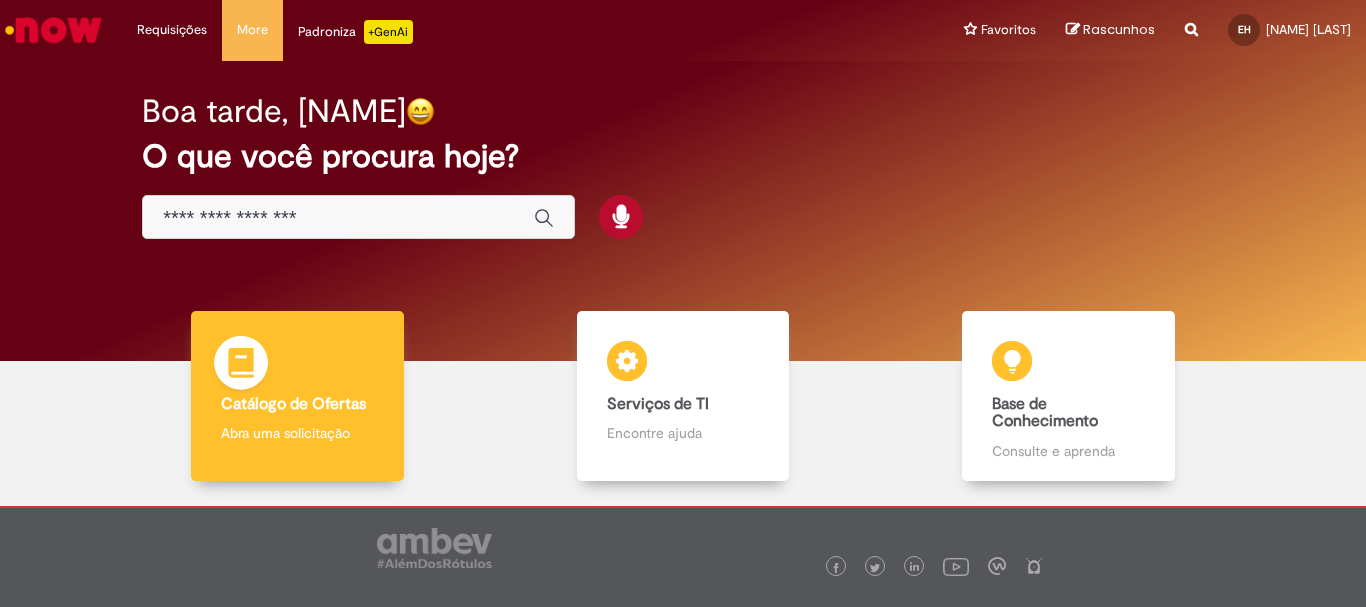 click on "Catálogo de Ofertas
Catálogo de Ofertas
Abra uma solicitação" at bounding box center (297, 396) 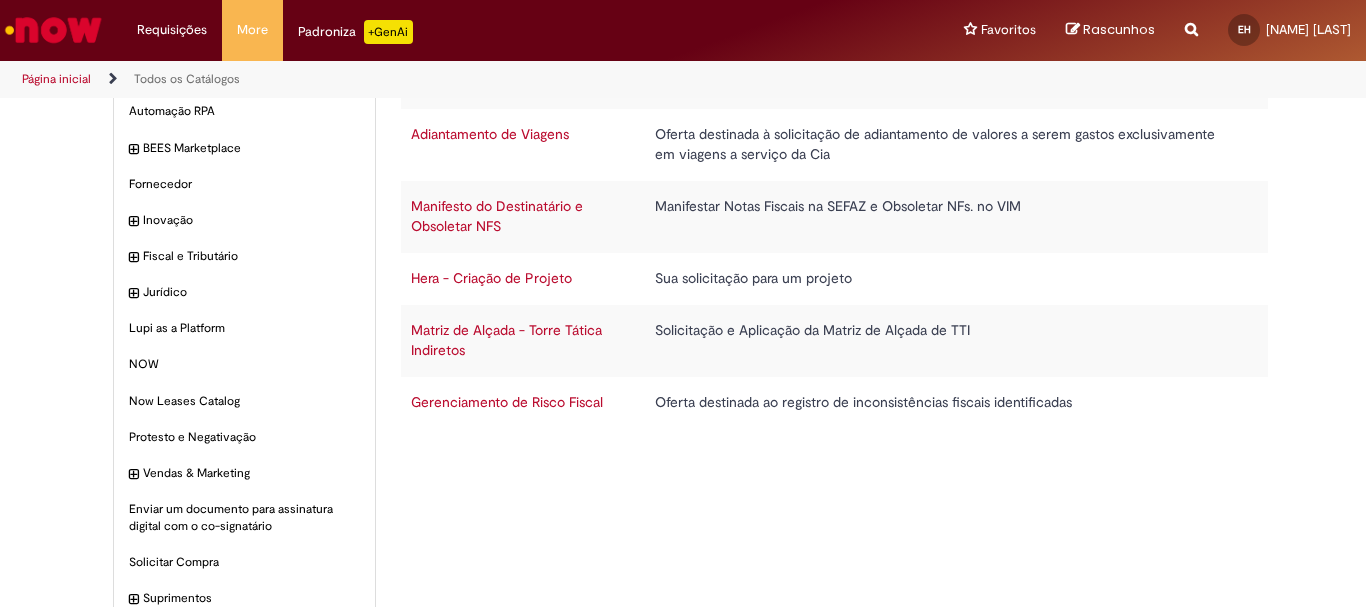 scroll, scrollTop: 0, scrollLeft: 0, axis: both 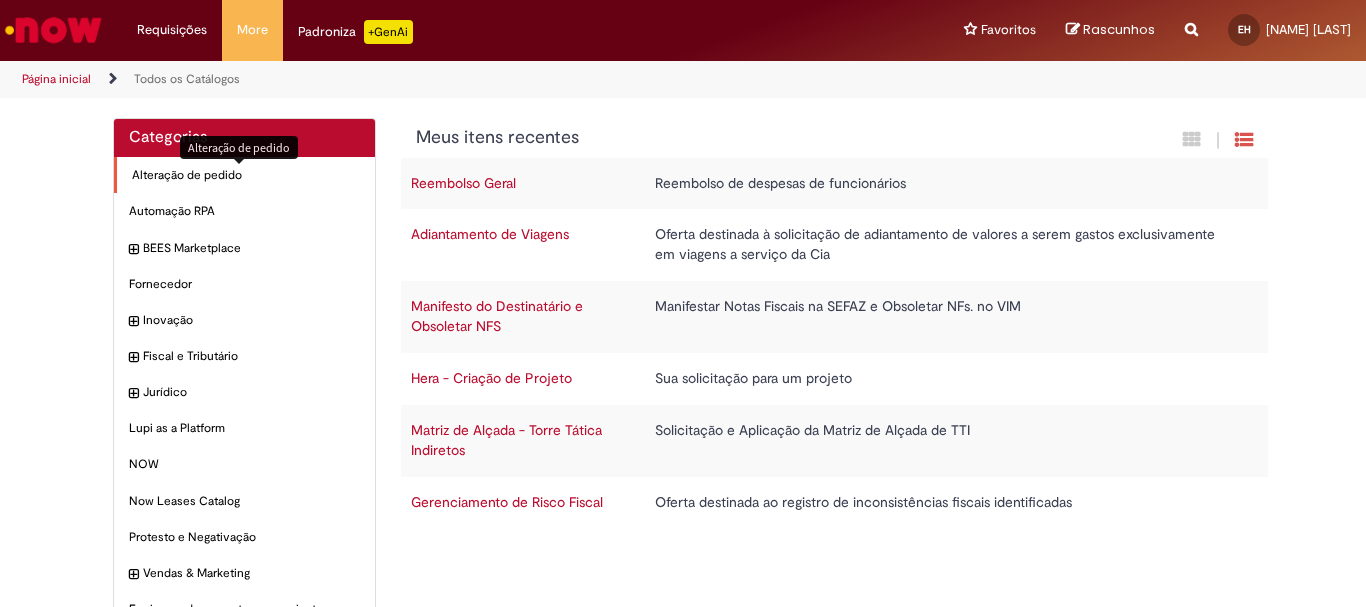 click on "Alteração de pedido
Itens" at bounding box center (246, 175) 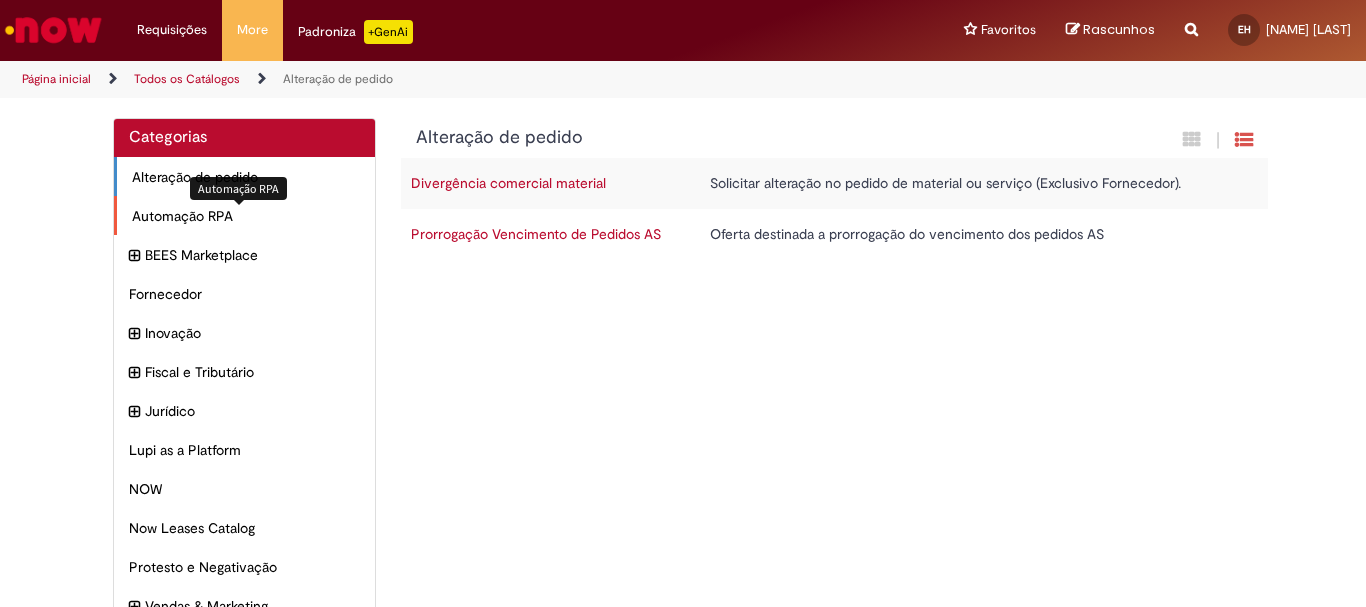 click on "Automação RPA
Itens" at bounding box center (246, 216) 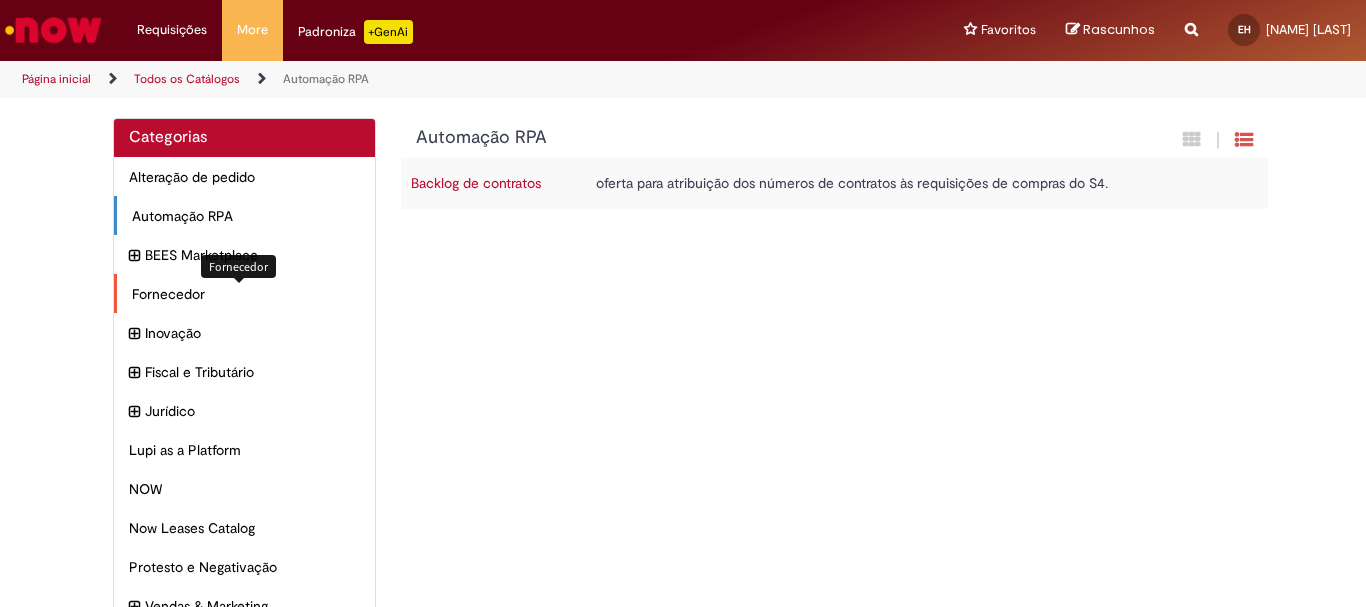 click on "Fornecedor
Itens" at bounding box center [246, 294] 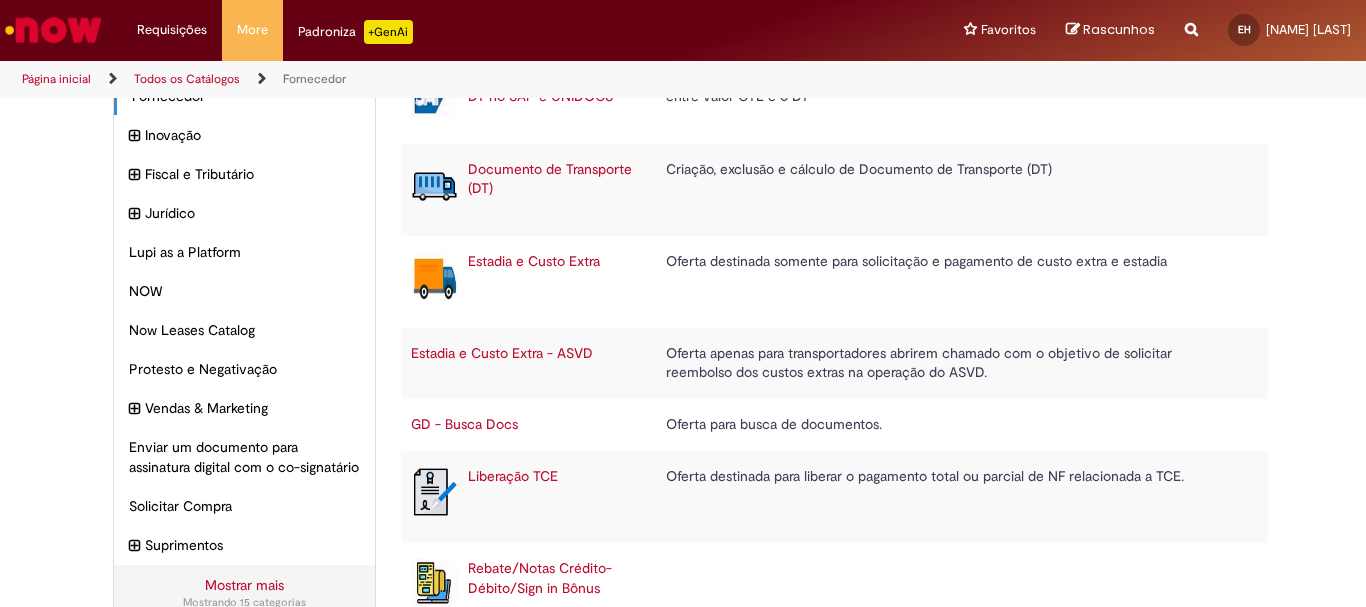 scroll, scrollTop: 0, scrollLeft: 0, axis: both 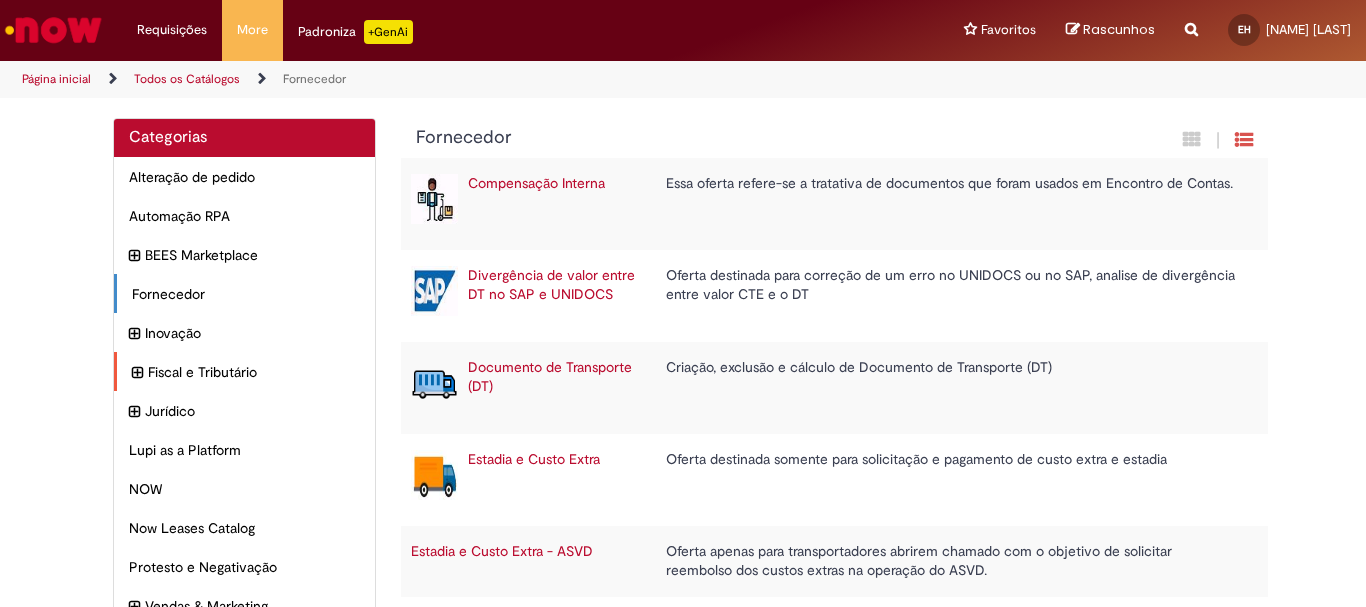 click at bounding box center [137, 373] 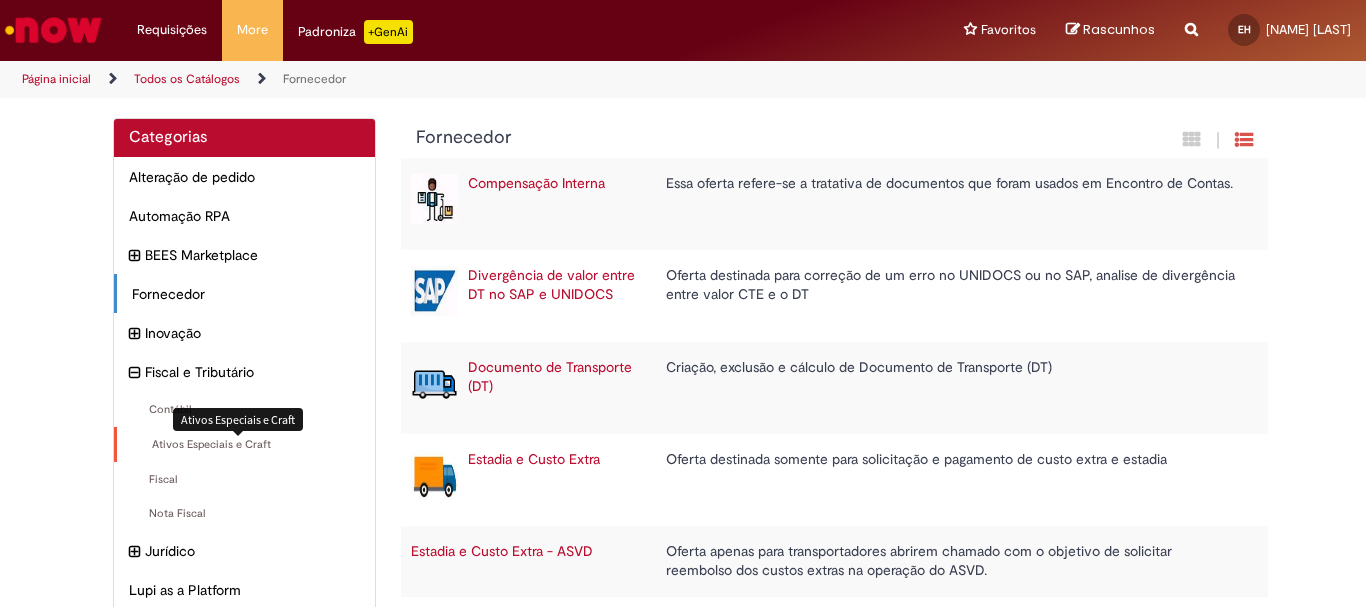 click on "Ativos Especiais e Craft
Itens" at bounding box center [246, 445] 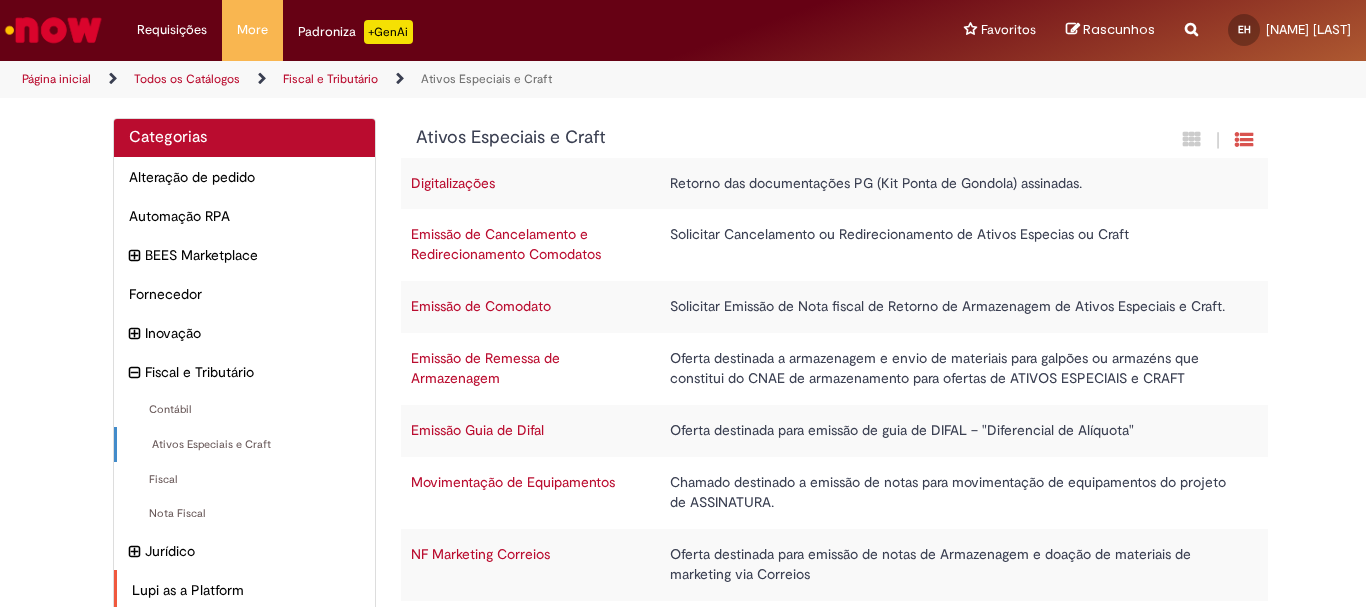scroll, scrollTop: 100, scrollLeft: 0, axis: vertical 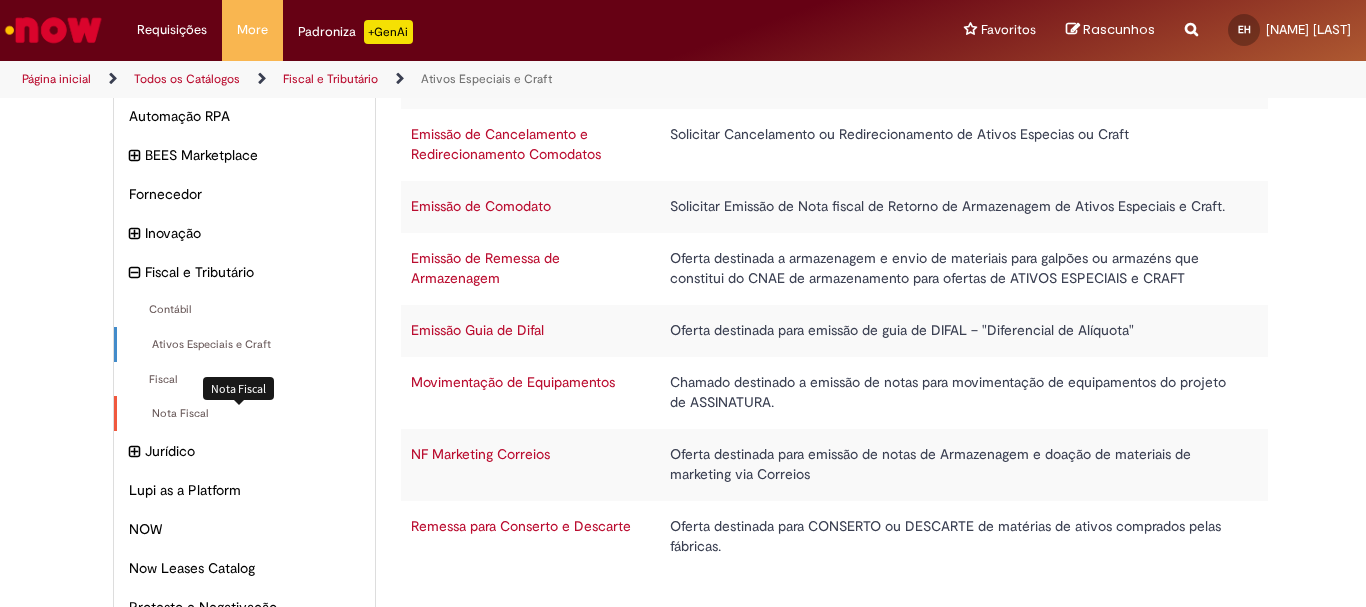 click on "Nota Fiscal
Itens" at bounding box center [246, 414] 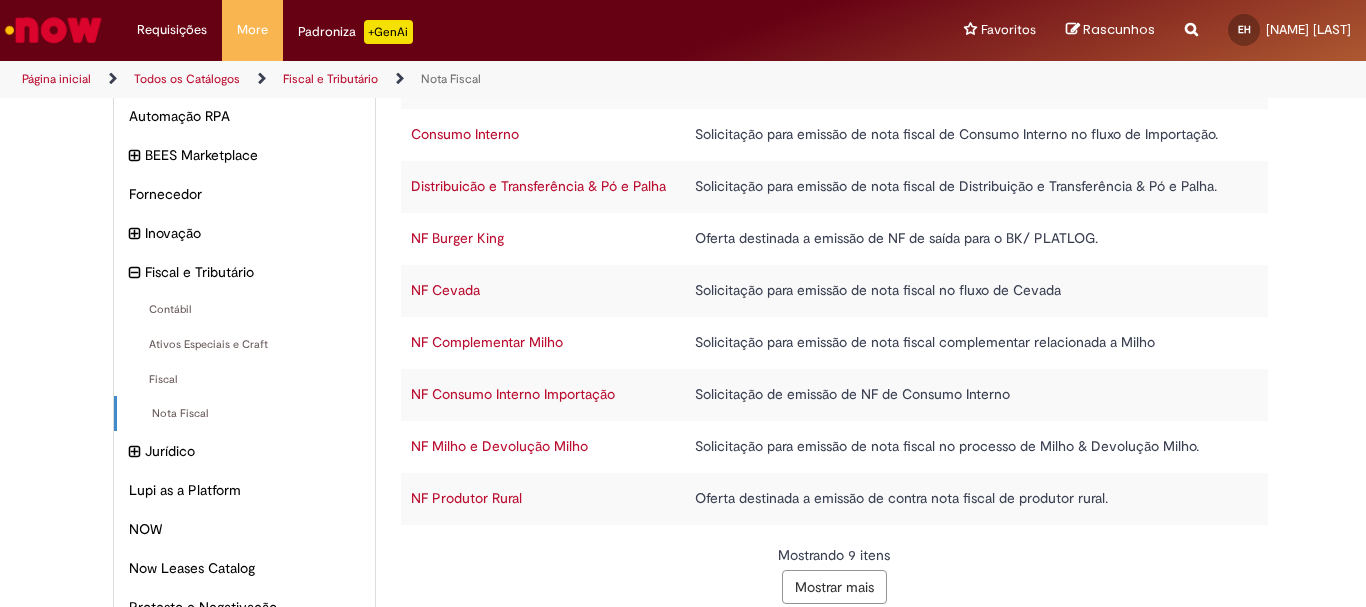 scroll, scrollTop: 0, scrollLeft: 0, axis: both 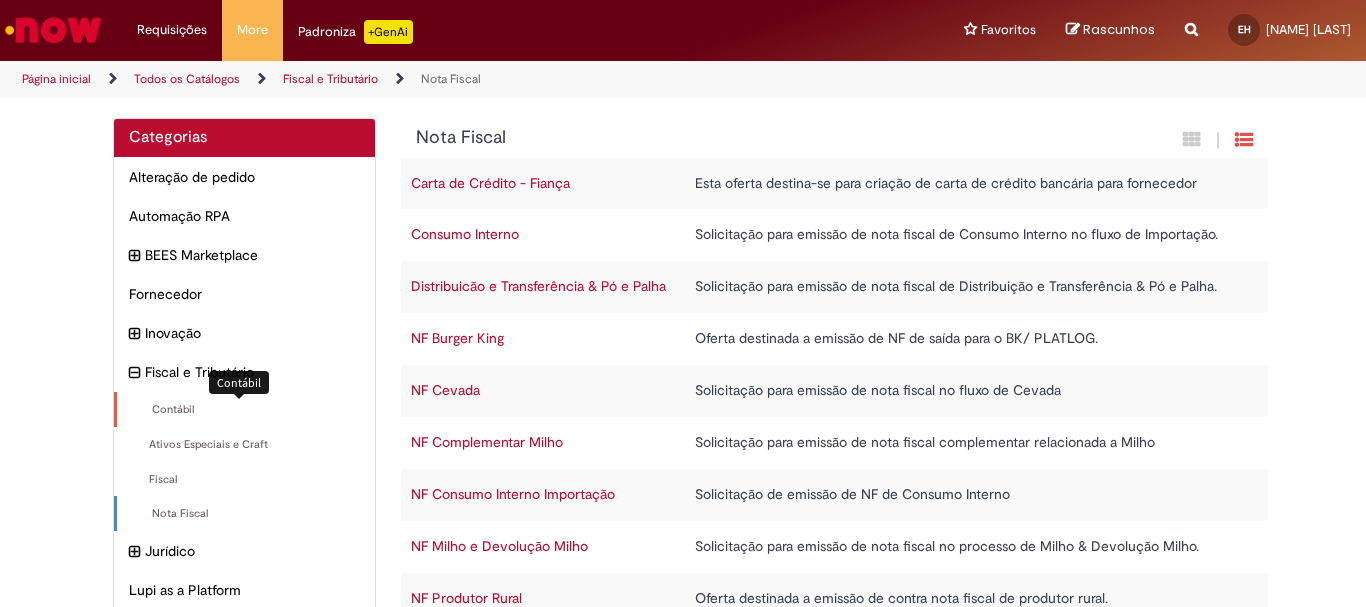 click on "Contábil
Itens" at bounding box center [246, 410] 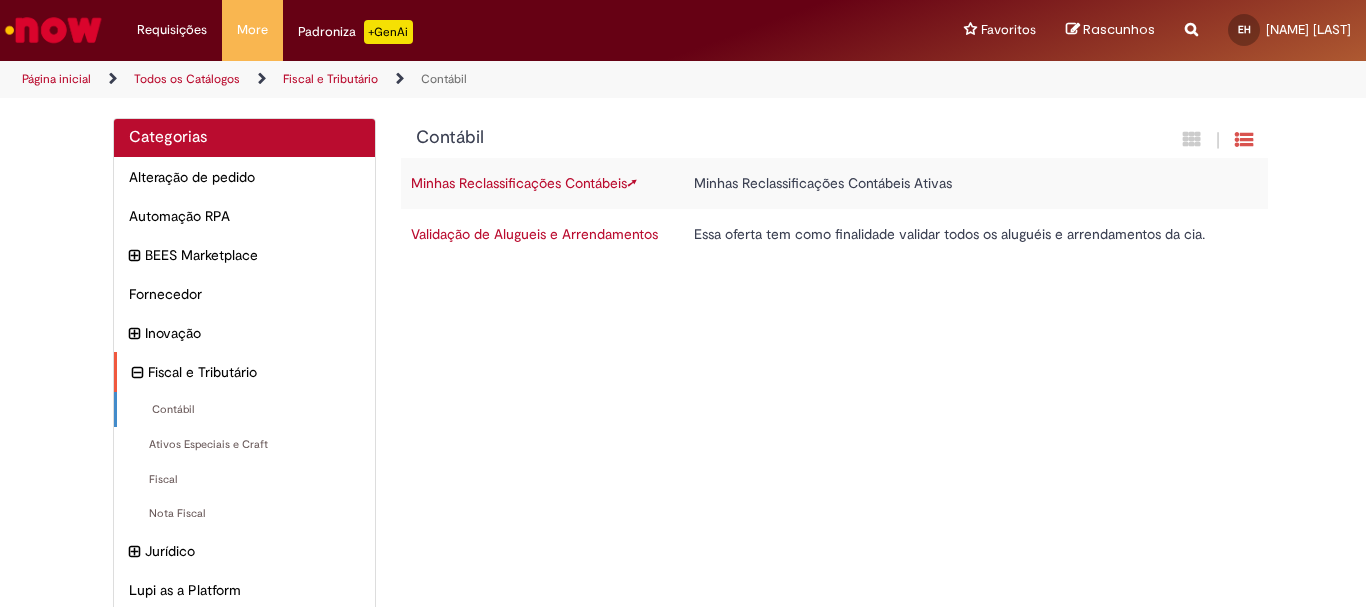 click at bounding box center (137, 373) 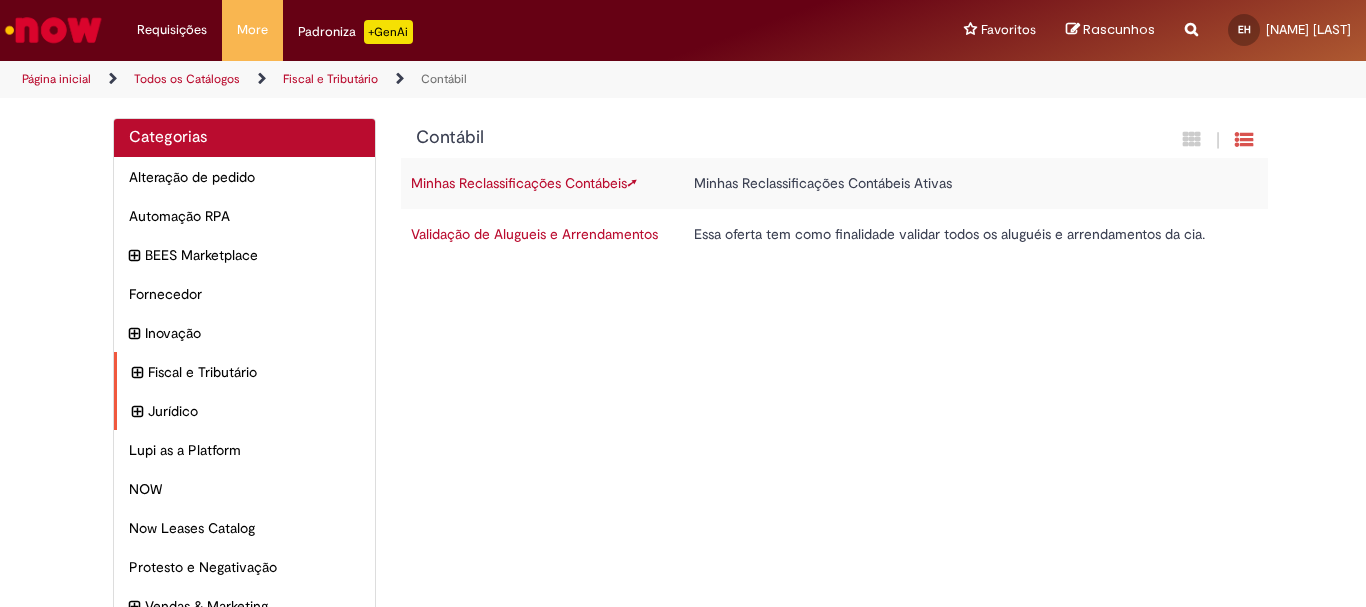 scroll, scrollTop: 100, scrollLeft: 0, axis: vertical 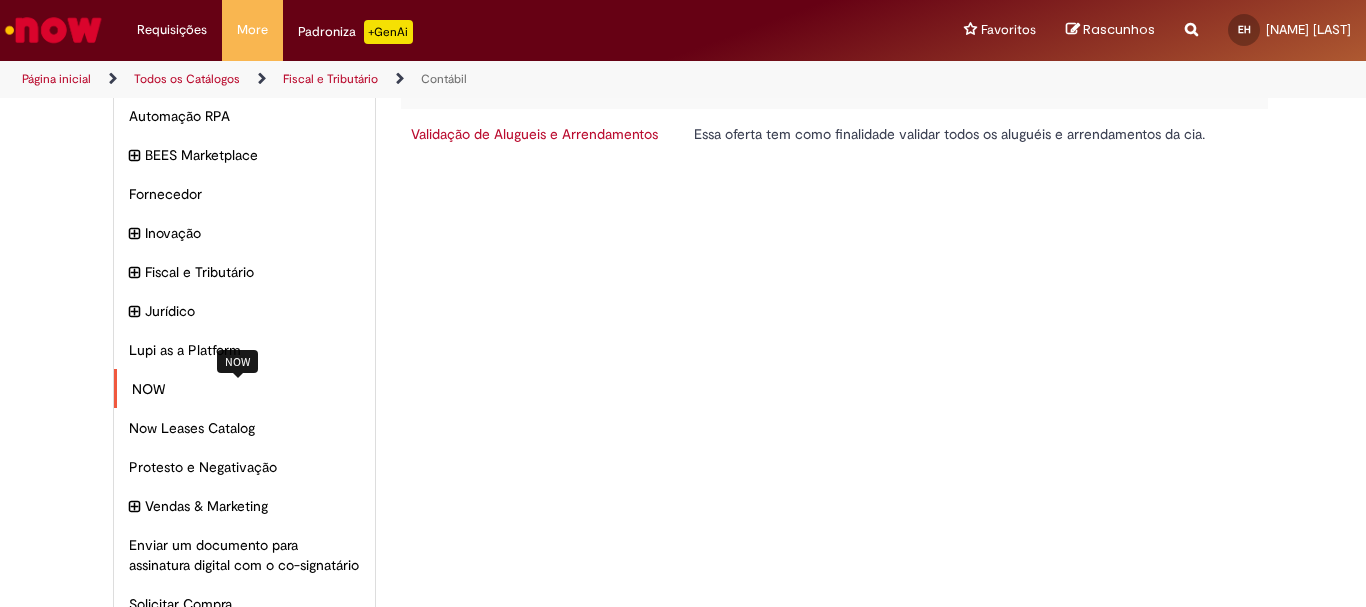 click on "NOW
Itens" at bounding box center [246, 389] 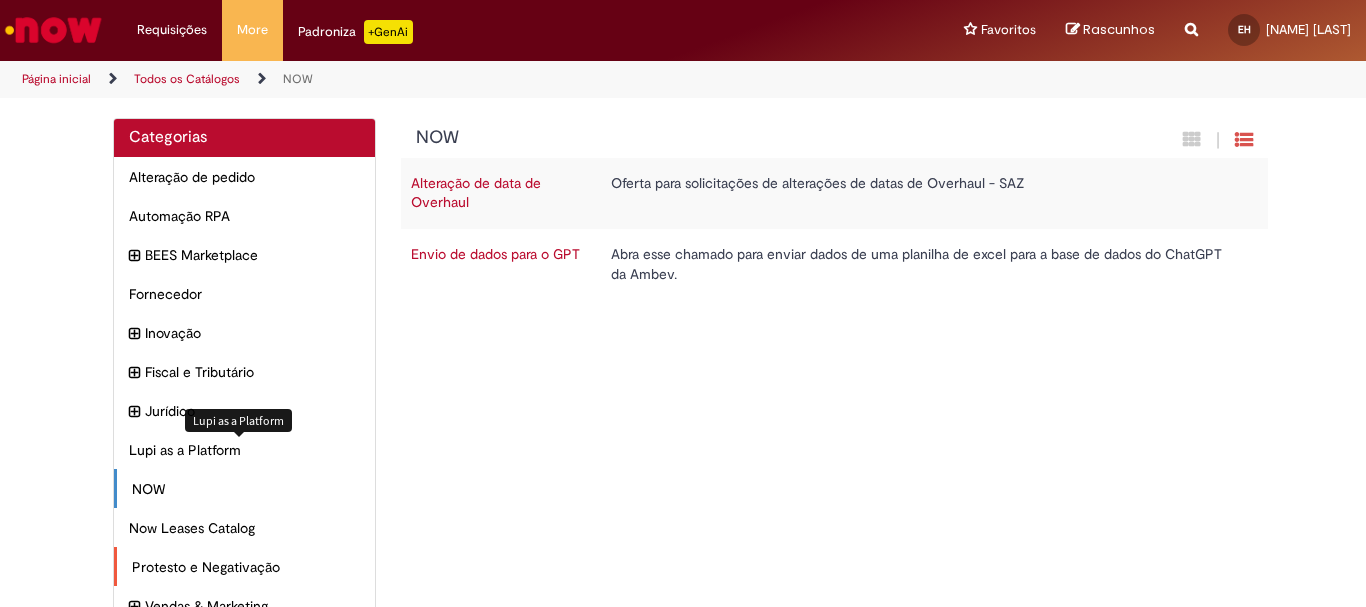 scroll, scrollTop: 100, scrollLeft: 0, axis: vertical 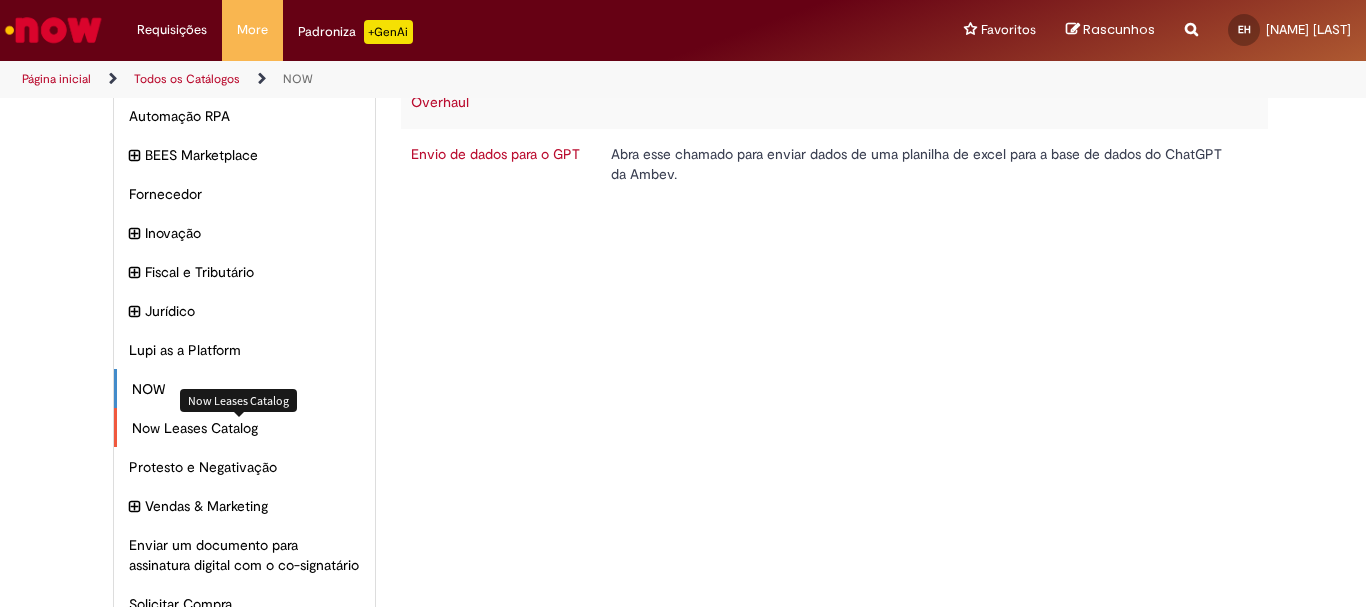 click on "Now Leases Catalog
Itens" at bounding box center (246, 428) 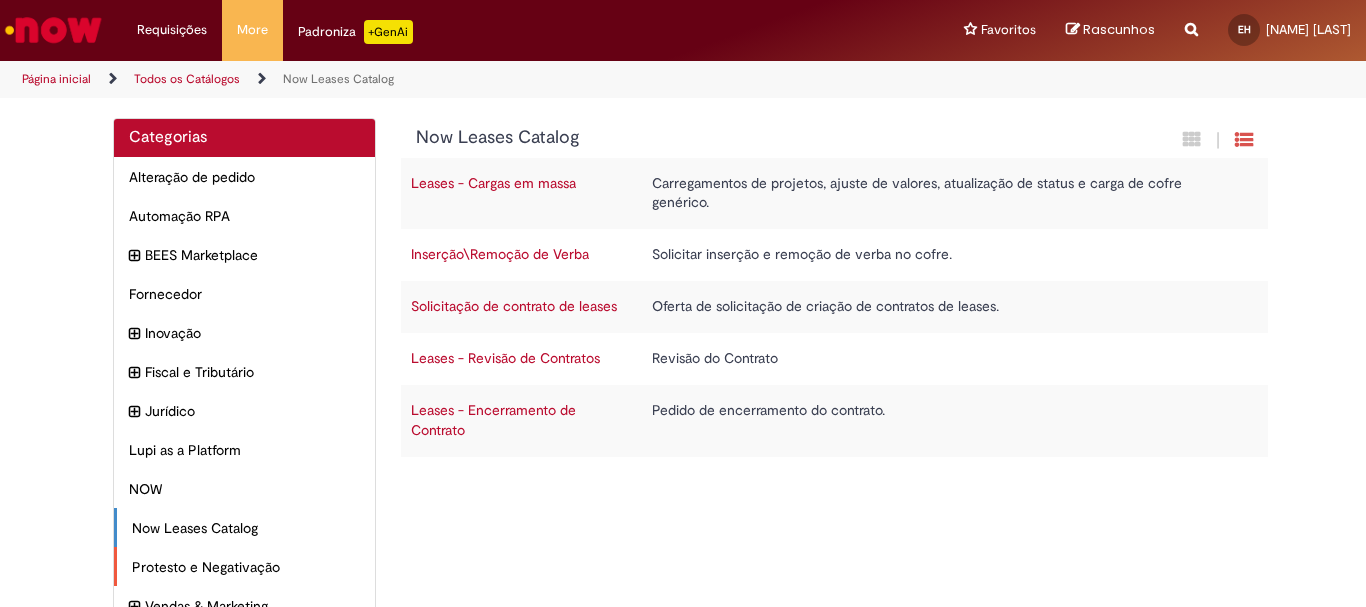 scroll, scrollTop: 100, scrollLeft: 0, axis: vertical 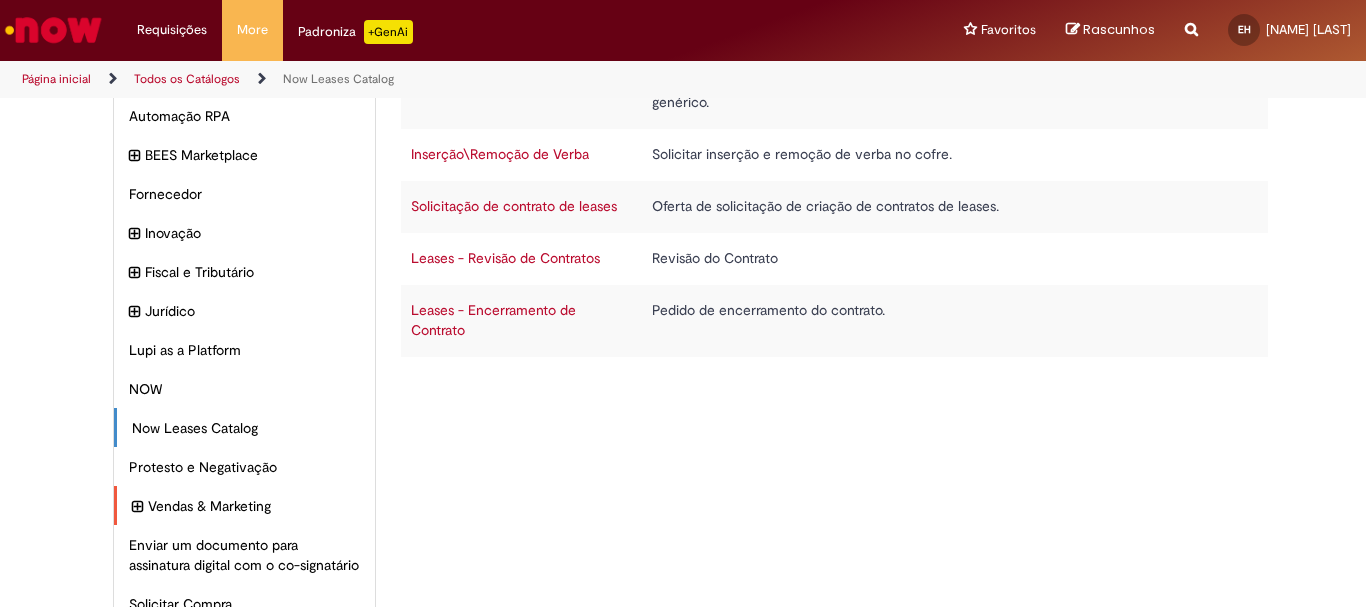click at bounding box center (137, 507) 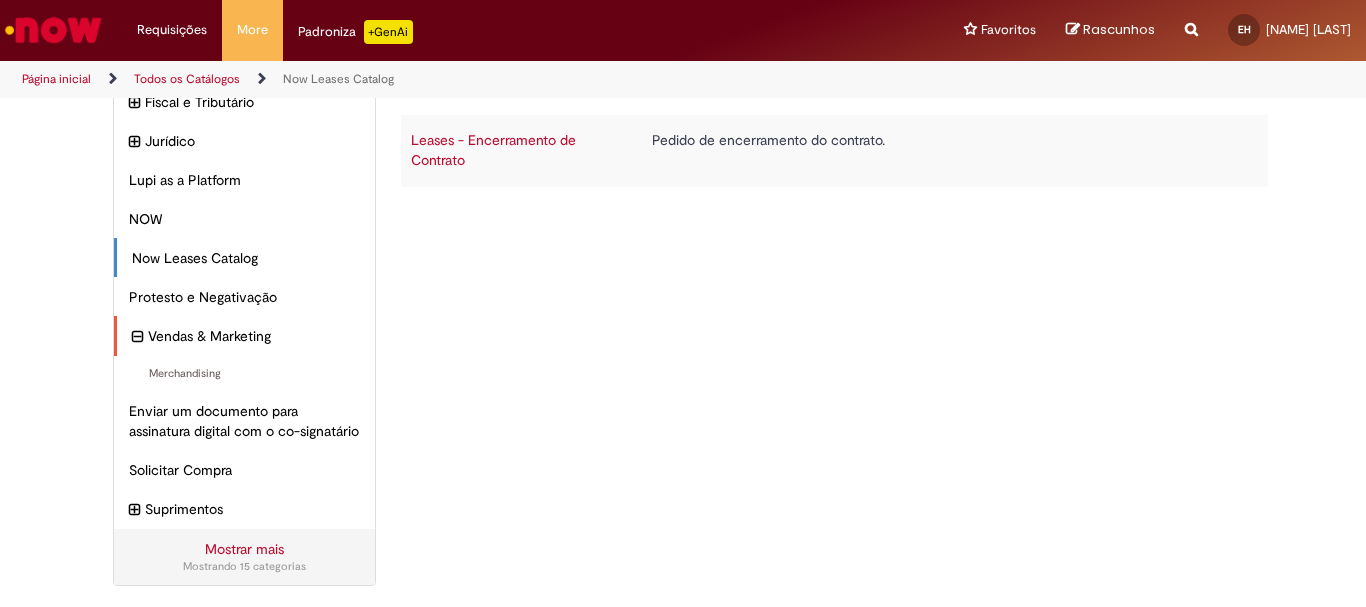 scroll, scrollTop: 0, scrollLeft: 0, axis: both 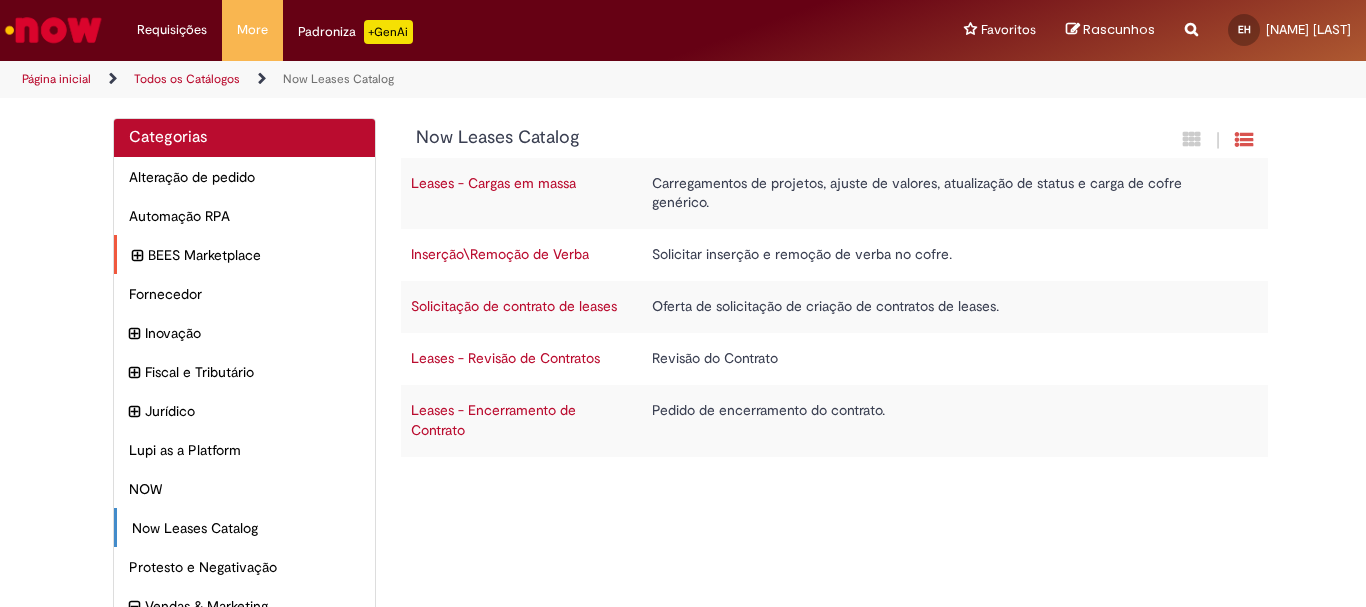 click at bounding box center (137, 256) 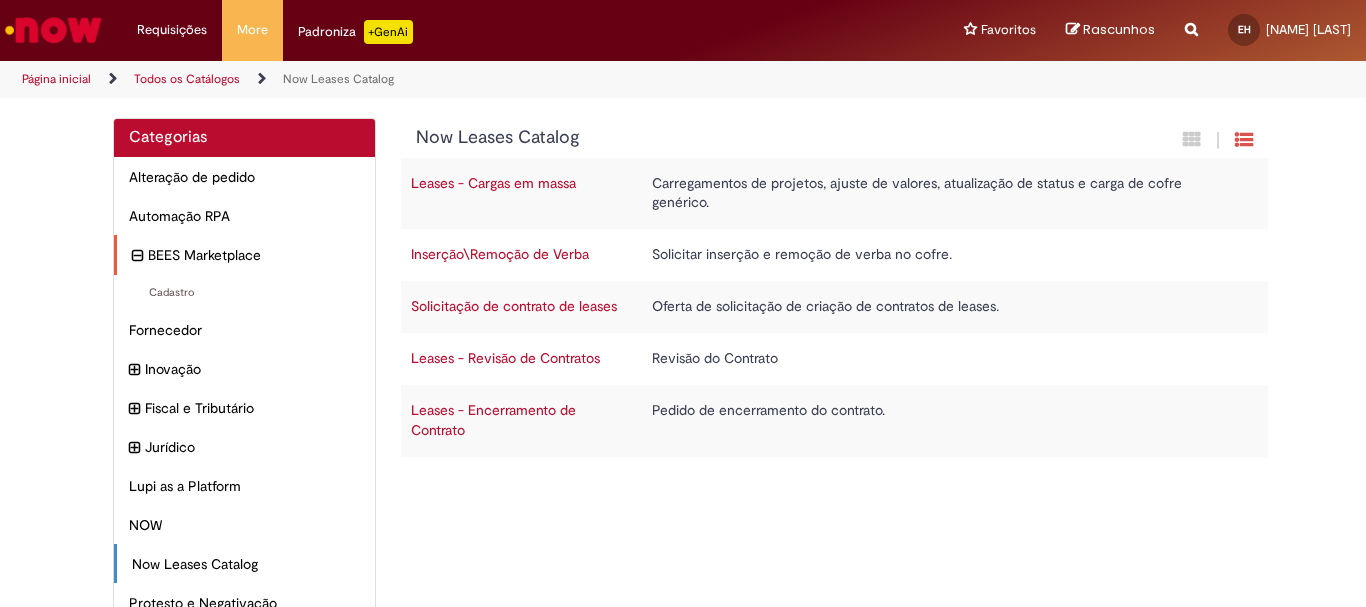 click at bounding box center (137, 256) 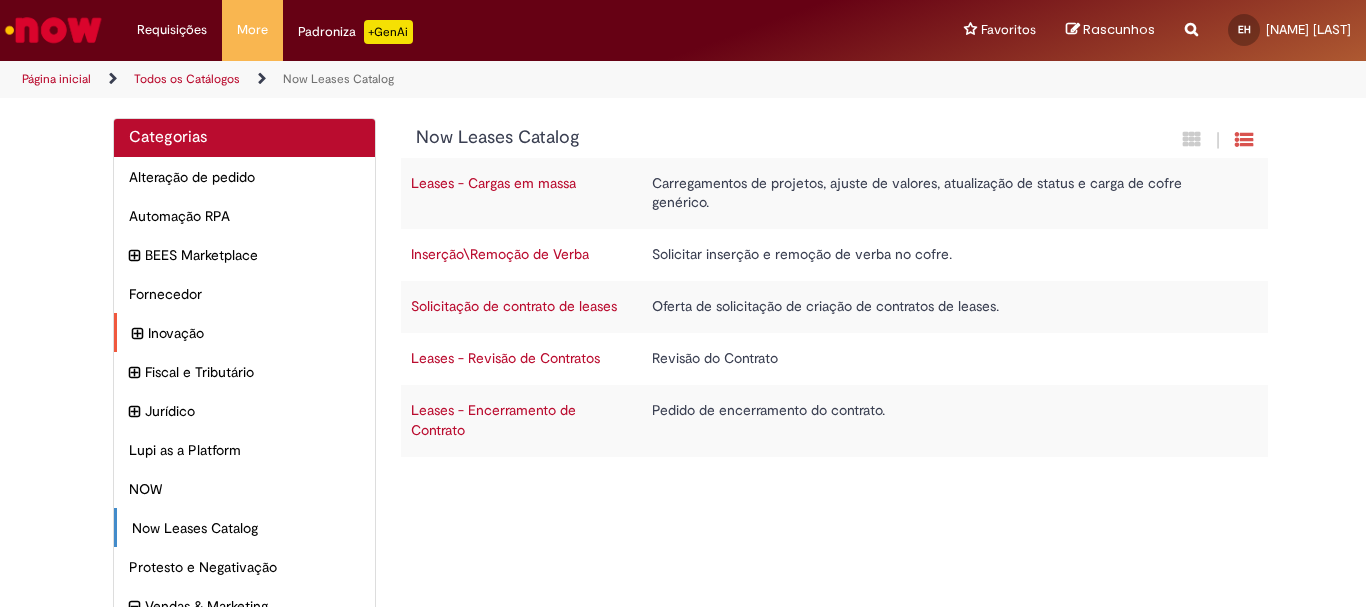 click at bounding box center (137, 334) 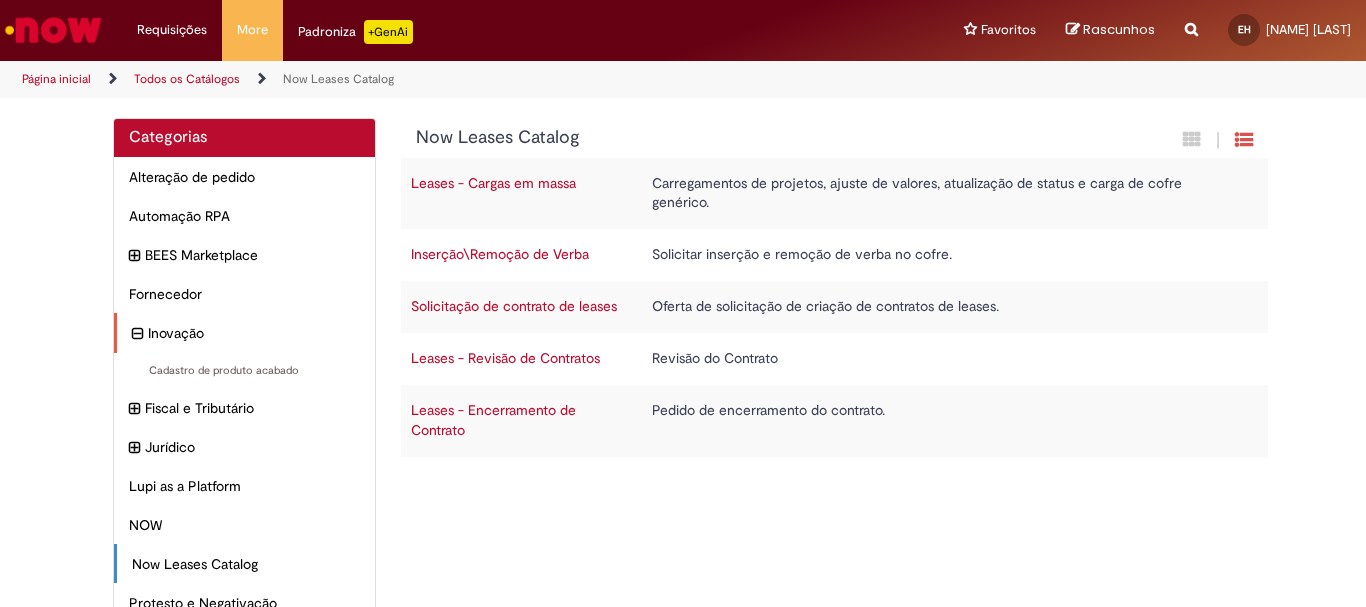 click at bounding box center [137, 334] 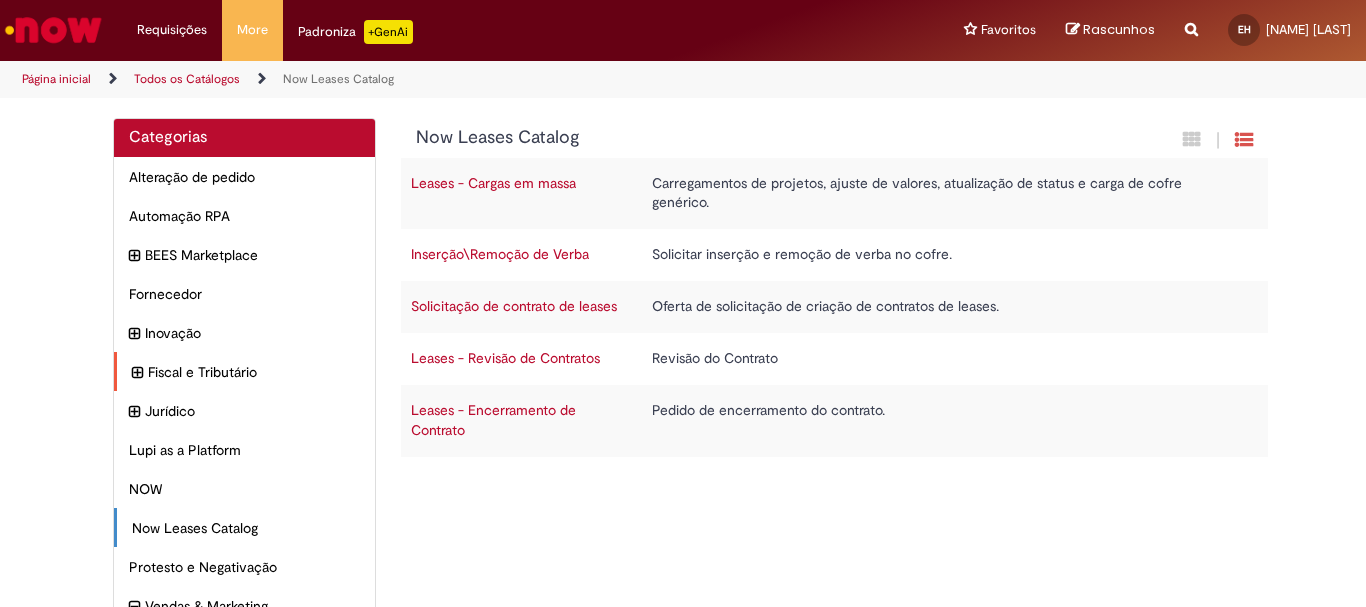 click at bounding box center (137, 373) 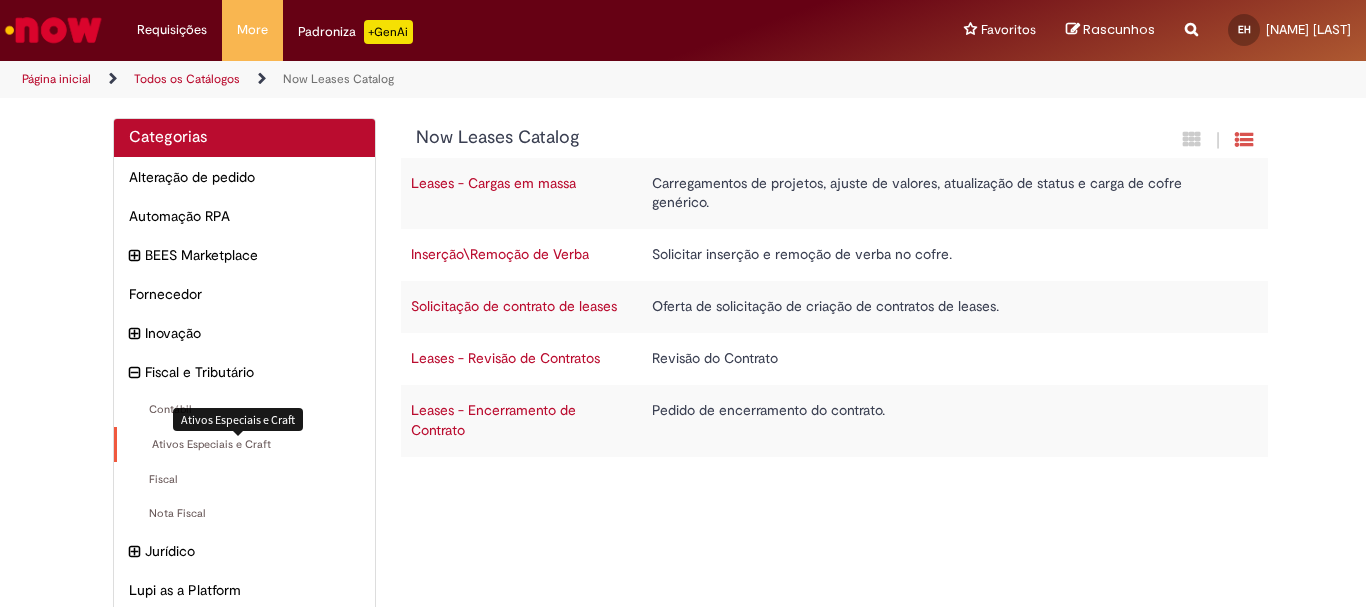 click on "Ativos Especiais e Craft
Itens" at bounding box center [246, 445] 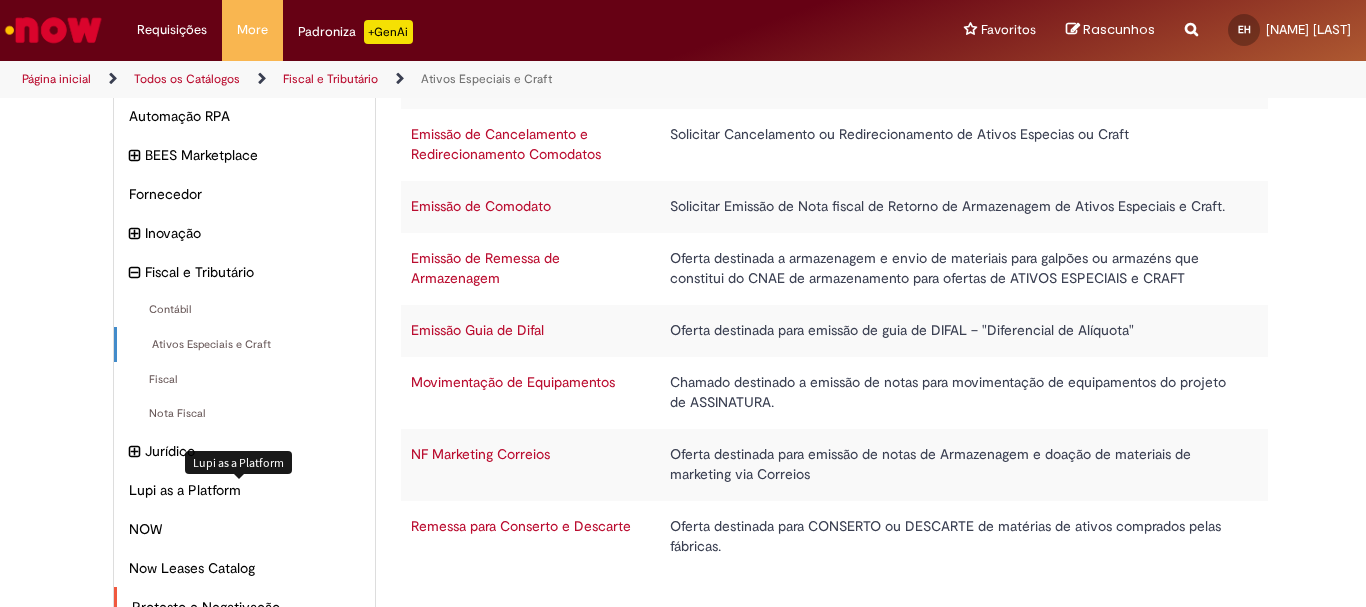 scroll, scrollTop: 200, scrollLeft: 0, axis: vertical 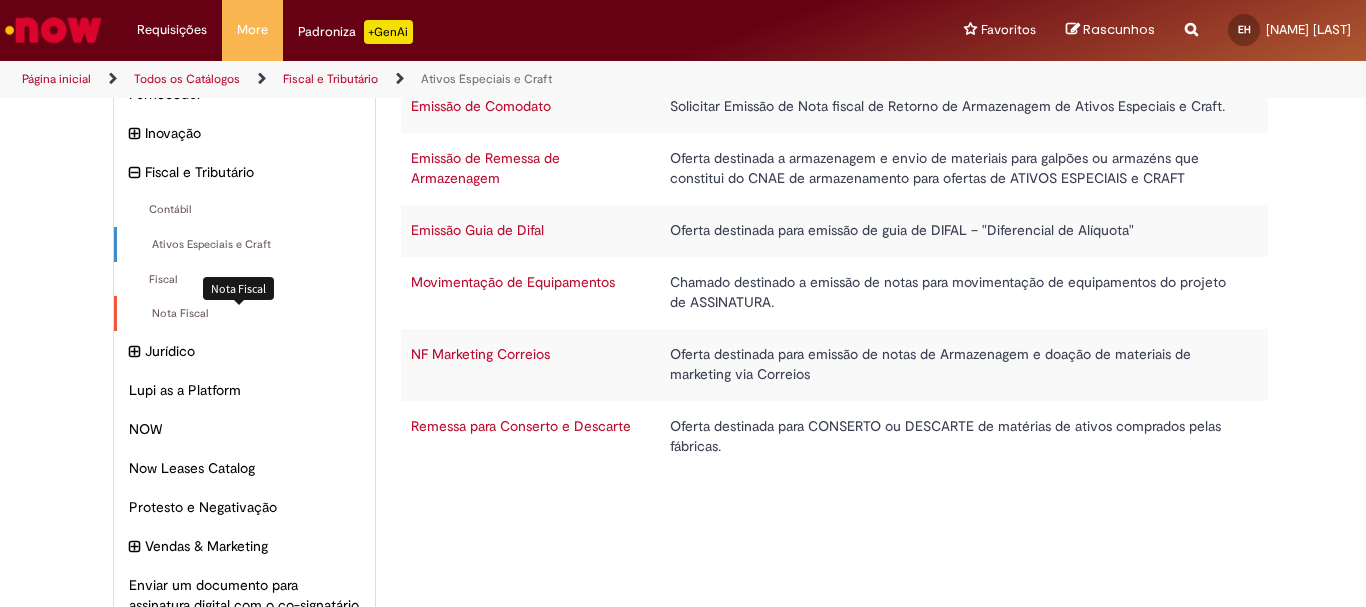 click on "Nota Fiscal
Itens" at bounding box center (246, 314) 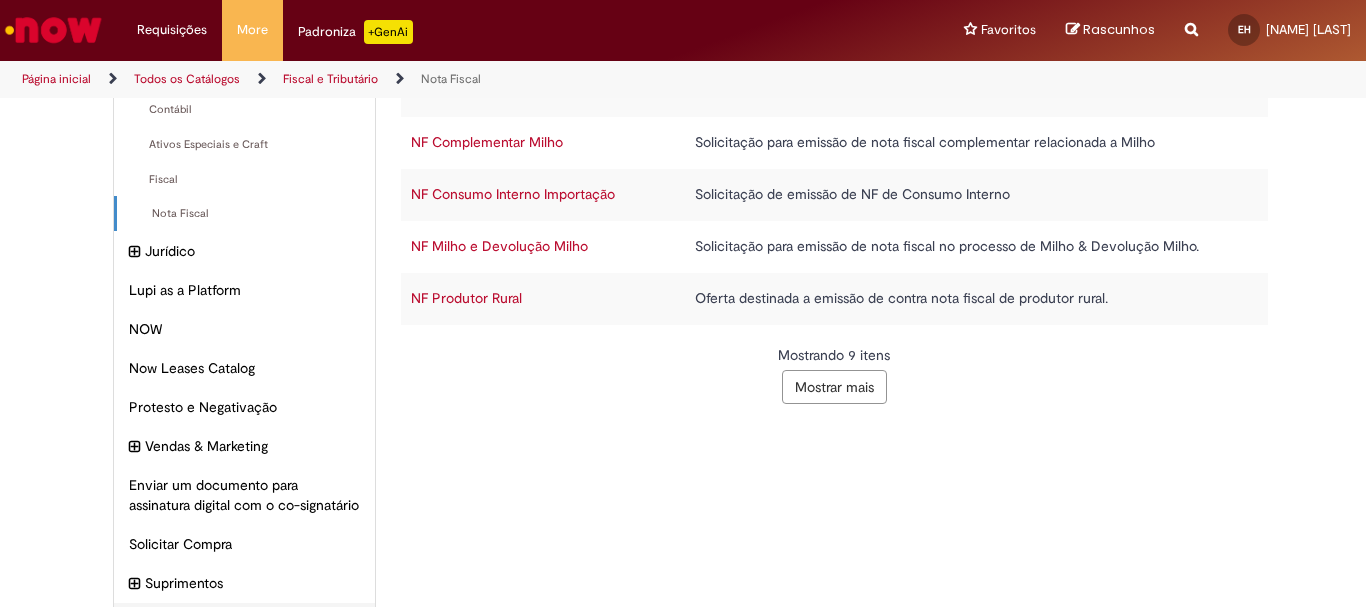 scroll, scrollTop: 100, scrollLeft: 0, axis: vertical 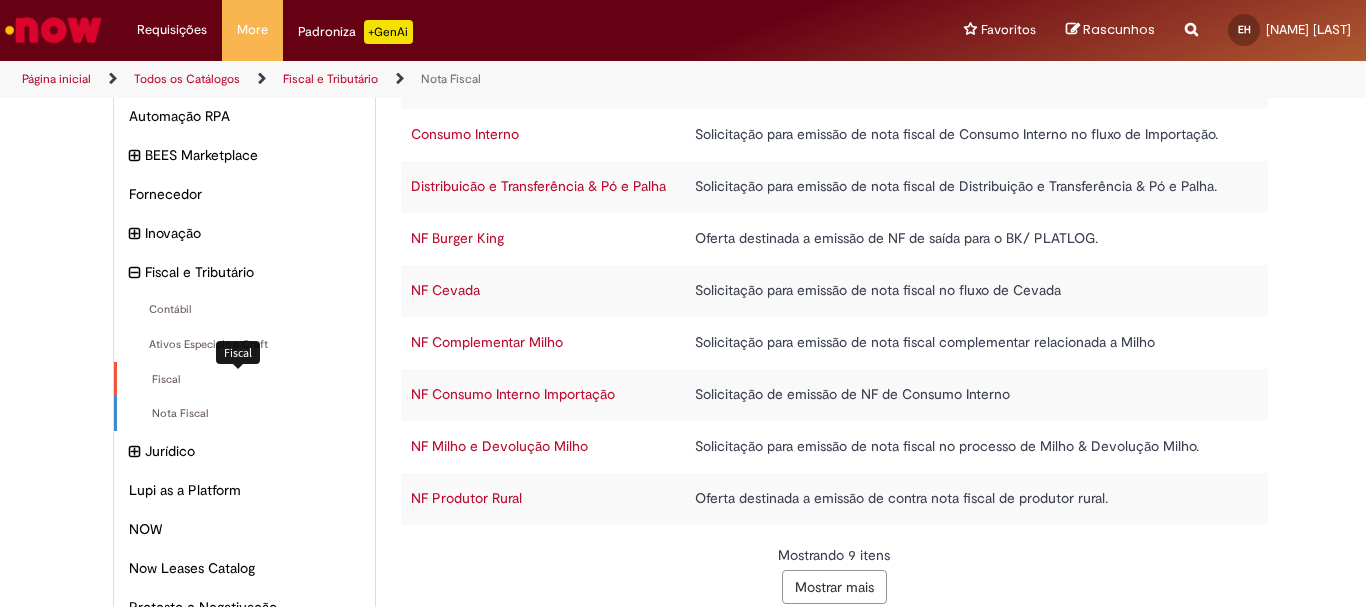 click on "Fiscal
Itens" at bounding box center [246, 380] 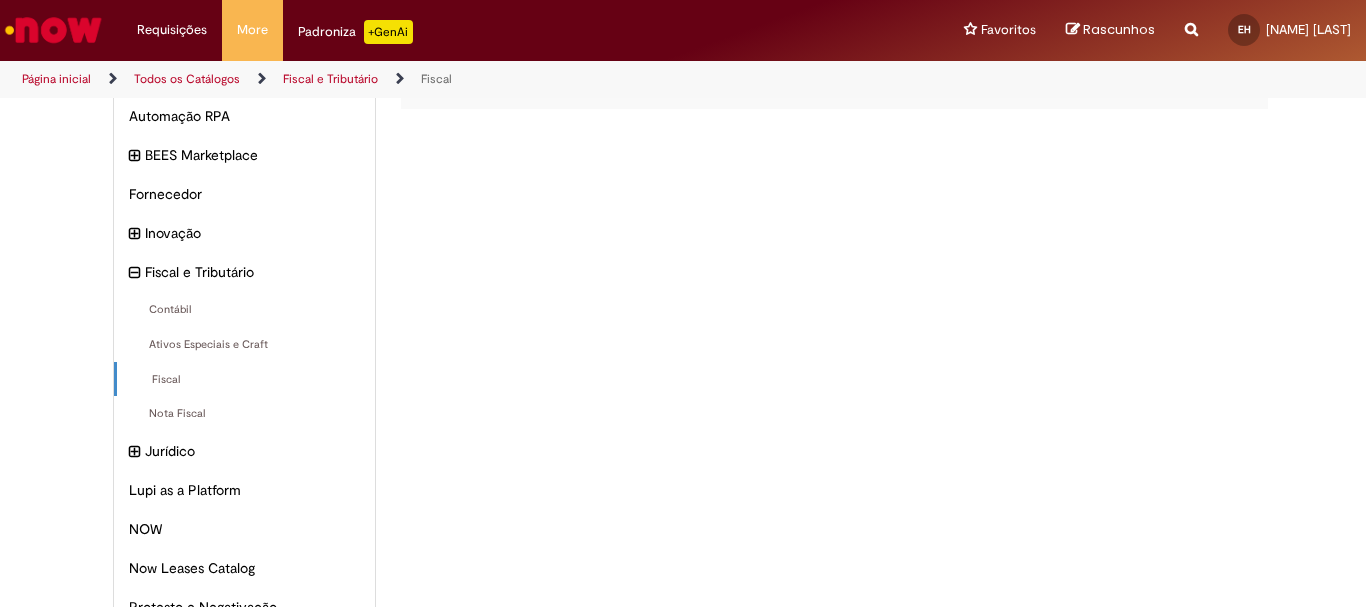 scroll, scrollTop: 0, scrollLeft: 0, axis: both 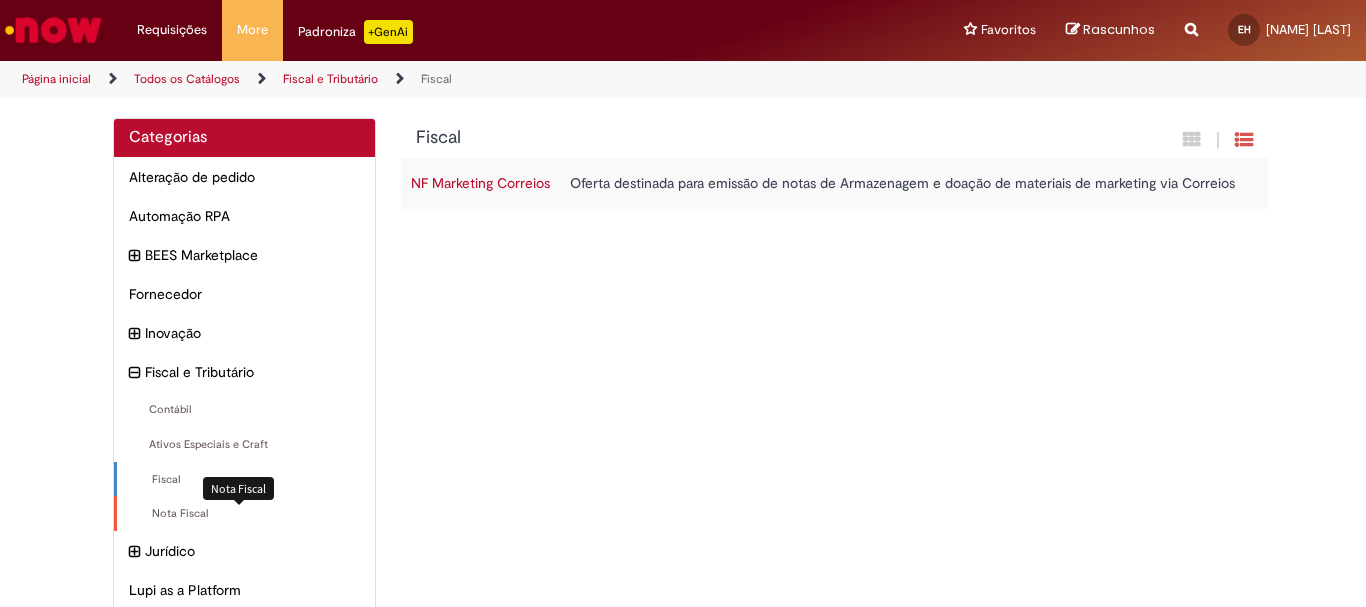 click on "Nota Fiscal
Itens" at bounding box center [246, 514] 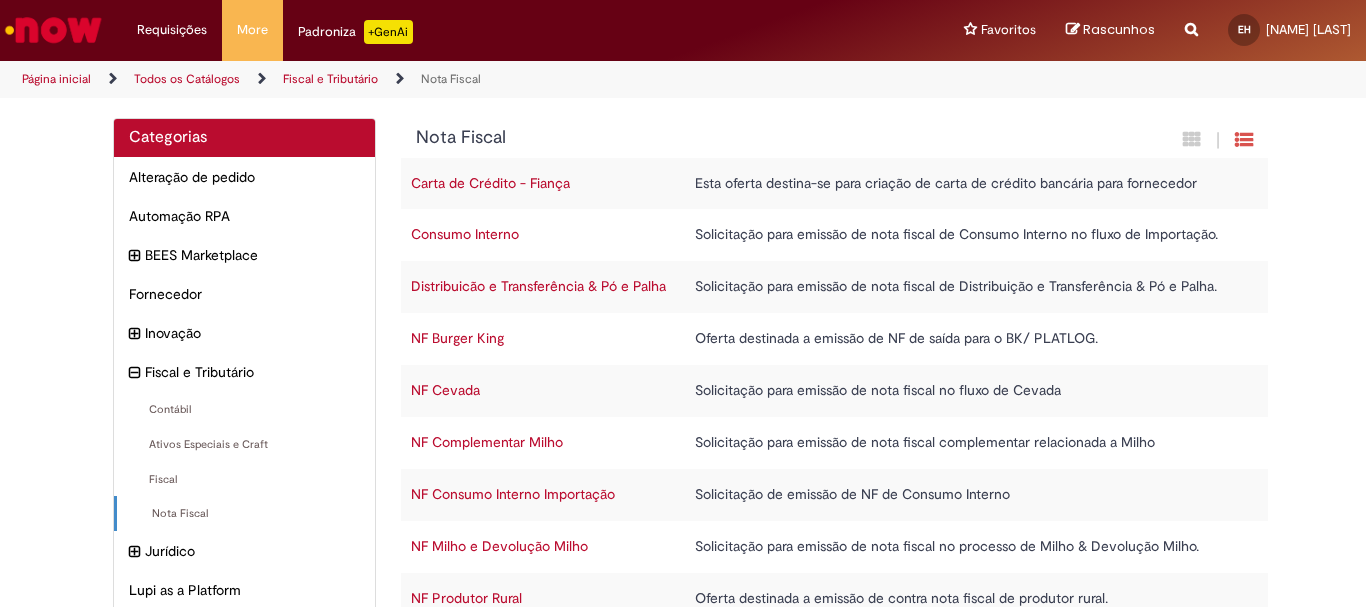click on "Distribuicão e Transferência & Pó e Palha" at bounding box center [538, 286] 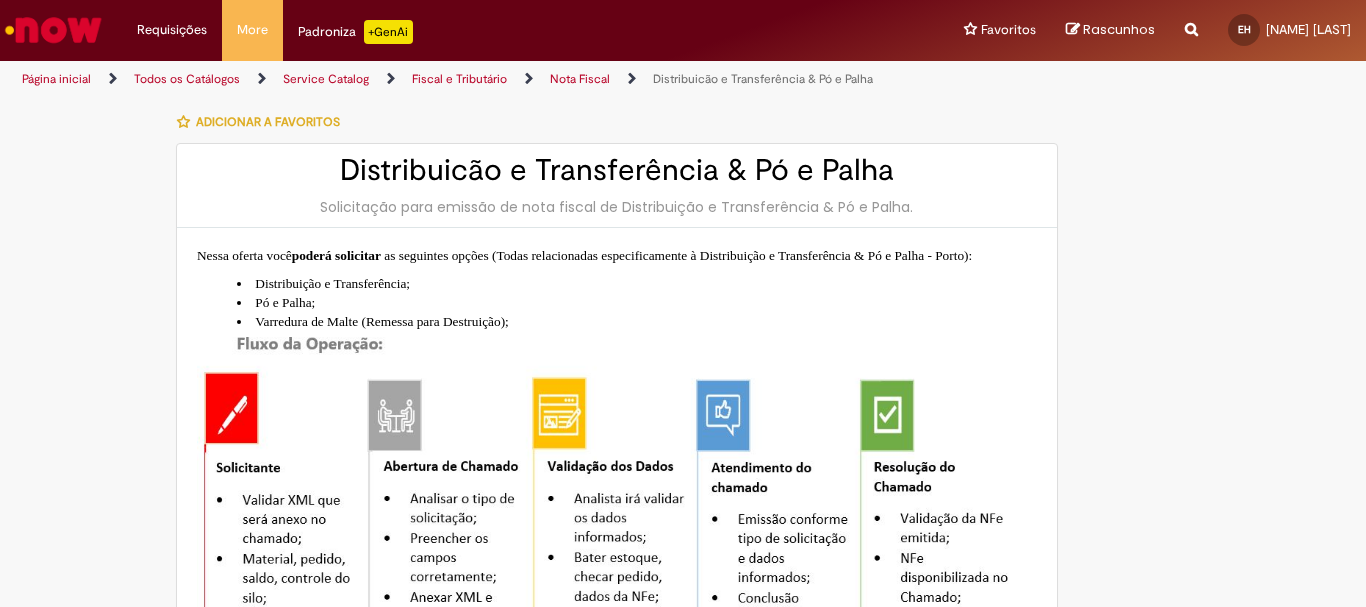 type on "**********" 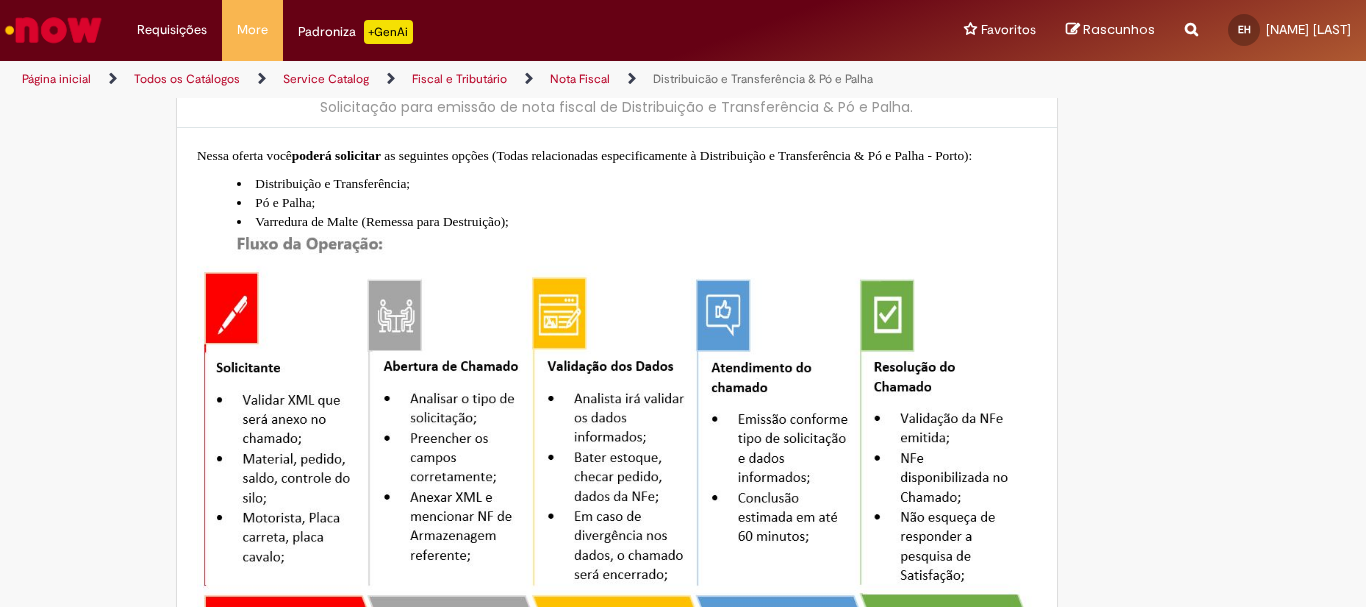 scroll, scrollTop: 0, scrollLeft: 0, axis: both 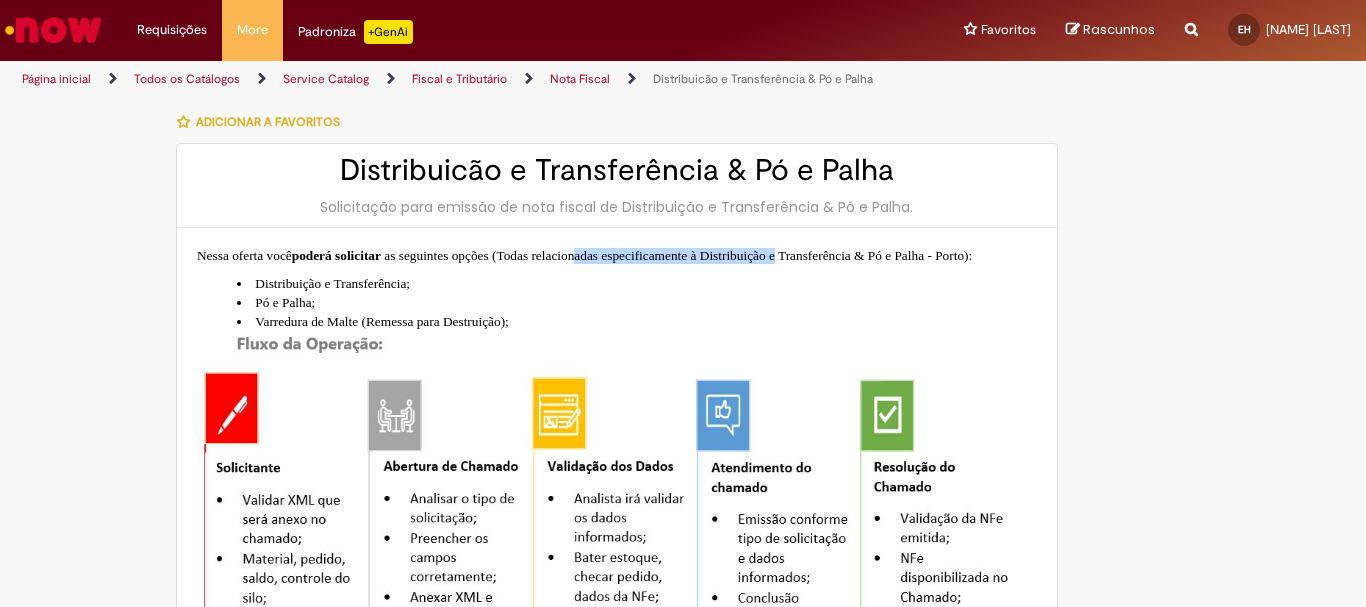 drag, startPoint x: 713, startPoint y: 252, endPoint x: 534, endPoint y: 285, distance: 182.01648 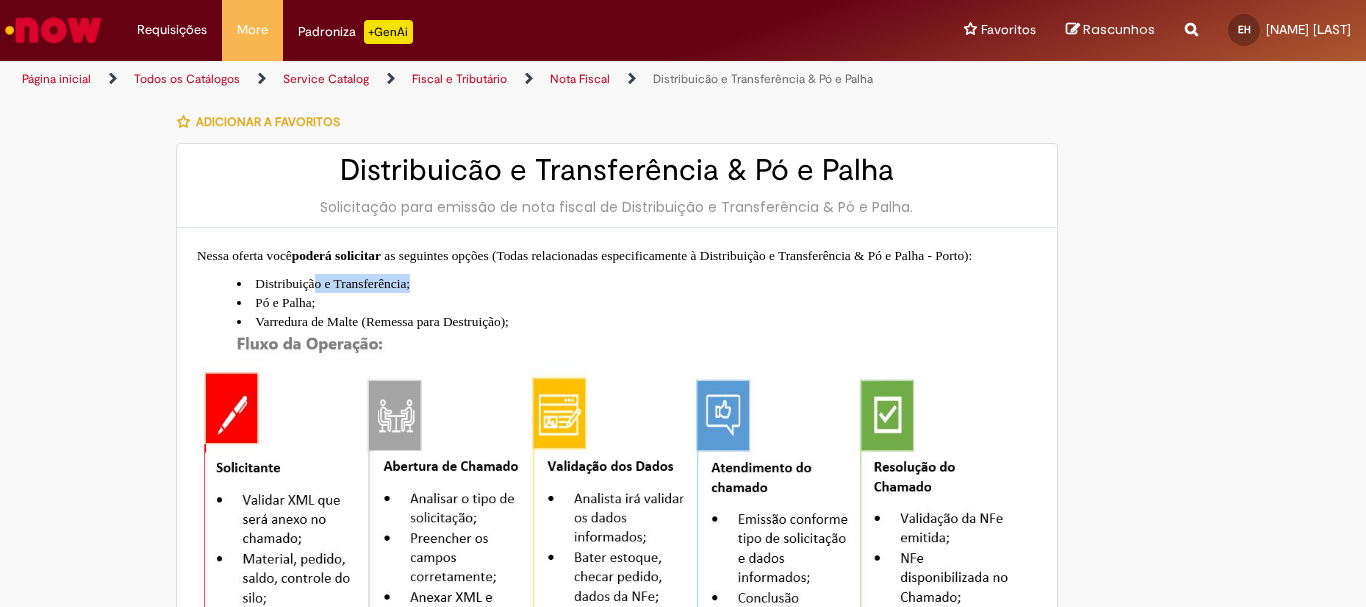 drag, startPoint x: 357, startPoint y: 300, endPoint x: 481, endPoint y: 287, distance: 124.67959 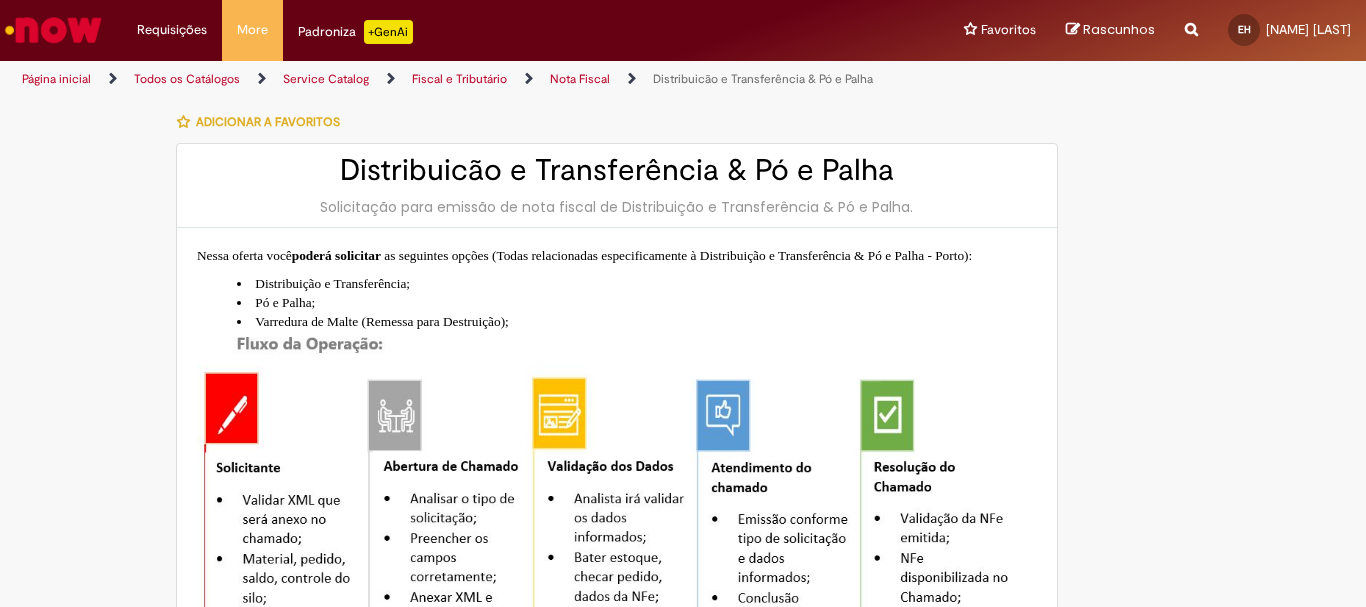 click on "Nessa oferta você  poderá solicitar   as seguintes opções (Todas relacionadas especificamente à Distribuição e Transferência & Pó e Palha - Porto):" at bounding box center (617, 256) 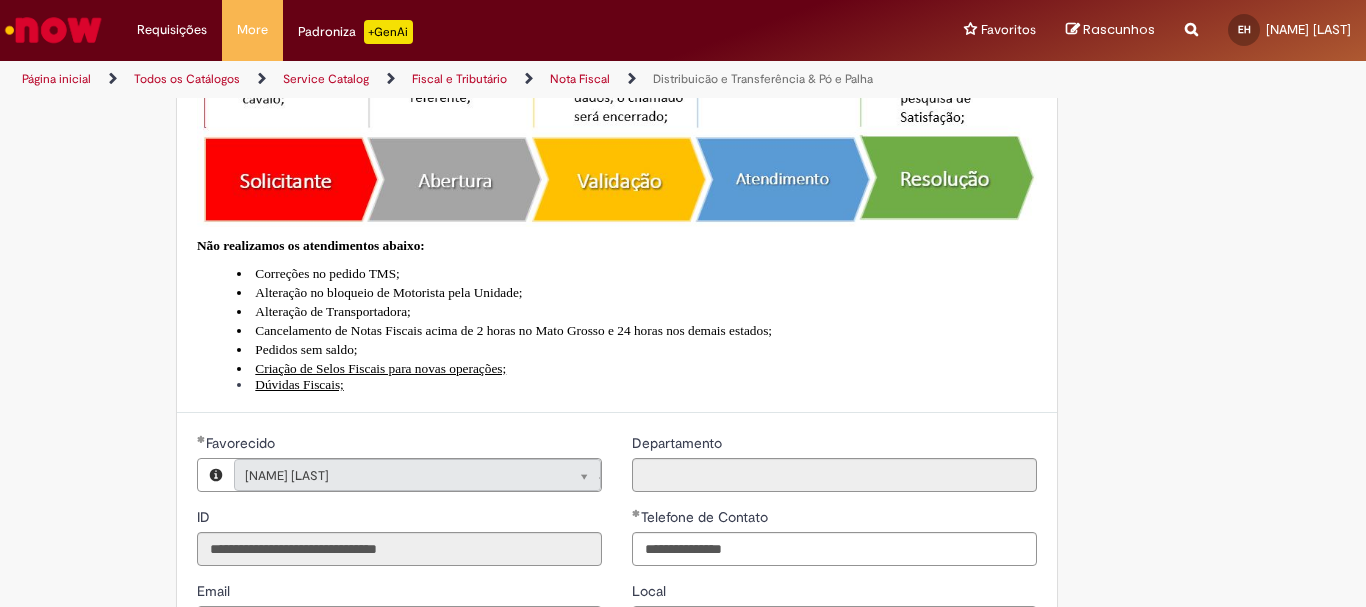 scroll, scrollTop: 0, scrollLeft: 0, axis: both 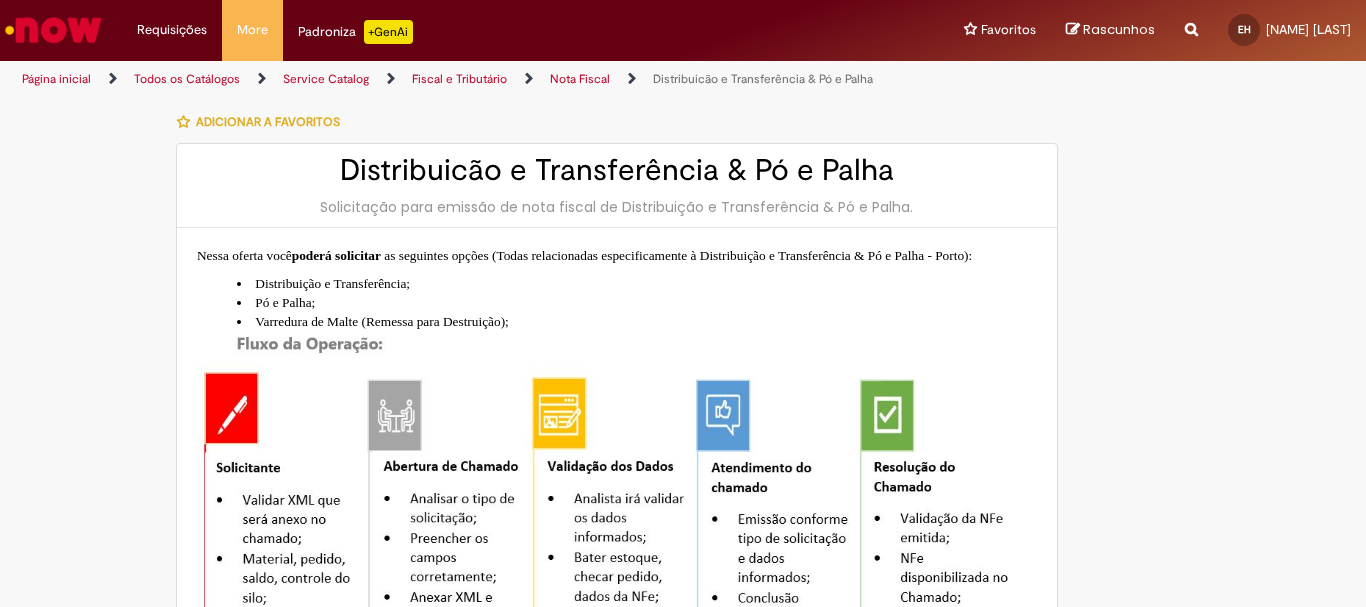 click on "Página inicial" at bounding box center [56, 79] 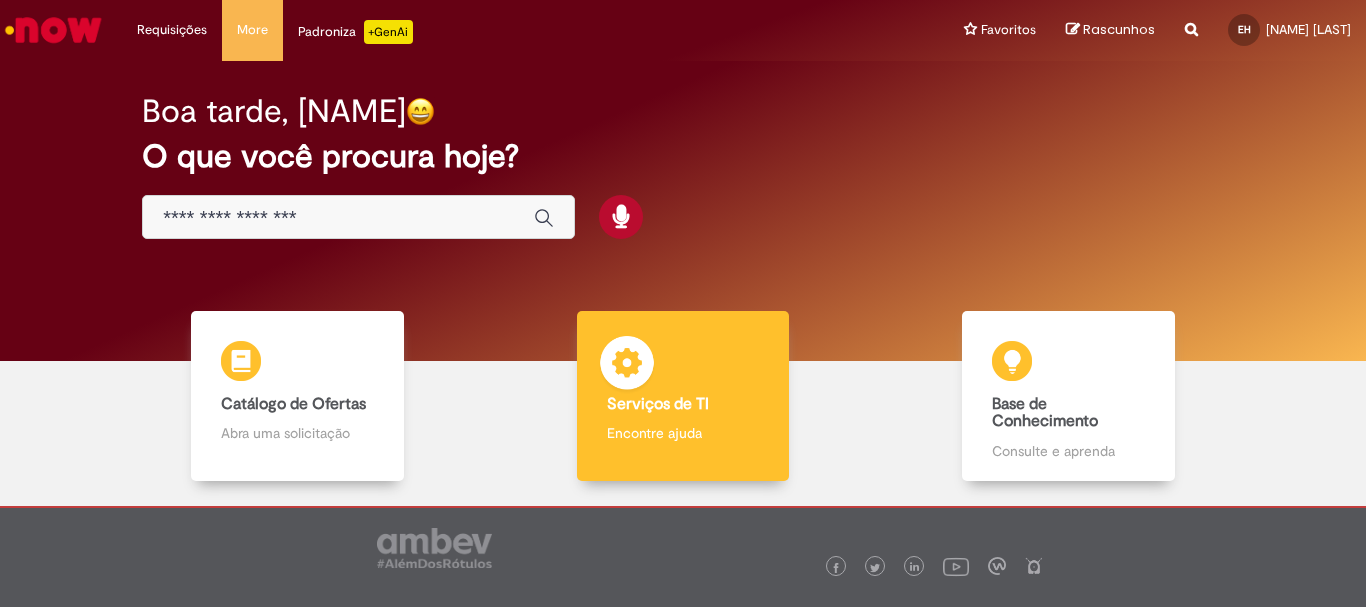 click on "Encontre ajuda" at bounding box center (683, 433) 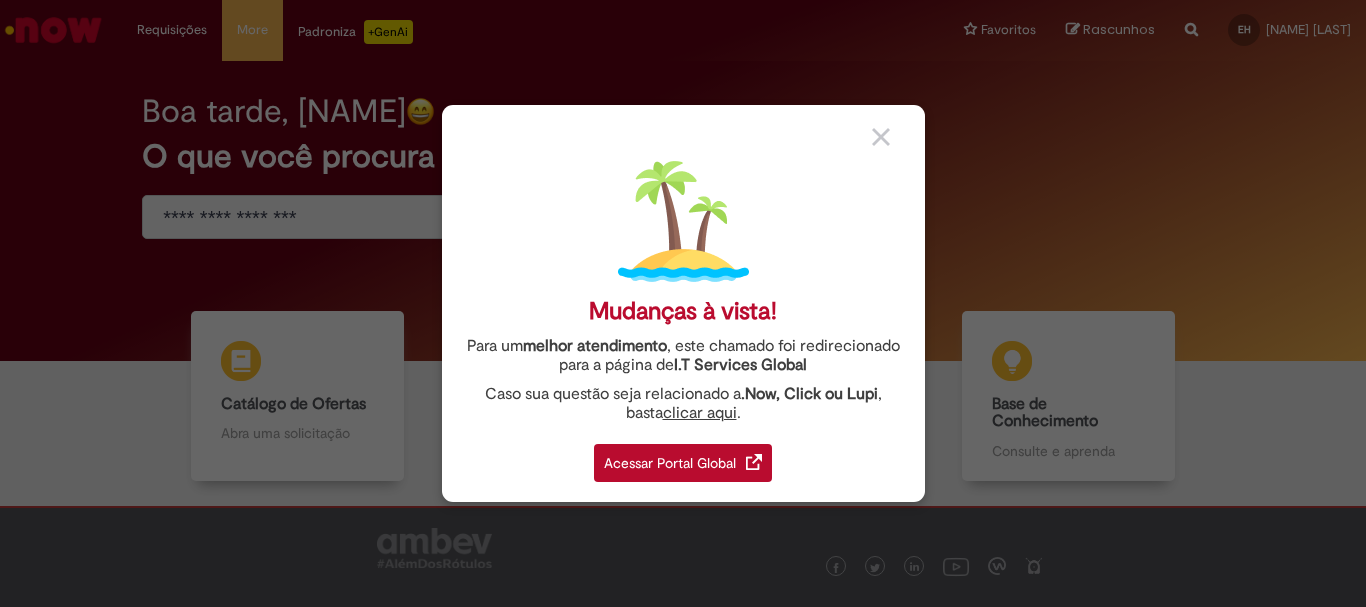 click on "Acessar Portal Global" at bounding box center (683, 463) 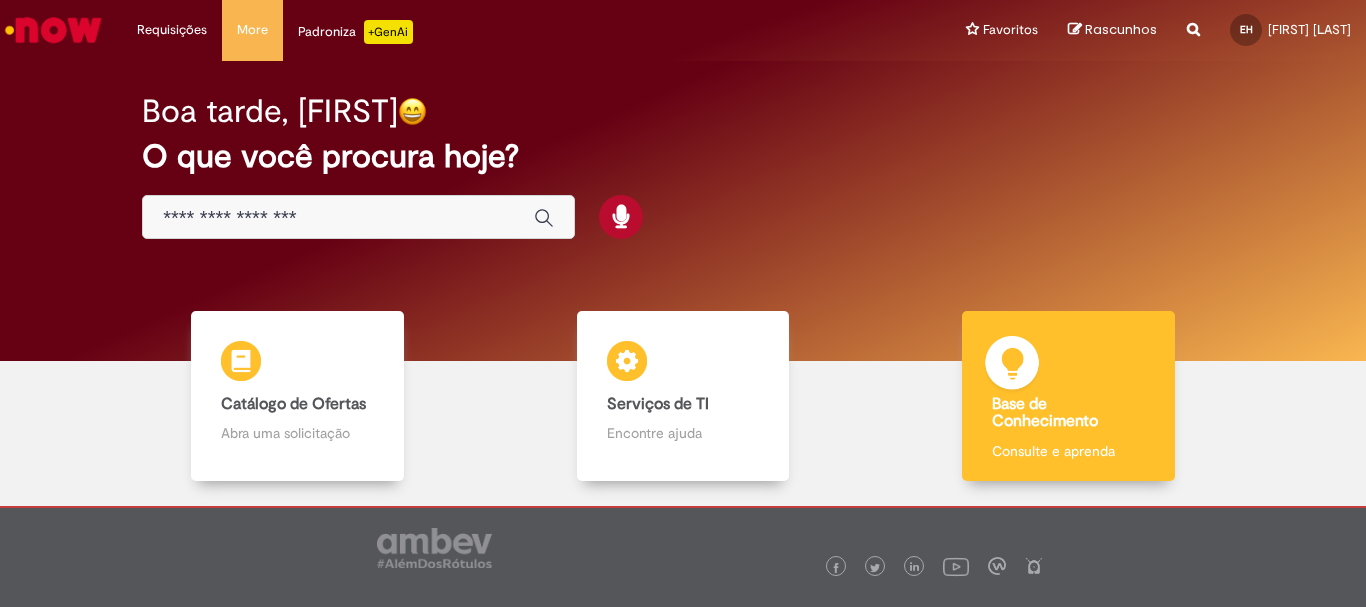 scroll, scrollTop: 0, scrollLeft: 0, axis: both 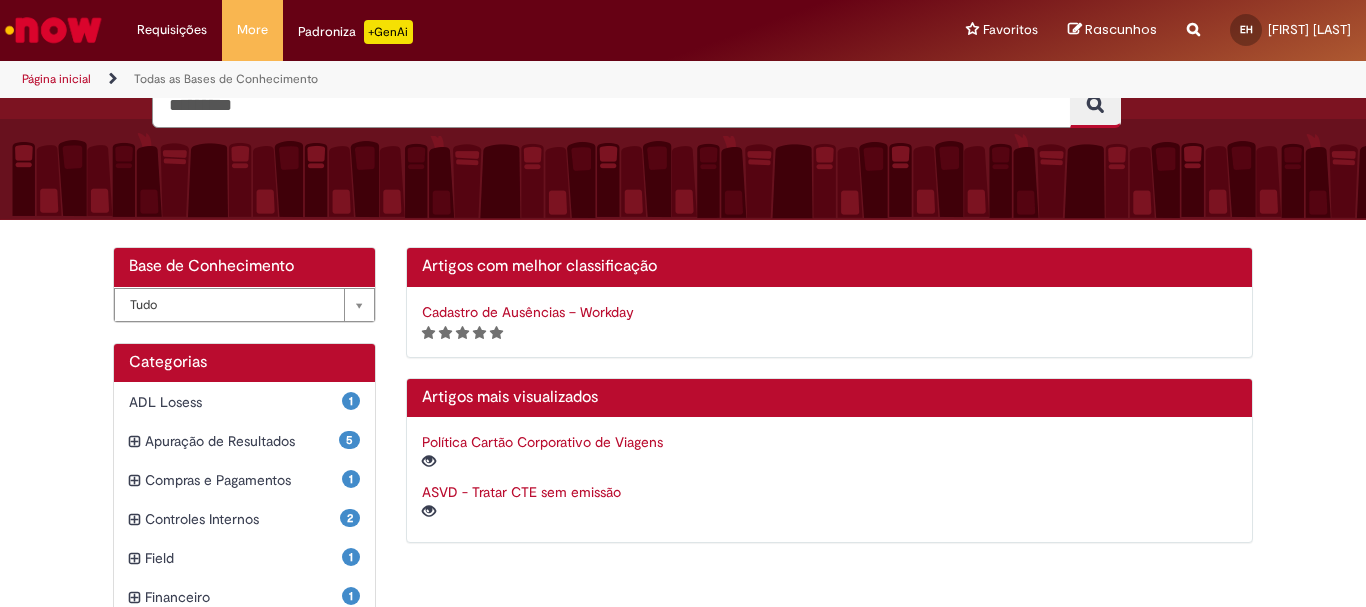 click on "ASVD - Tratar CTE sem emissão" at bounding box center (521, 492) 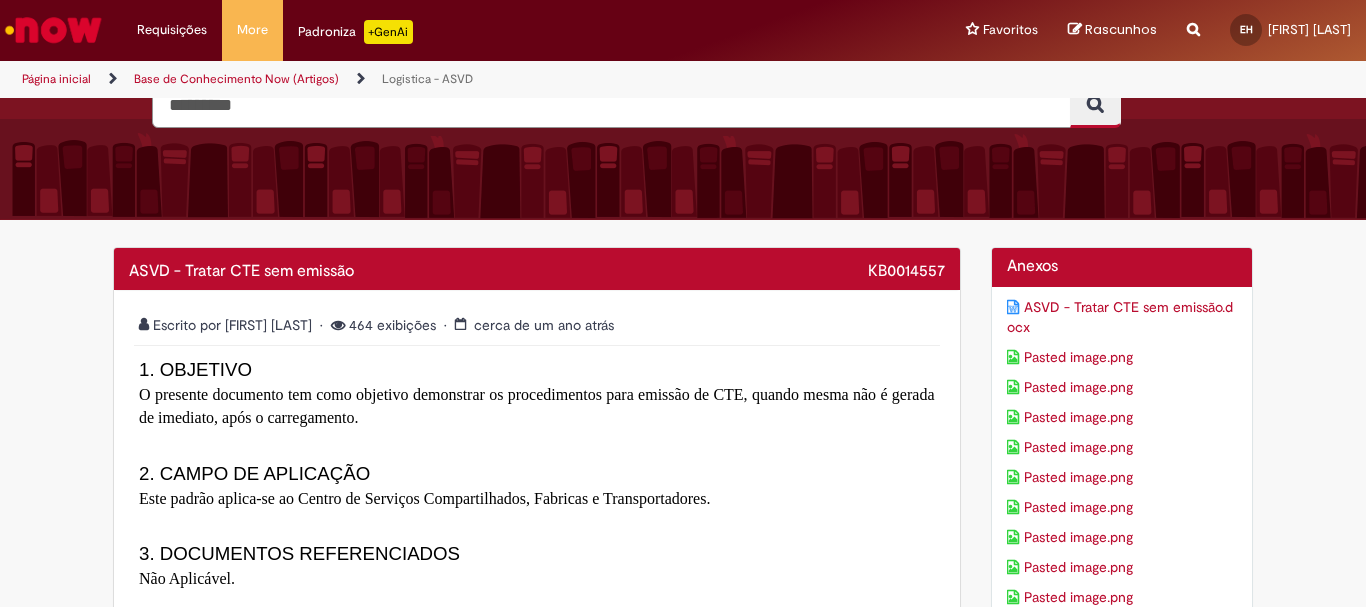 scroll, scrollTop: 0, scrollLeft: 0, axis: both 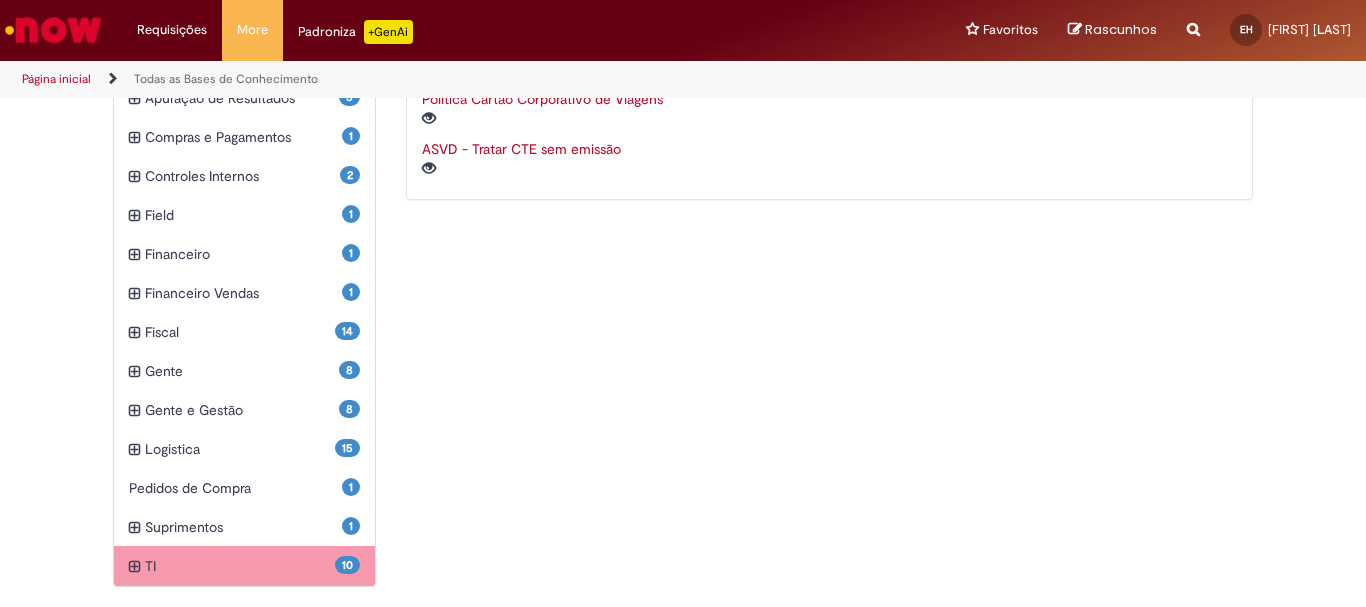 click at bounding box center (134, 567) 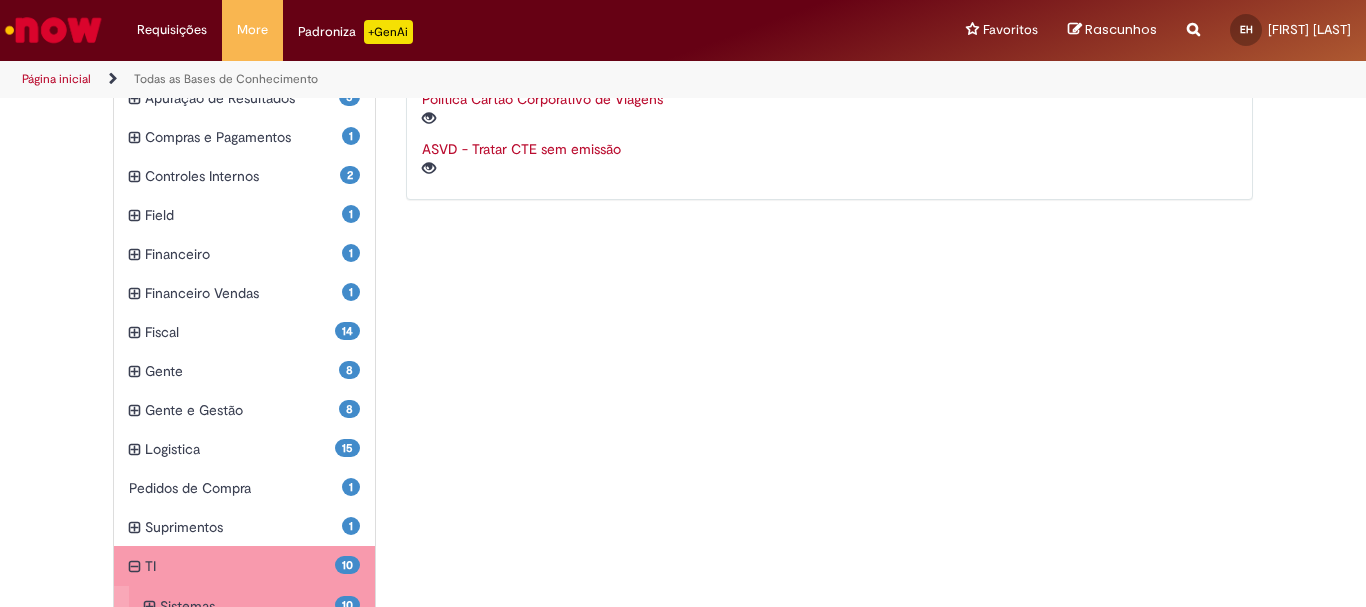 scroll, scrollTop: 585, scrollLeft: 0, axis: vertical 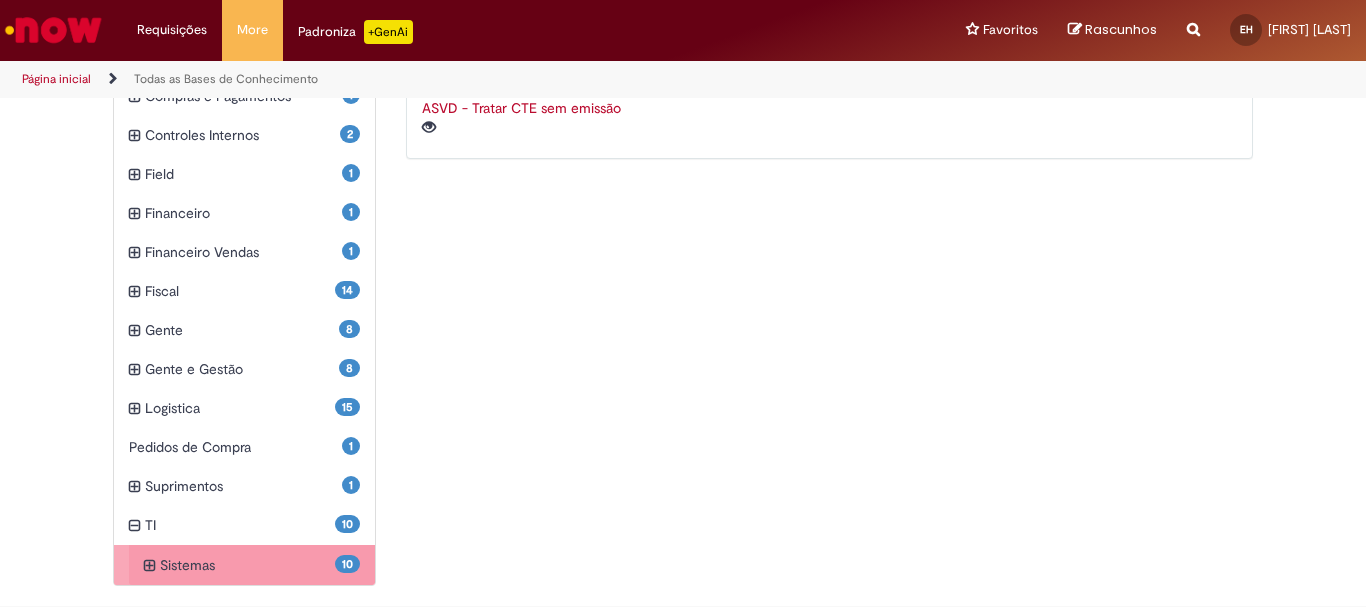 click on "Sistemas
Itens" at bounding box center (247, 565) 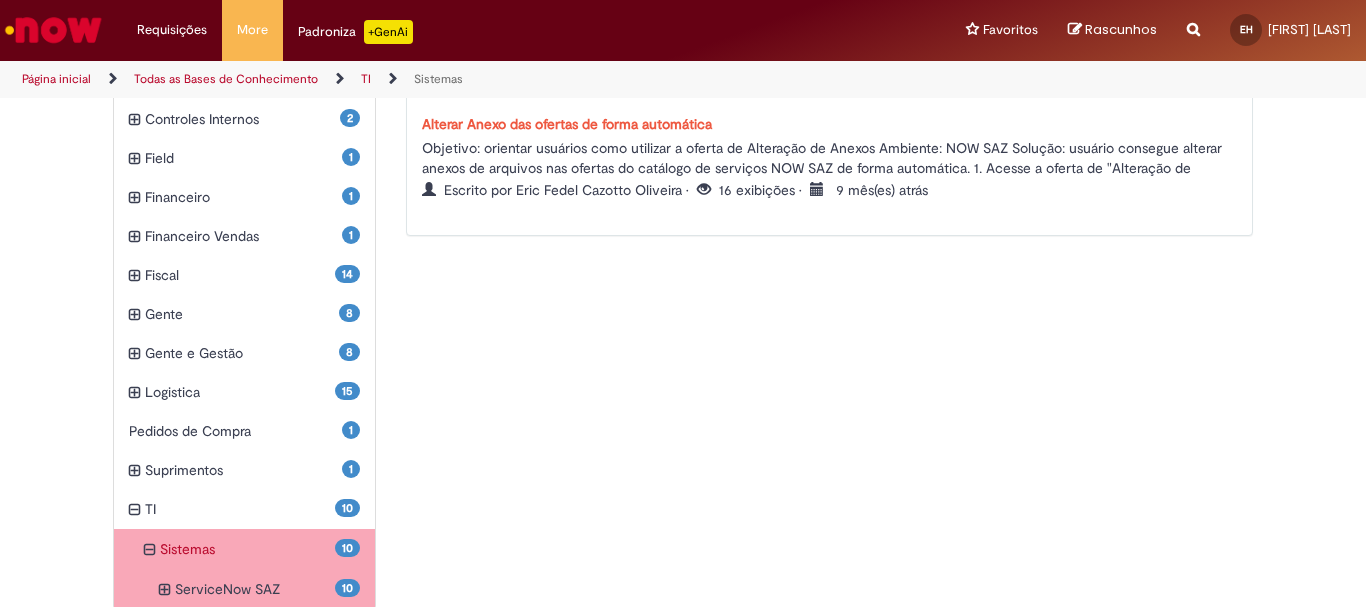 scroll, scrollTop: 0, scrollLeft: 0, axis: both 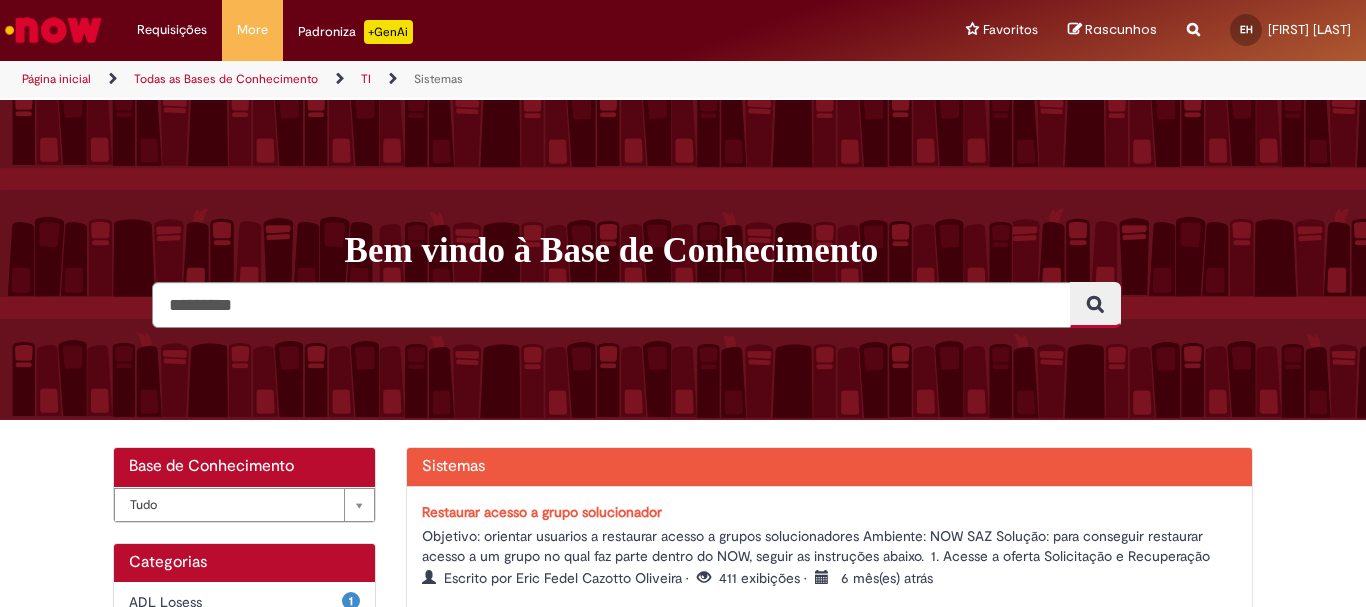 click at bounding box center [53, 30] 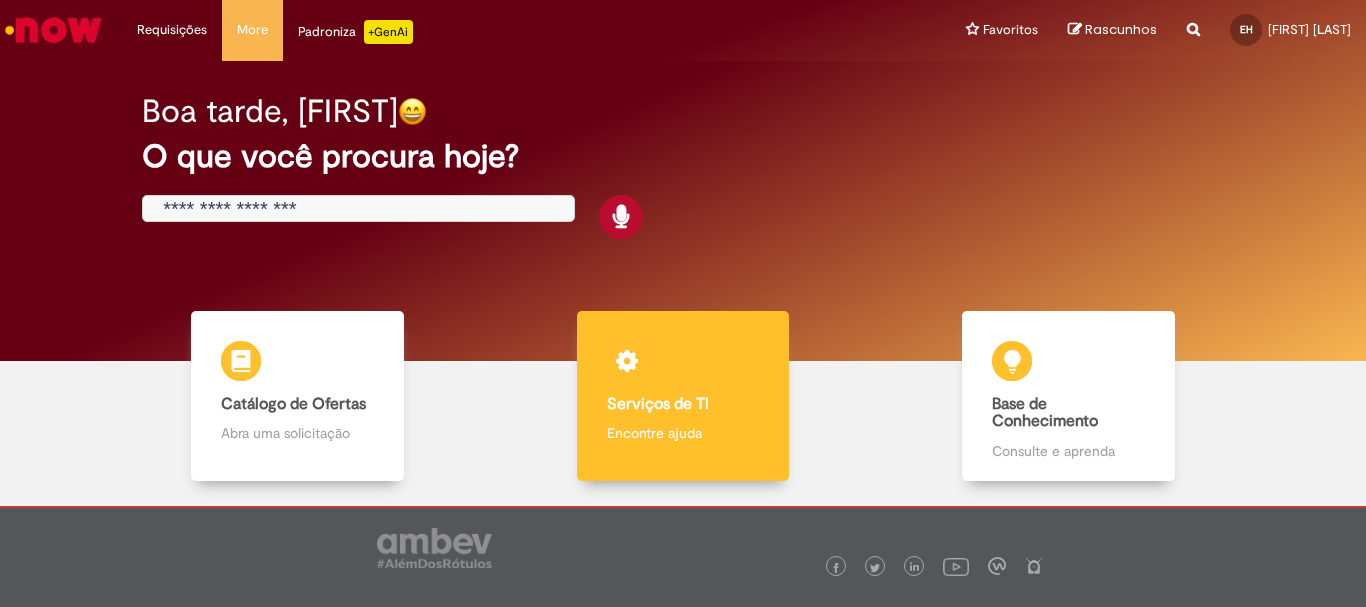 scroll, scrollTop: 0, scrollLeft: 0, axis: both 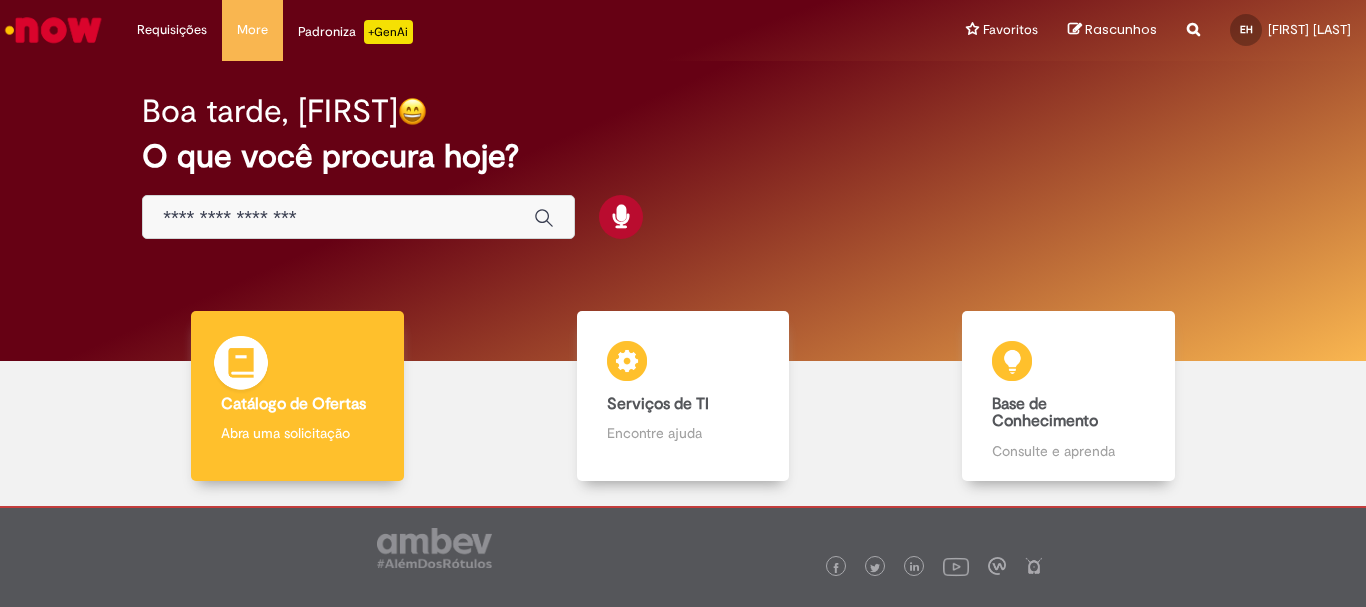 click on "Catálogo de Ofertas
Catálogo de Ofertas
Abra uma solicitação" at bounding box center (297, 396) 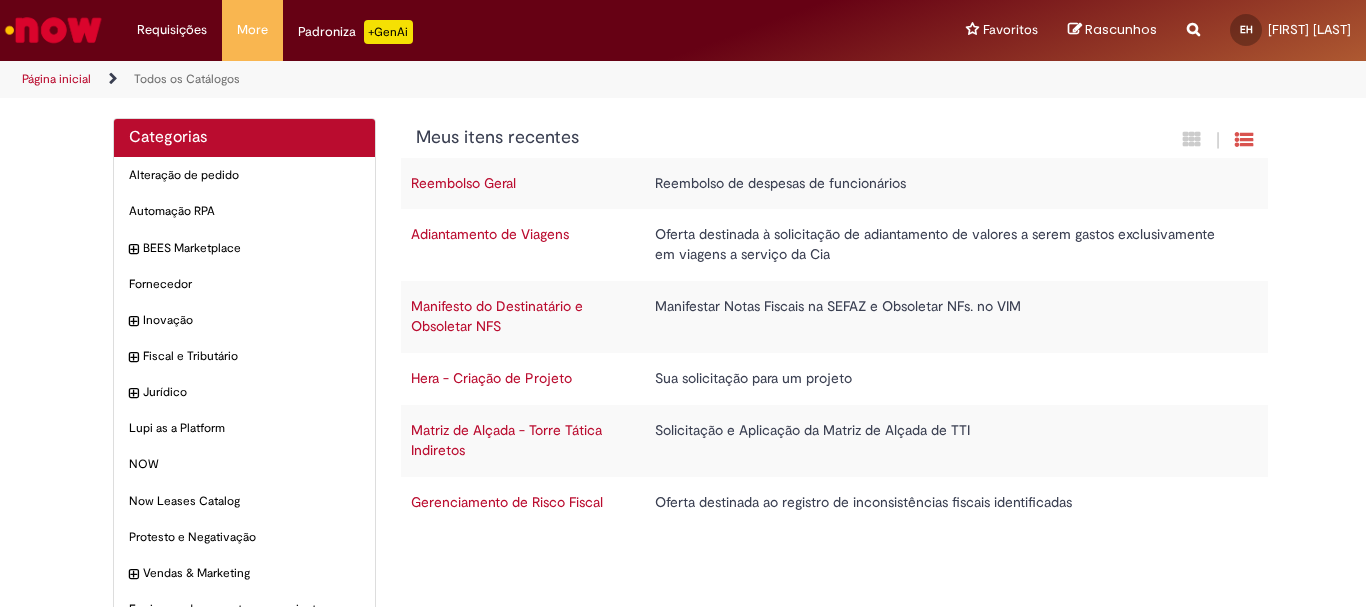 click on "Manifesto do Destinatário e Obsoletar NFS" at bounding box center (497, 316) 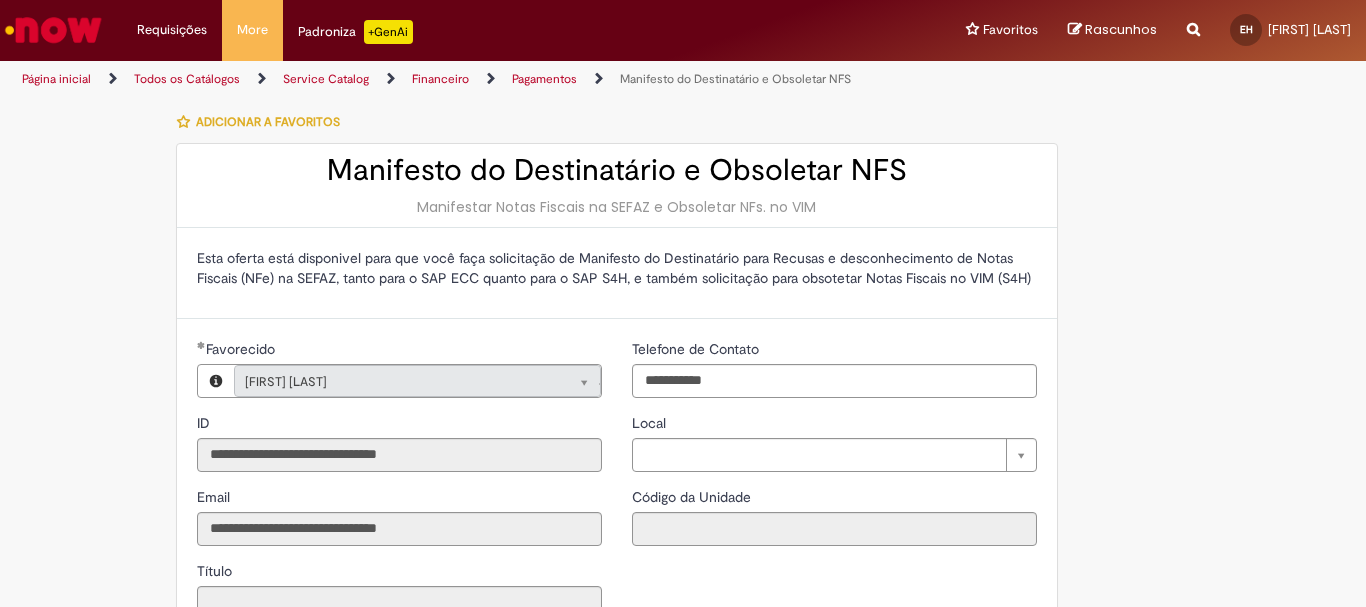 type on "**********" 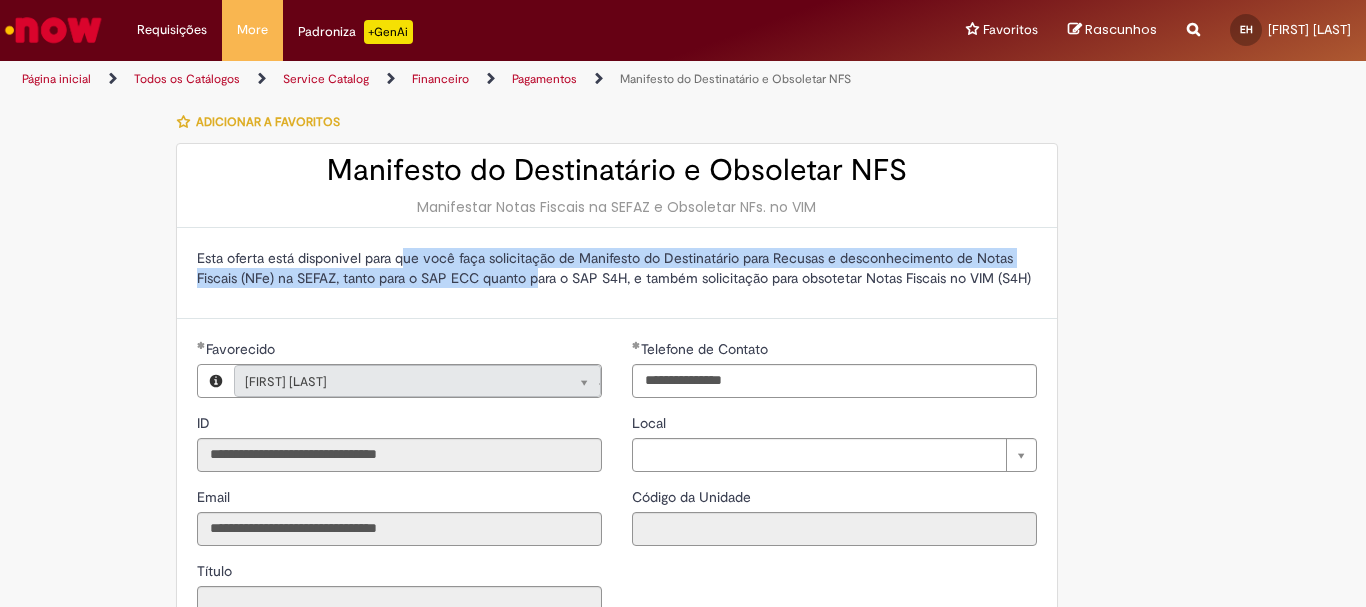 drag, startPoint x: 394, startPoint y: 261, endPoint x: 538, endPoint y: 277, distance: 144.88617 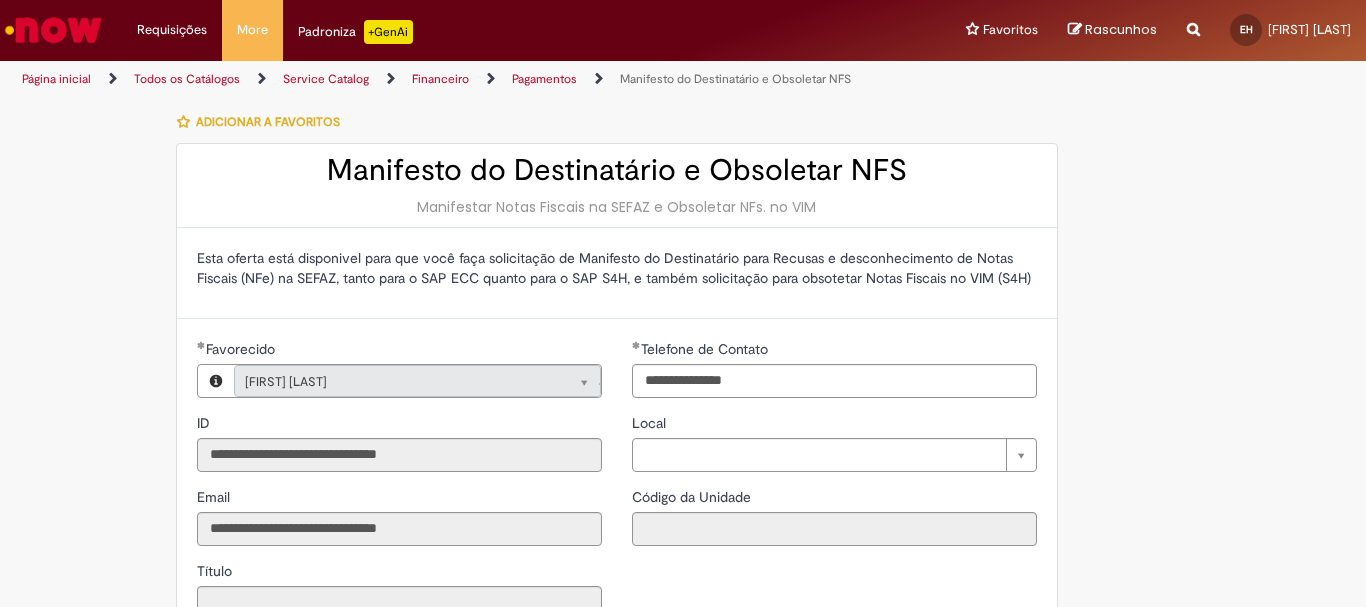 click on "Esta oferta está disponivel para que você faça solicitação de Manifesto do Destinatário para Recusas e desconhecimento de Notas Fiscais (NFe) na SEFAZ, tanto para o SAP ECC quanto para o SAP S4H, e também solicitação para obsotetar Notas Fiscais no VIM (S4H)" at bounding box center (617, 273) 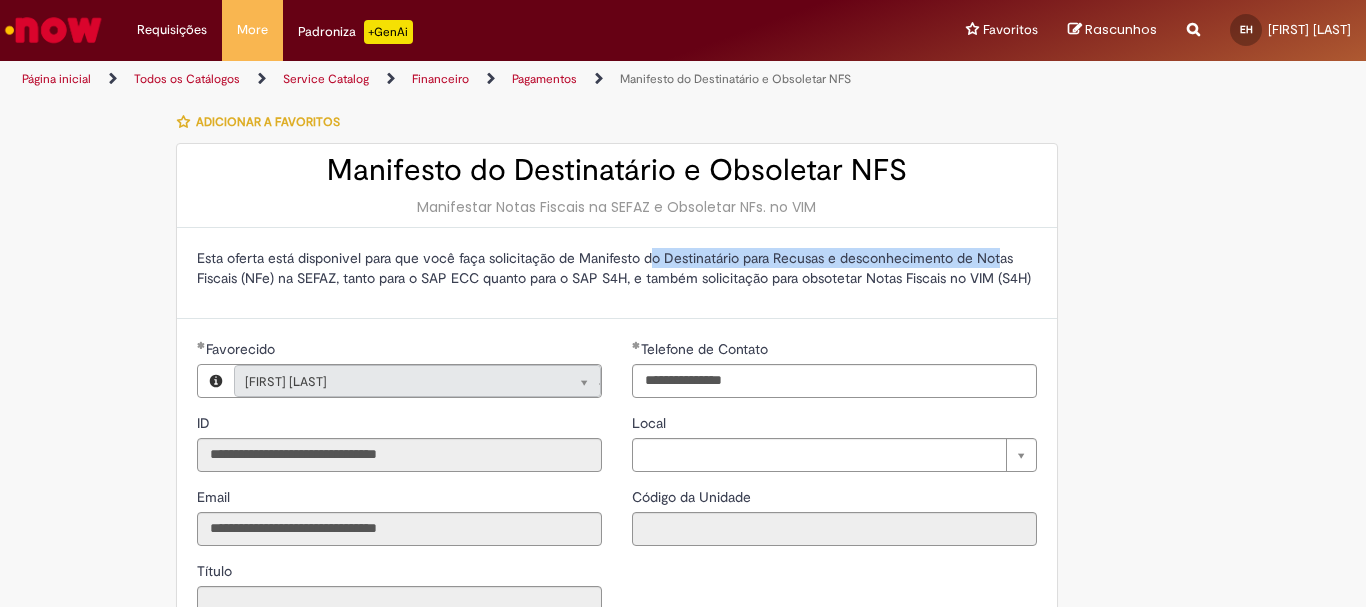 drag, startPoint x: 649, startPoint y: 258, endPoint x: 953, endPoint y: 282, distance: 304.9459 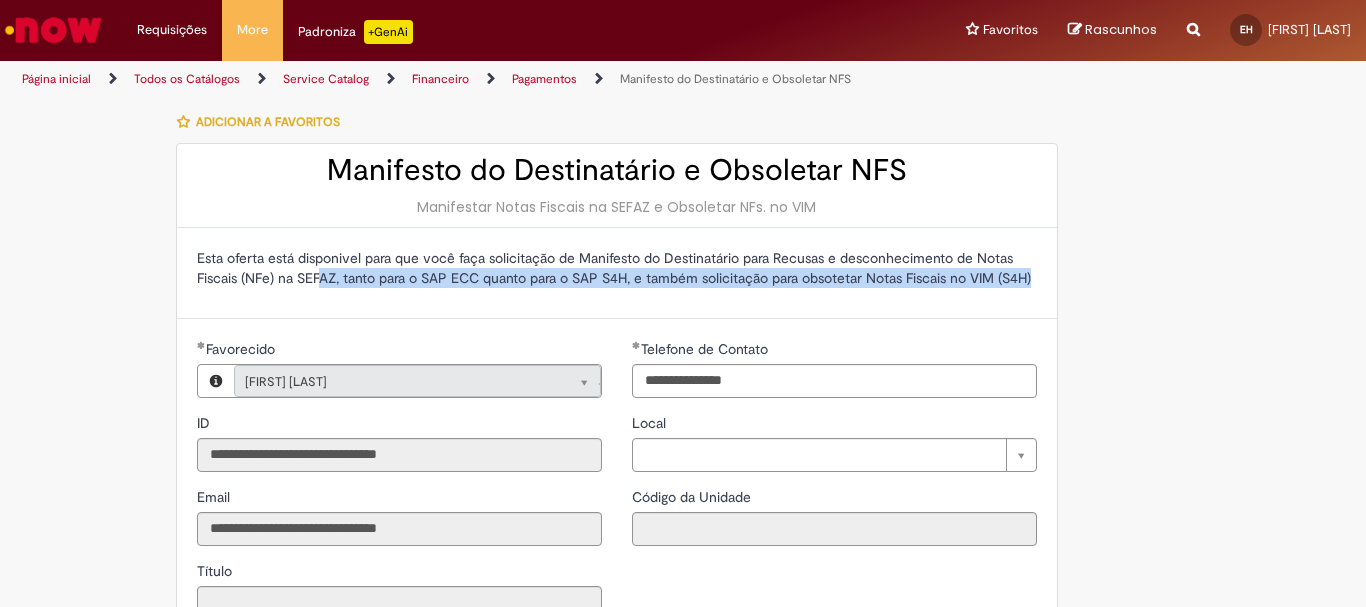 drag, startPoint x: 311, startPoint y: 271, endPoint x: 641, endPoint y: 300, distance: 331.2718 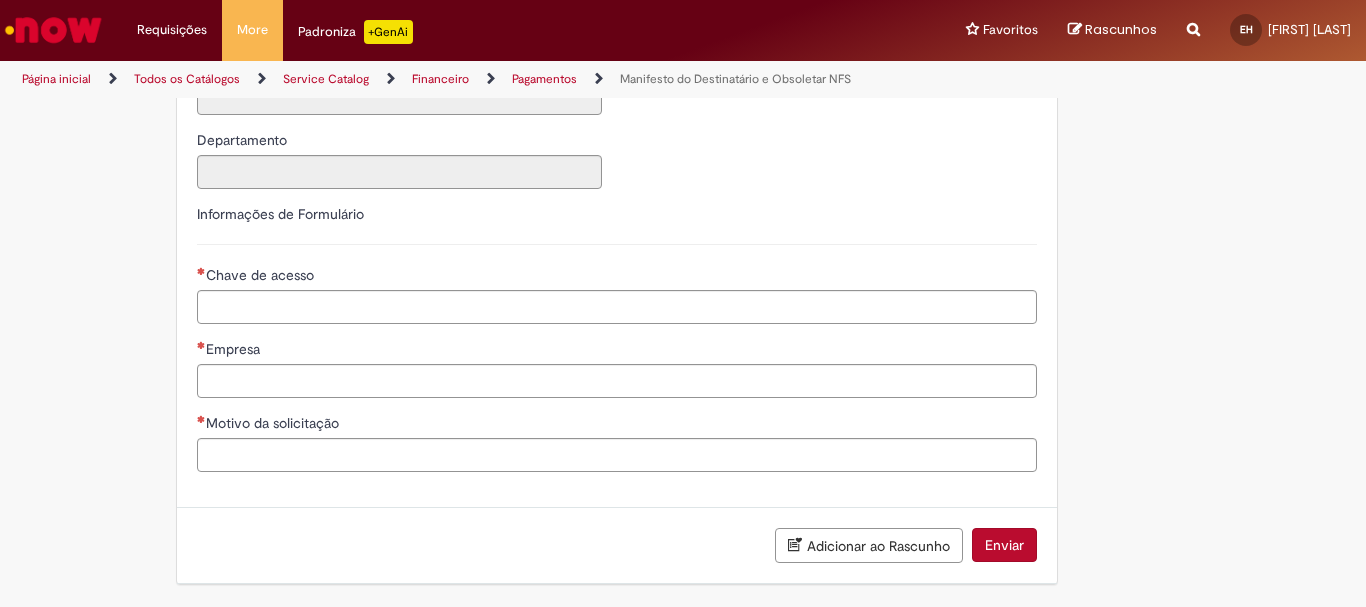 scroll, scrollTop: 0, scrollLeft: 0, axis: both 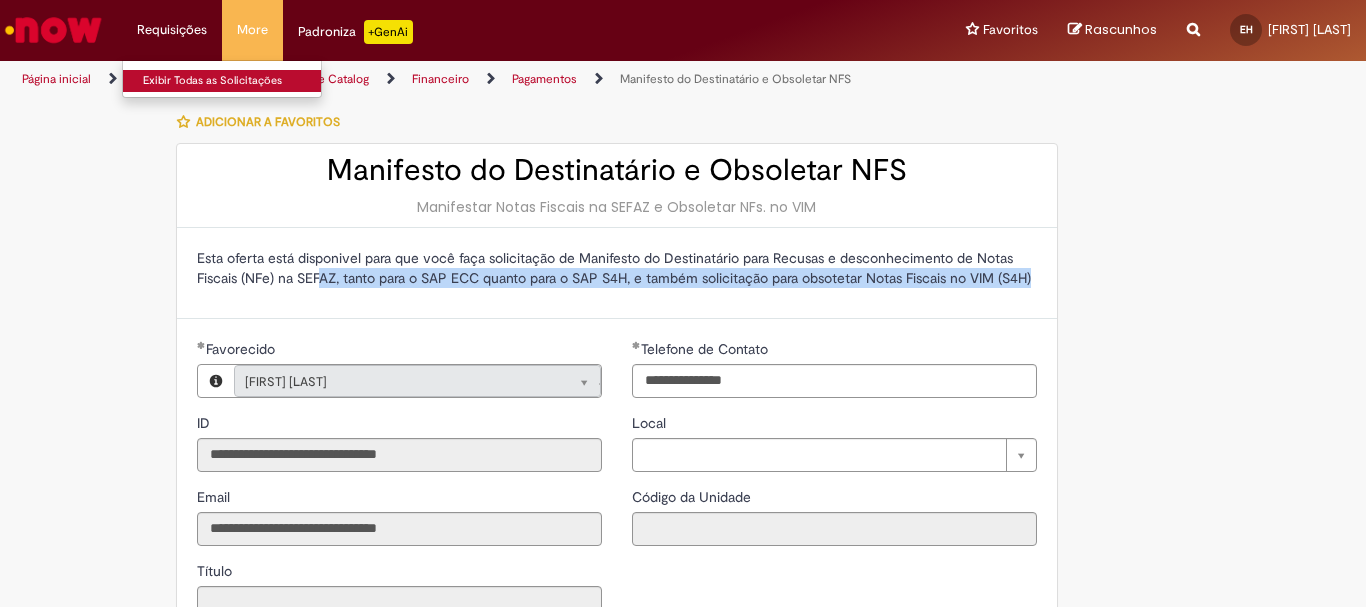 click on "Exibir Todas as Solicitações" at bounding box center [233, 81] 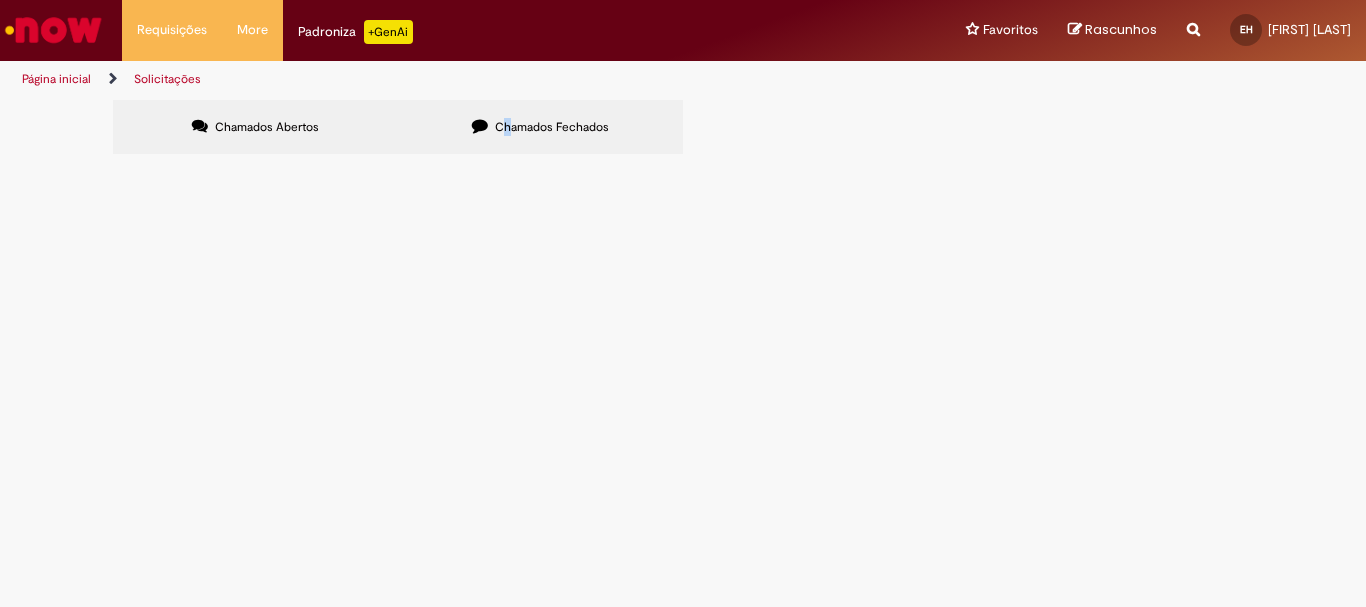 click on "Chamados Fechados" at bounding box center (552, 127) 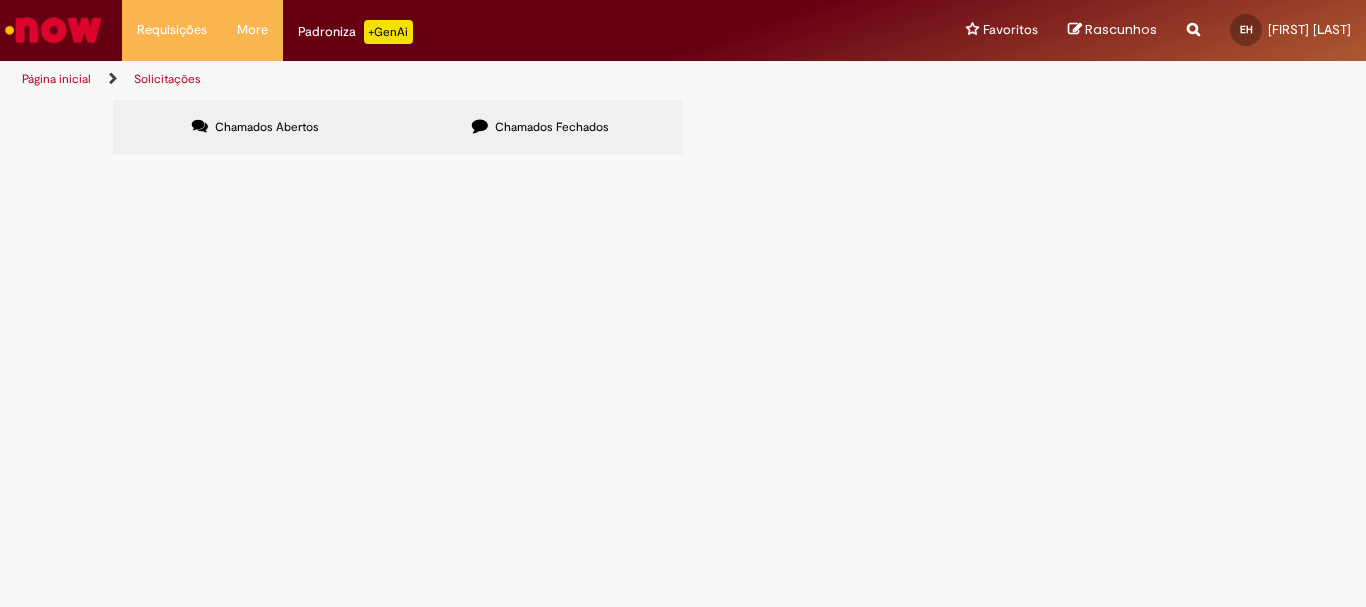 click on "Chamados Fechados" at bounding box center [540, 127] 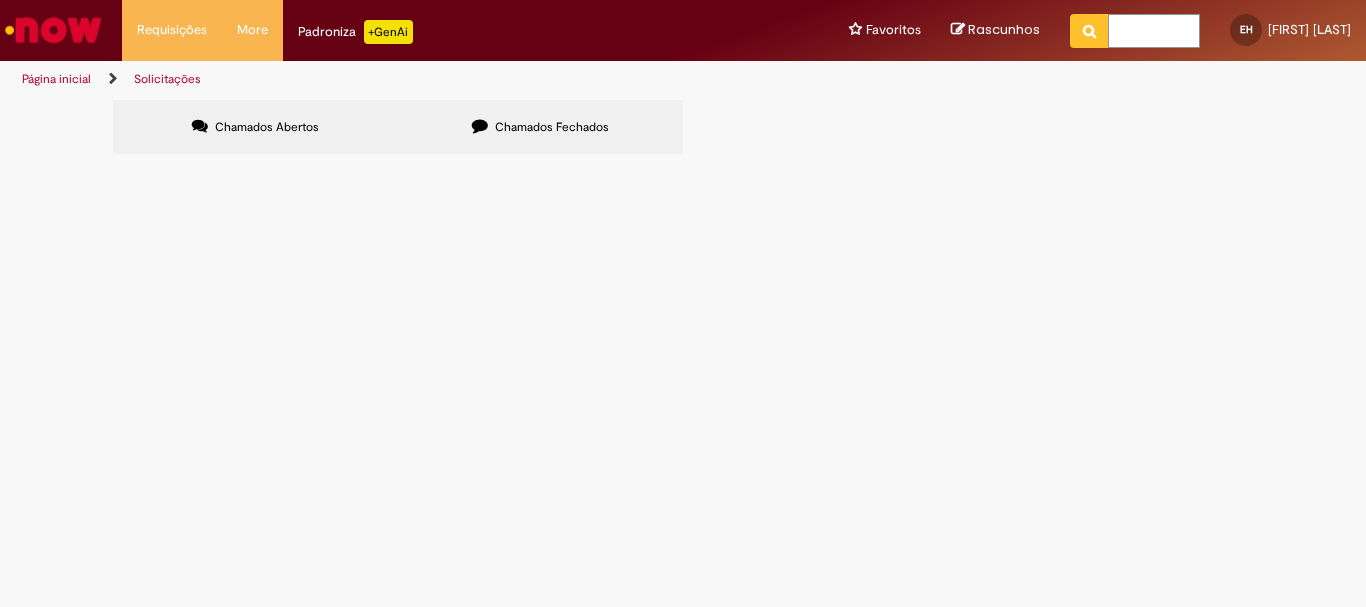 click at bounding box center (1154, 31) 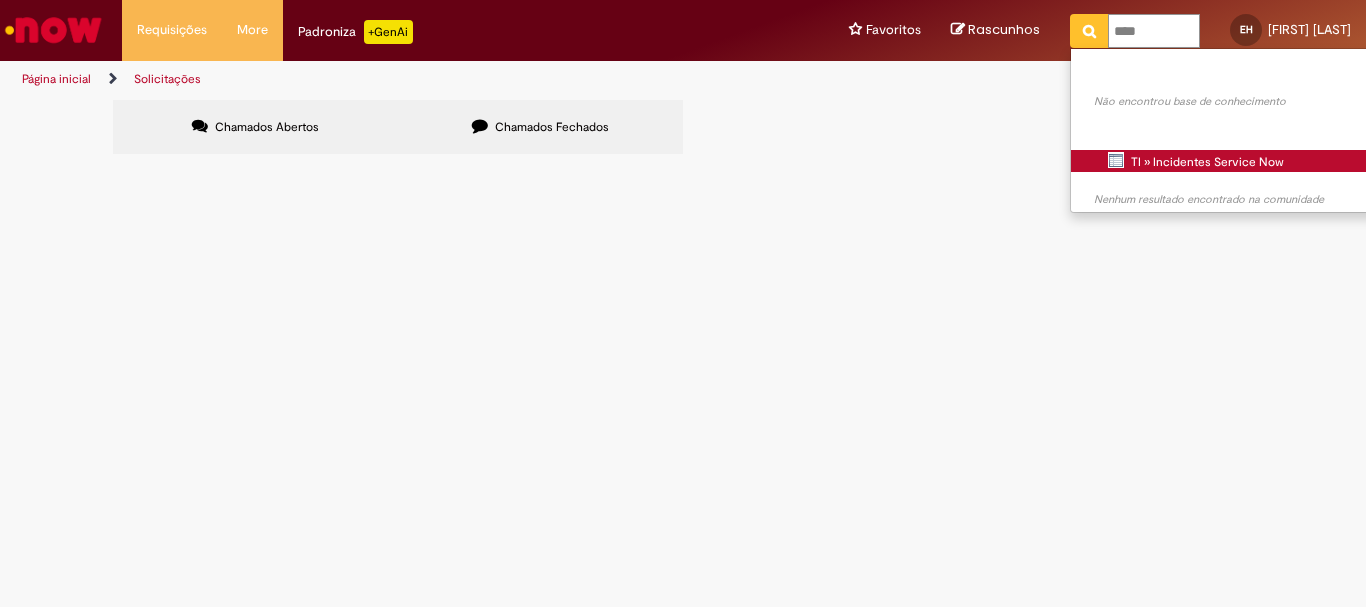 type on "****" 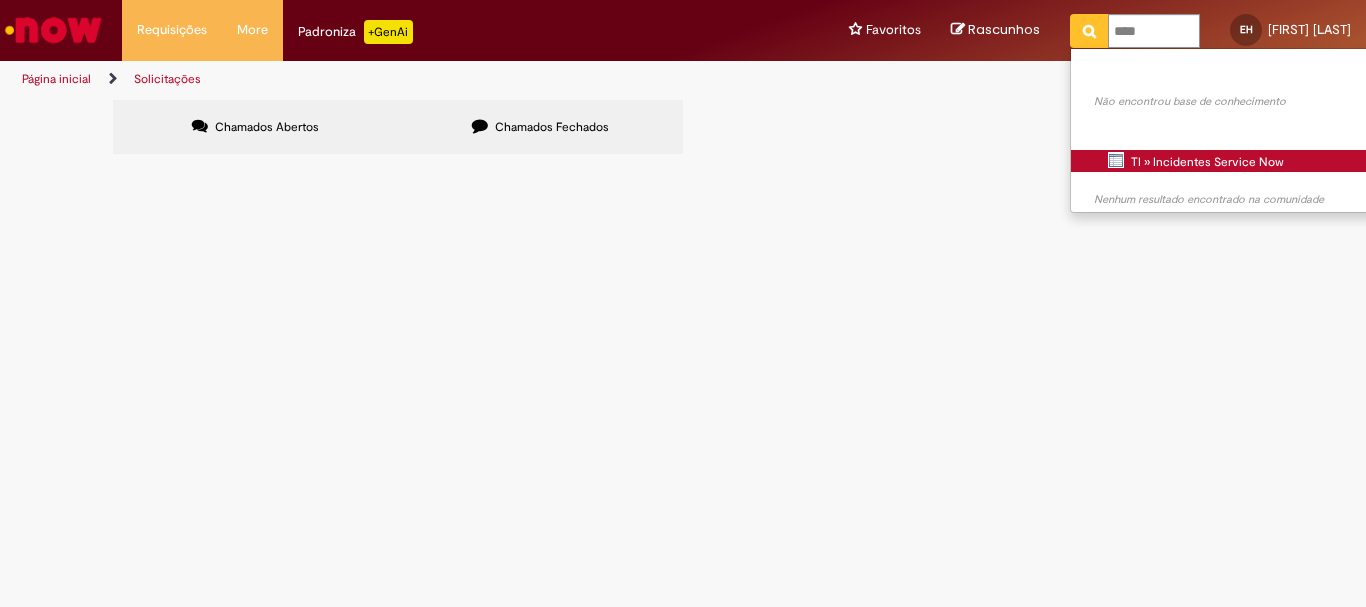 click on "TI » Incidentes Service Now" at bounding box center (0, 0) 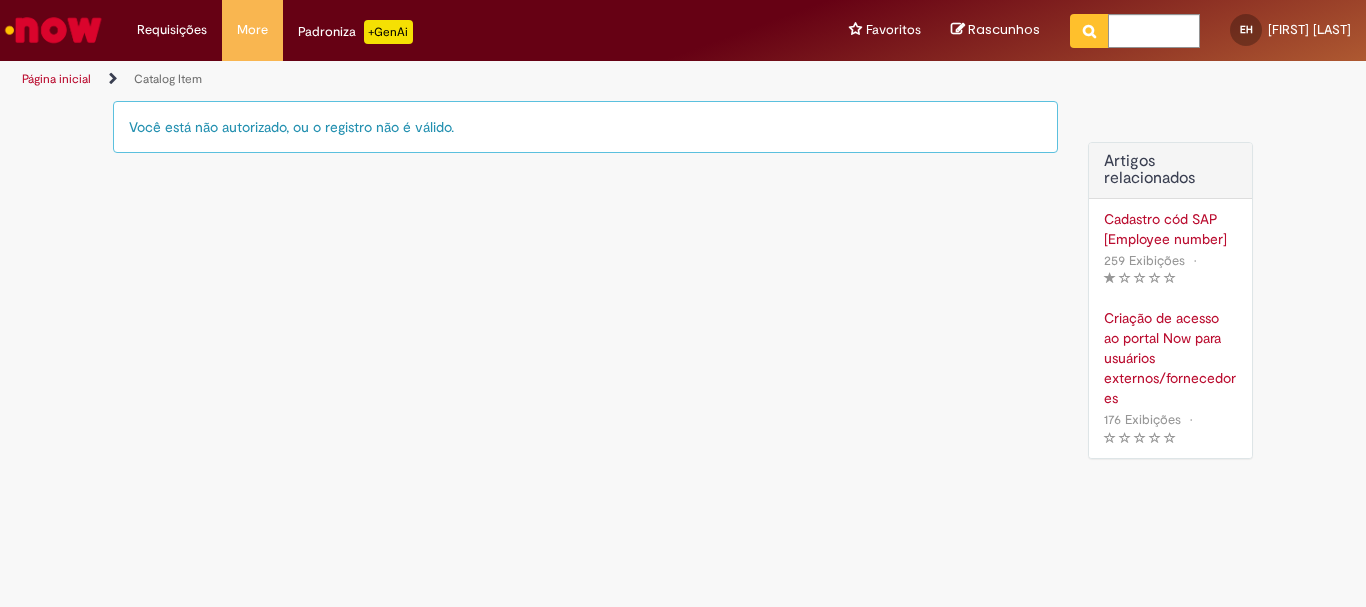 drag, startPoint x: 283, startPoint y: 128, endPoint x: 534, endPoint y: 168, distance: 254.16727 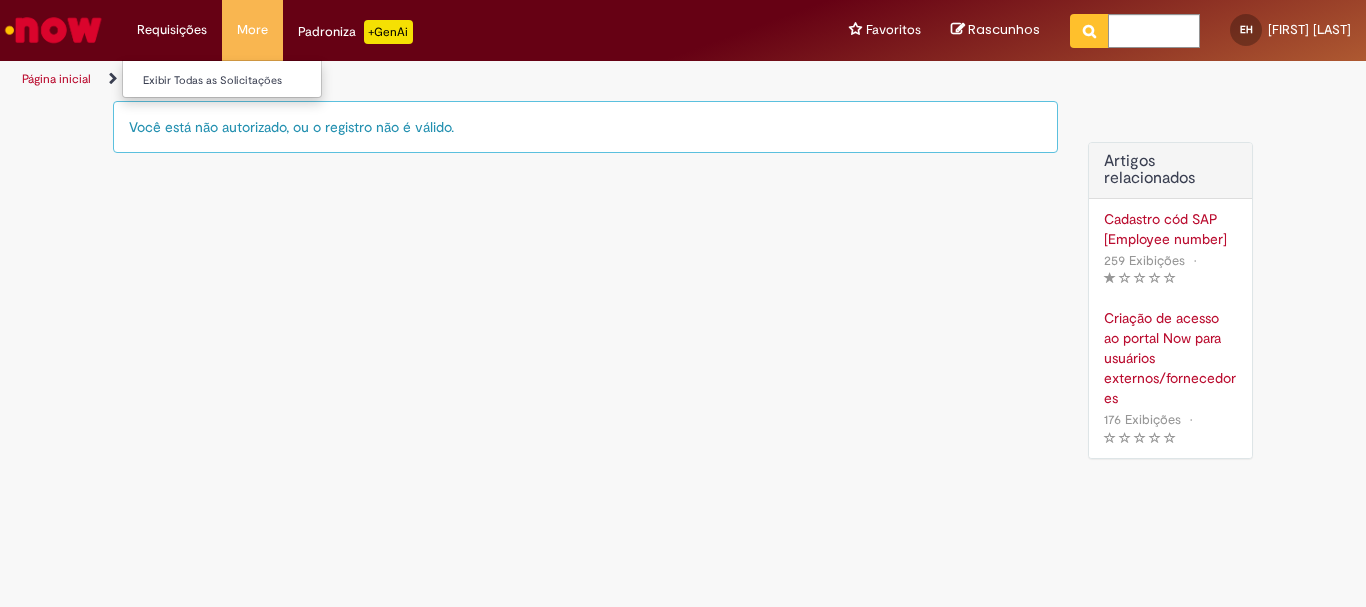 click on "Requisições
Exibir Todas as Solicitações" at bounding box center (172, 30) 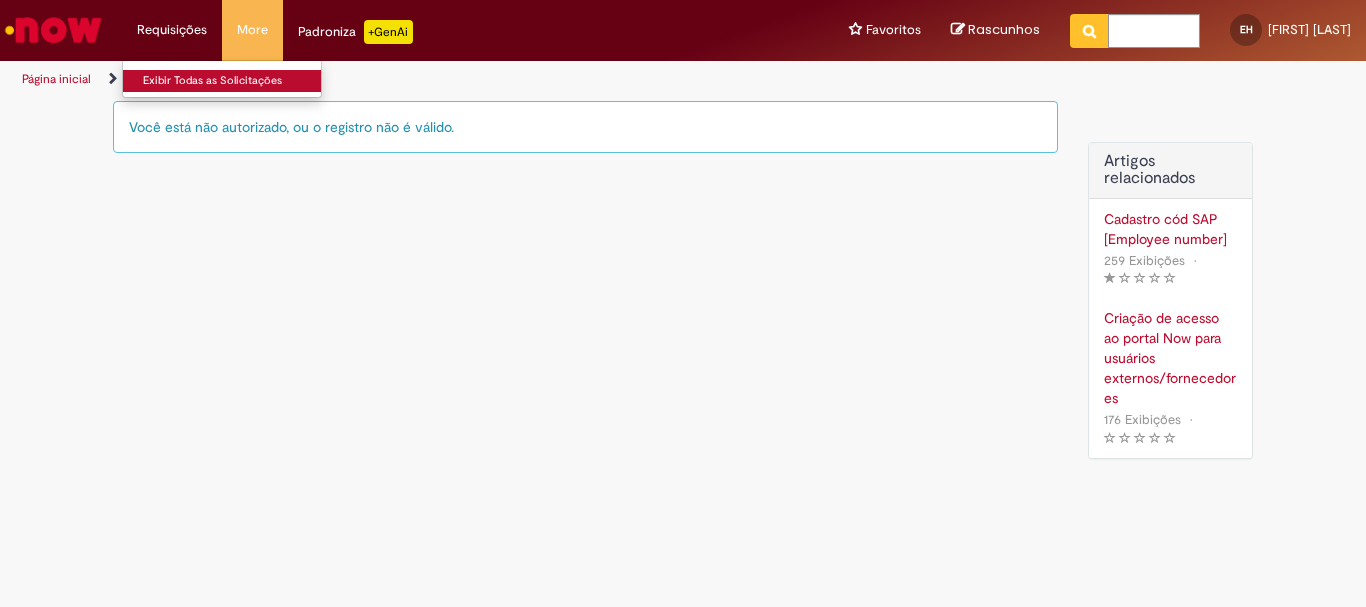 click on "Exibir Todas as Solicitações" at bounding box center [233, 81] 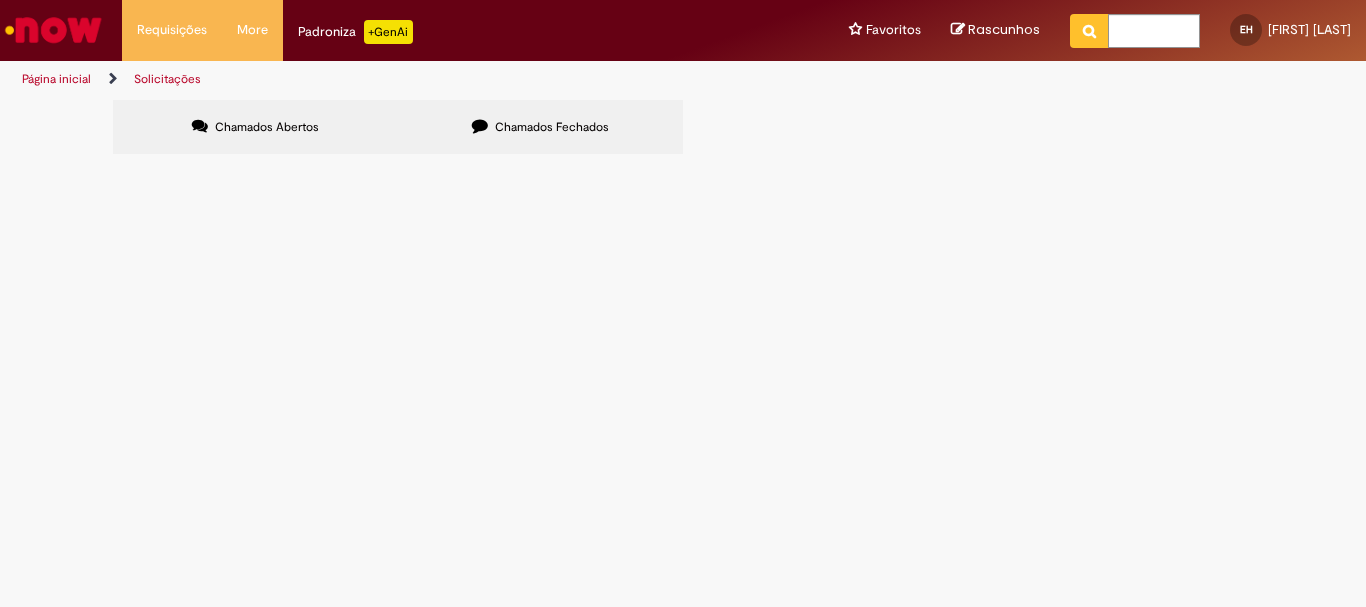 drag, startPoint x: 1196, startPoint y: 194, endPoint x: 1196, endPoint y: 211, distance: 17 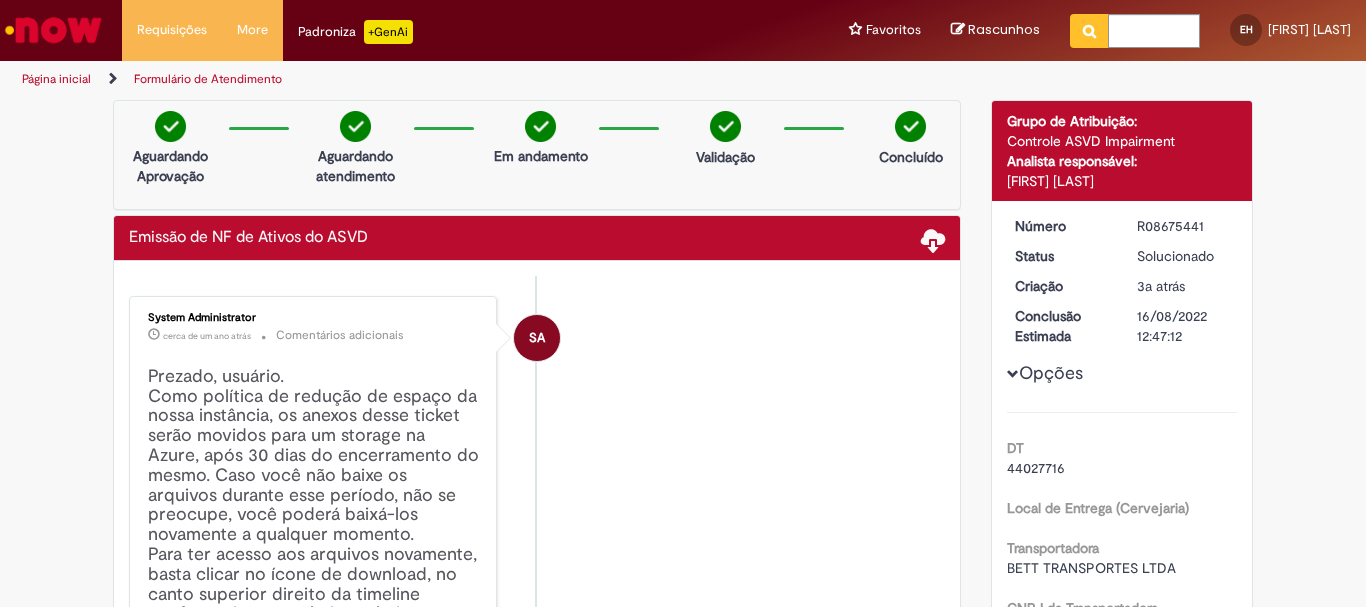 drag, startPoint x: 1042, startPoint y: 119, endPoint x: 1066, endPoint y: 147, distance: 36.878178 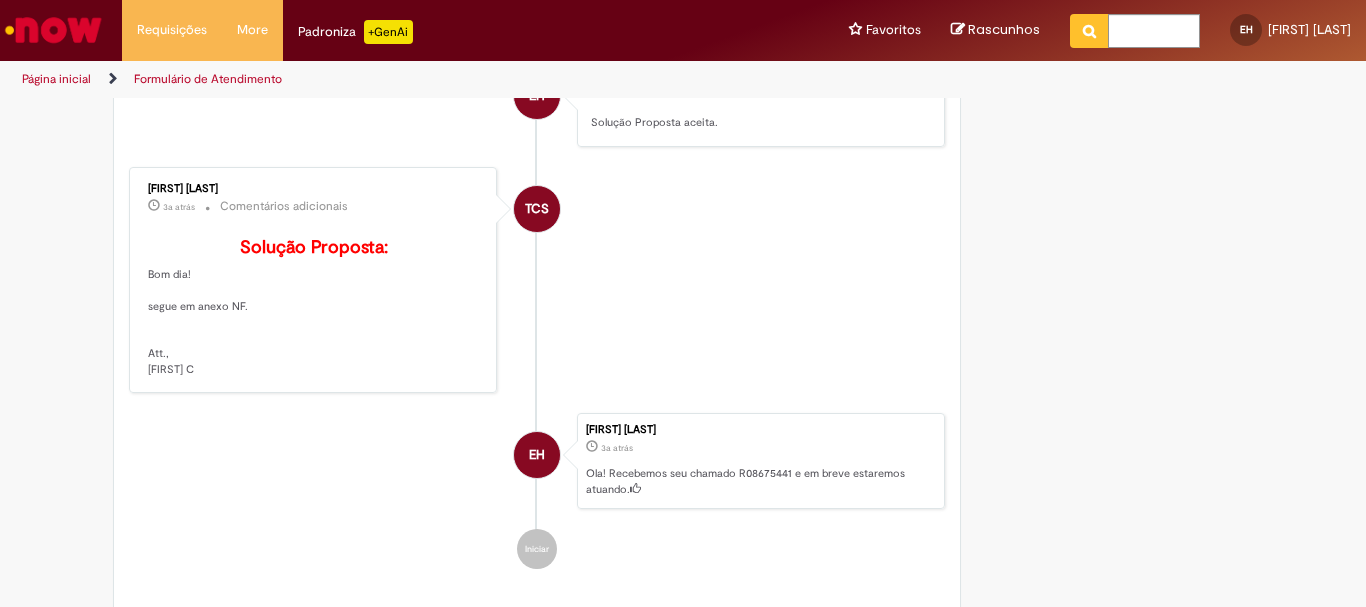 scroll, scrollTop: 1200, scrollLeft: 0, axis: vertical 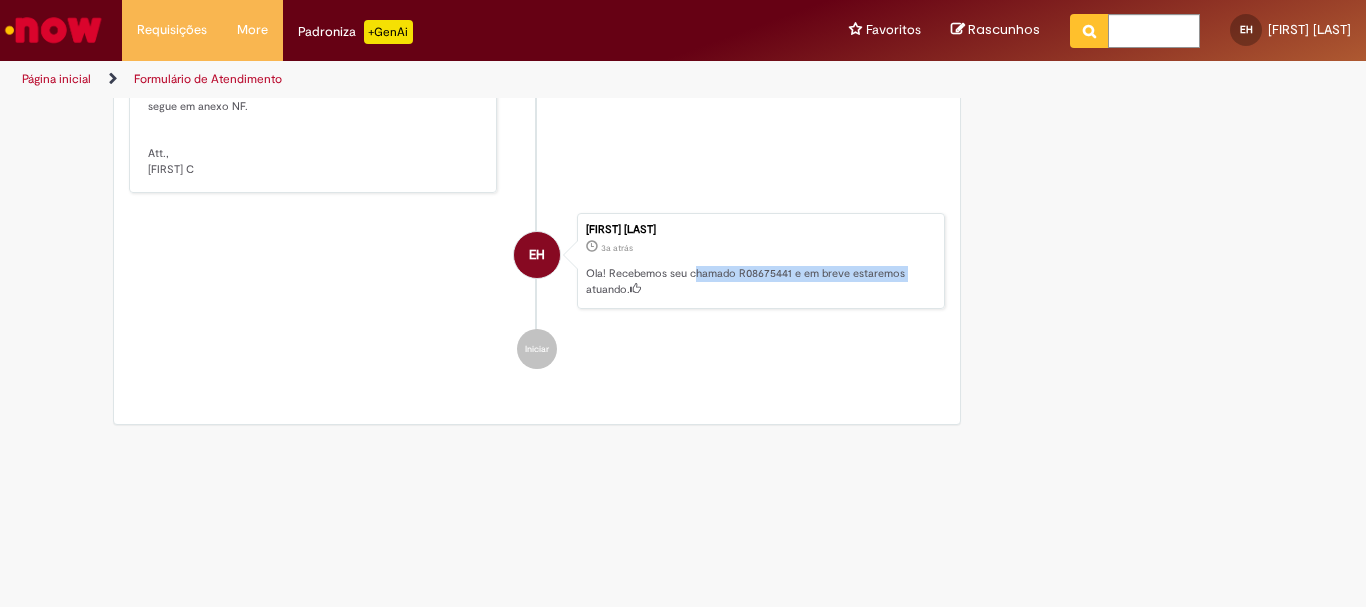 drag, startPoint x: 689, startPoint y: 299, endPoint x: 923, endPoint y: 309, distance: 234.21358 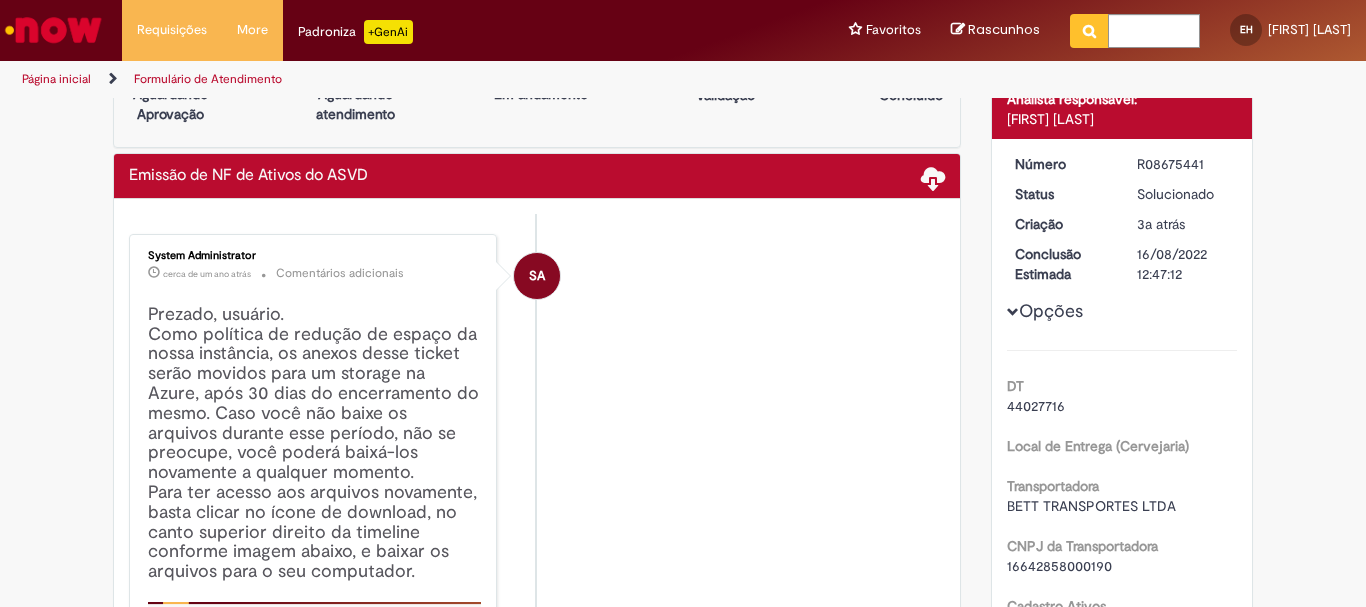 scroll, scrollTop: 0, scrollLeft: 0, axis: both 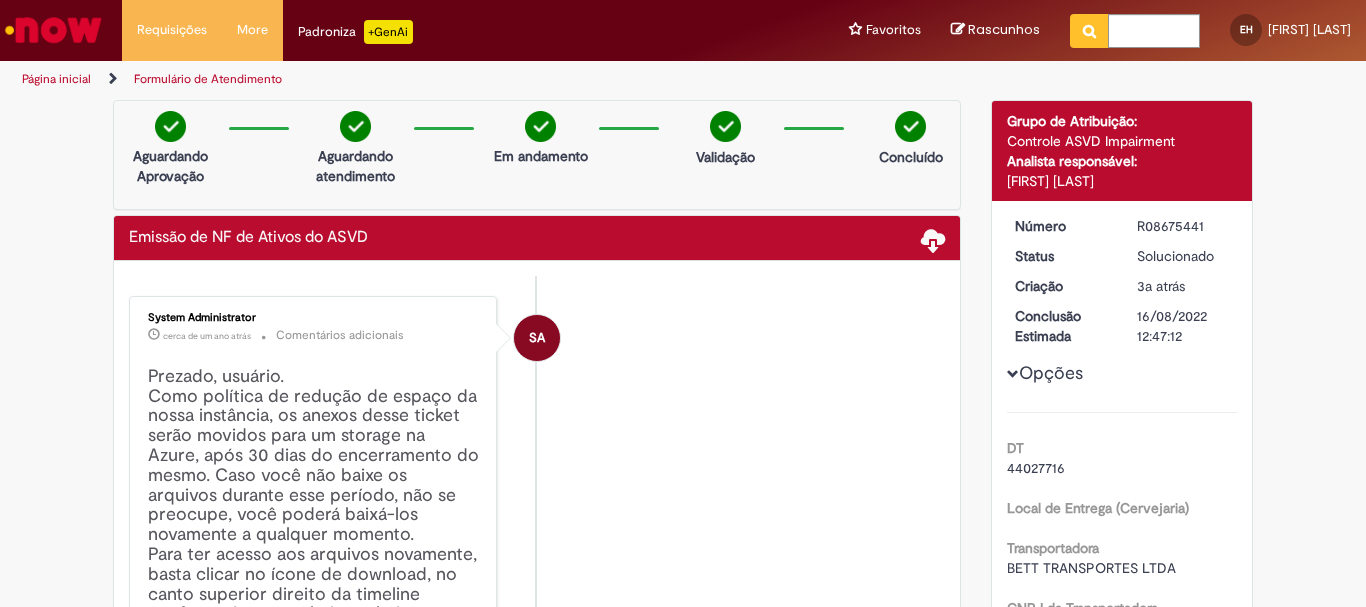 drag, startPoint x: 1079, startPoint y: 230, endPoint x: 1214, endPoint y: 234, distance: 135.05925 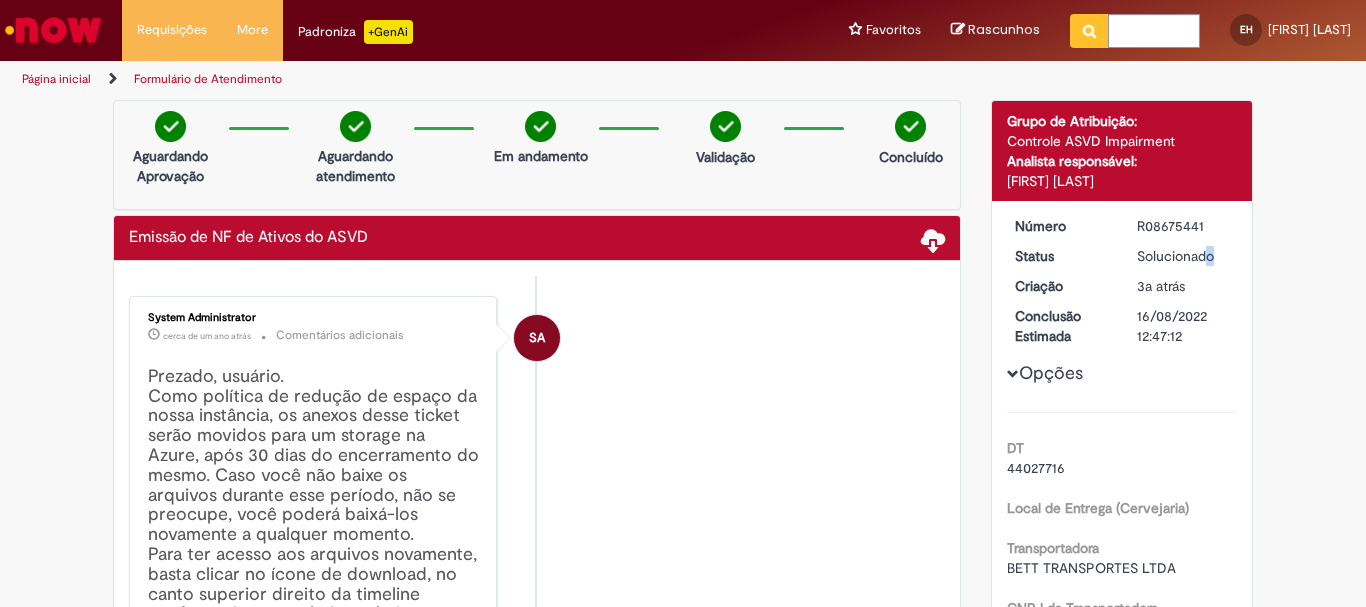 click on "Solucionado" at bounding box center [1183, 256] 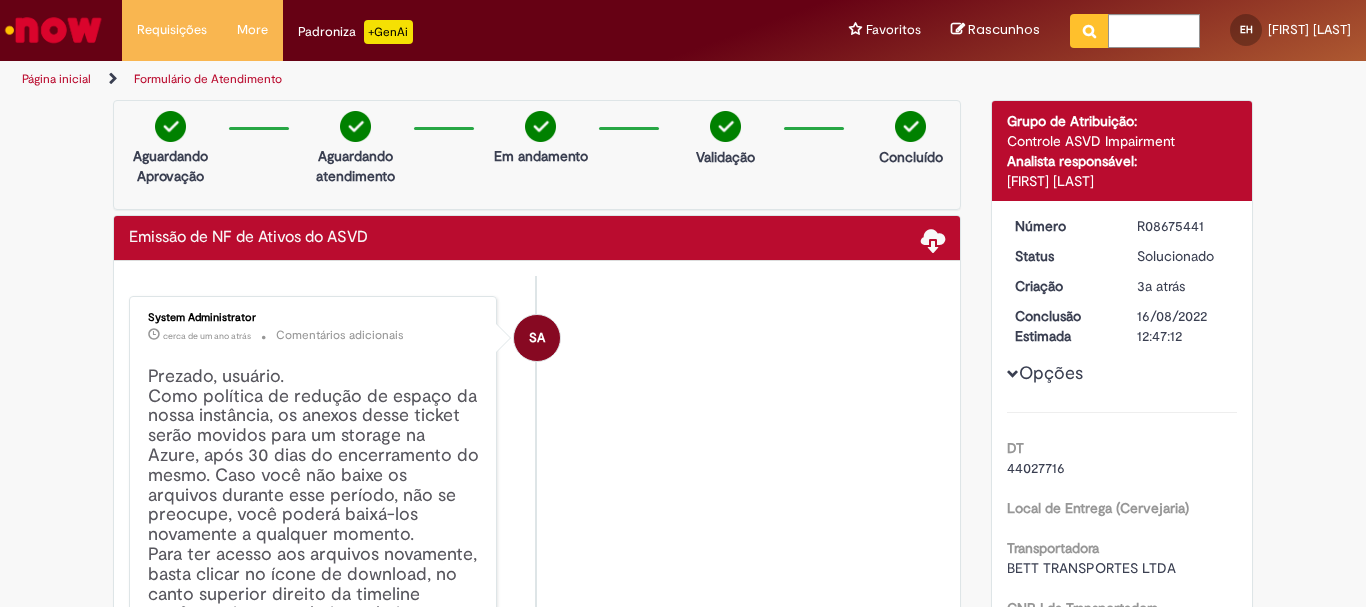 click on "3a atrás" at bounding box center (1161, 286) 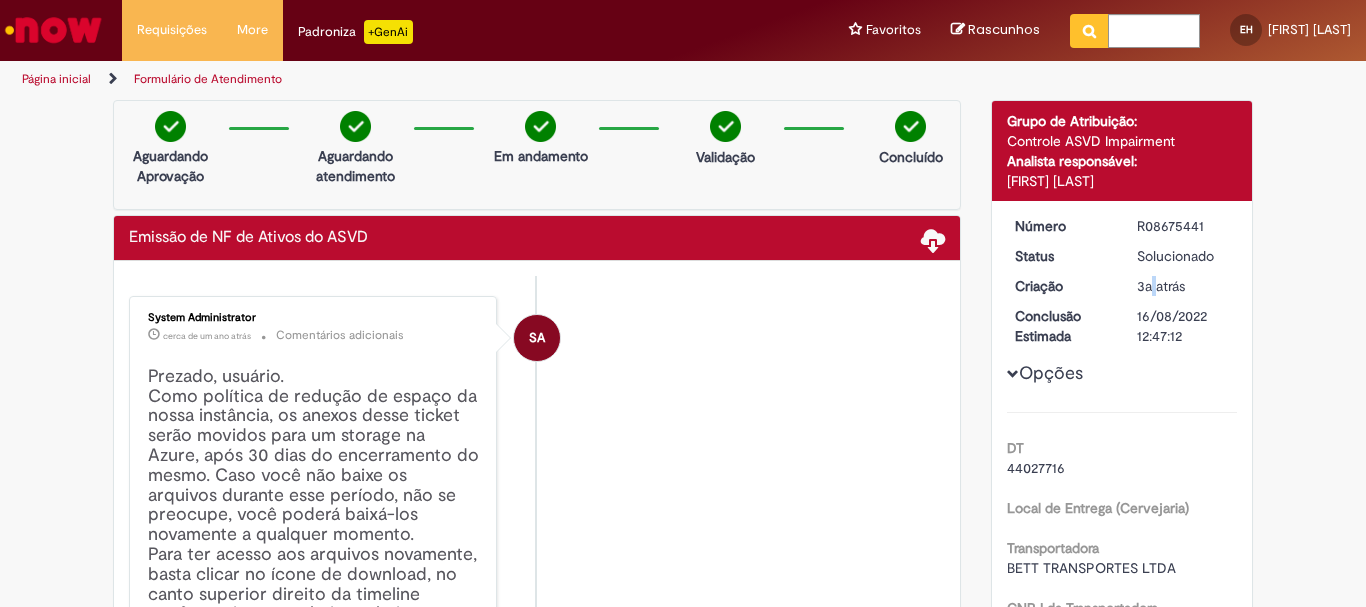 click on "3a atrás" at bounding box center (1161, 286) 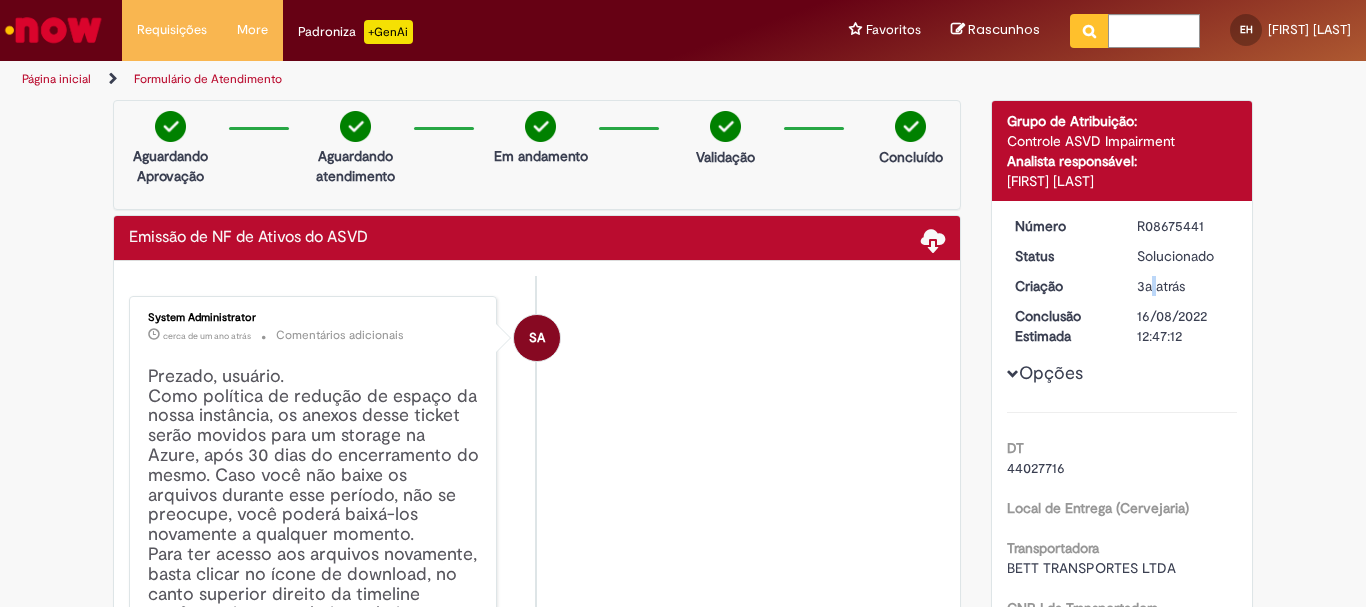 scroll, scrollTop: 100, scrollLeft: 0, axis: vertical 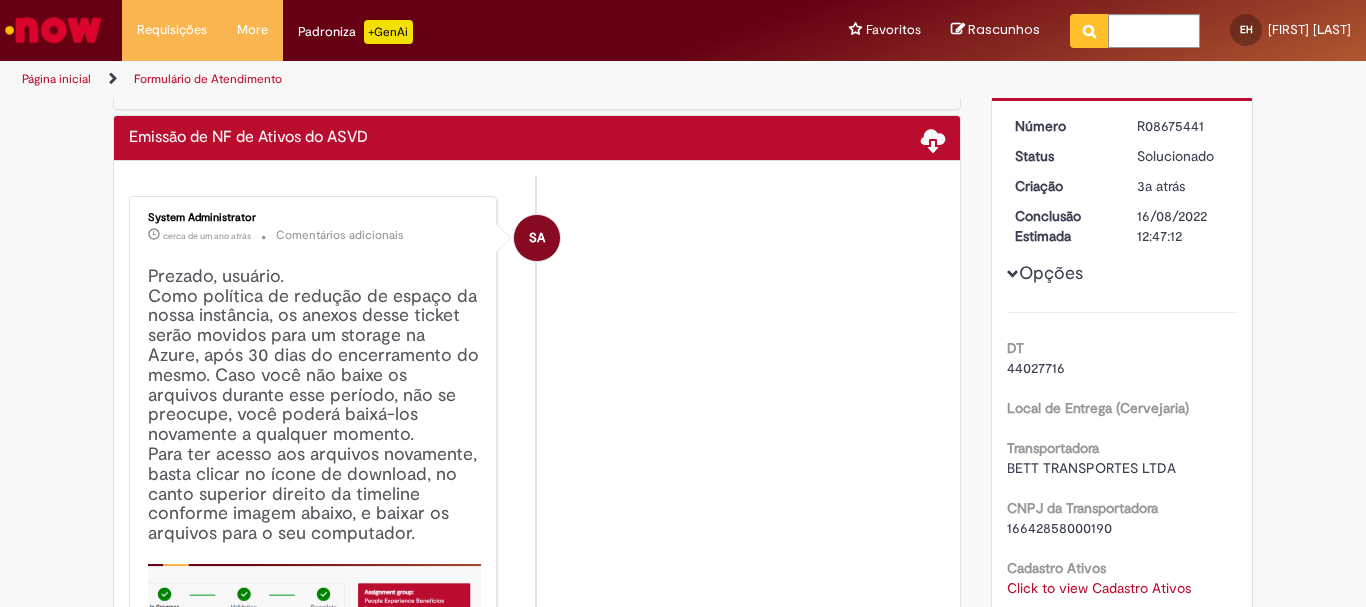 drag, startPoint x: 1029, startPoint y: 250, endPoint x: 1029, endPoint y: 266, distance: 16 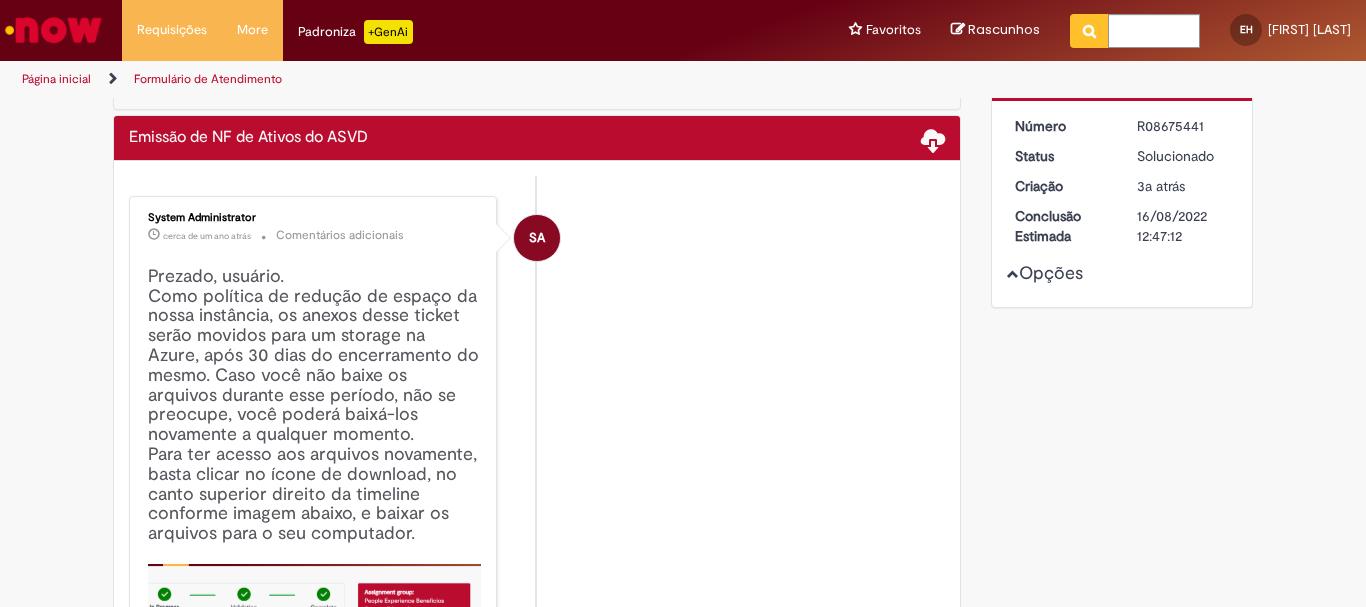click on "Opções" at bounding box center [0, 0] 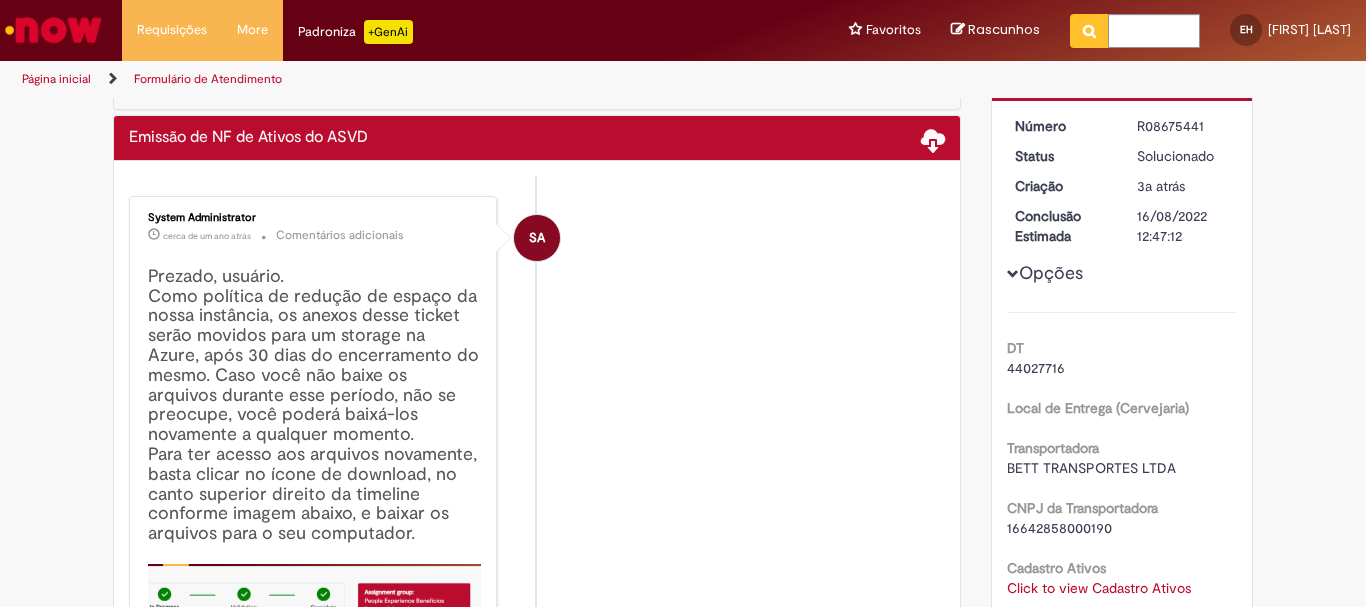 scroll, scrollTop: 300, scrollLeft: 0, axis: vertical 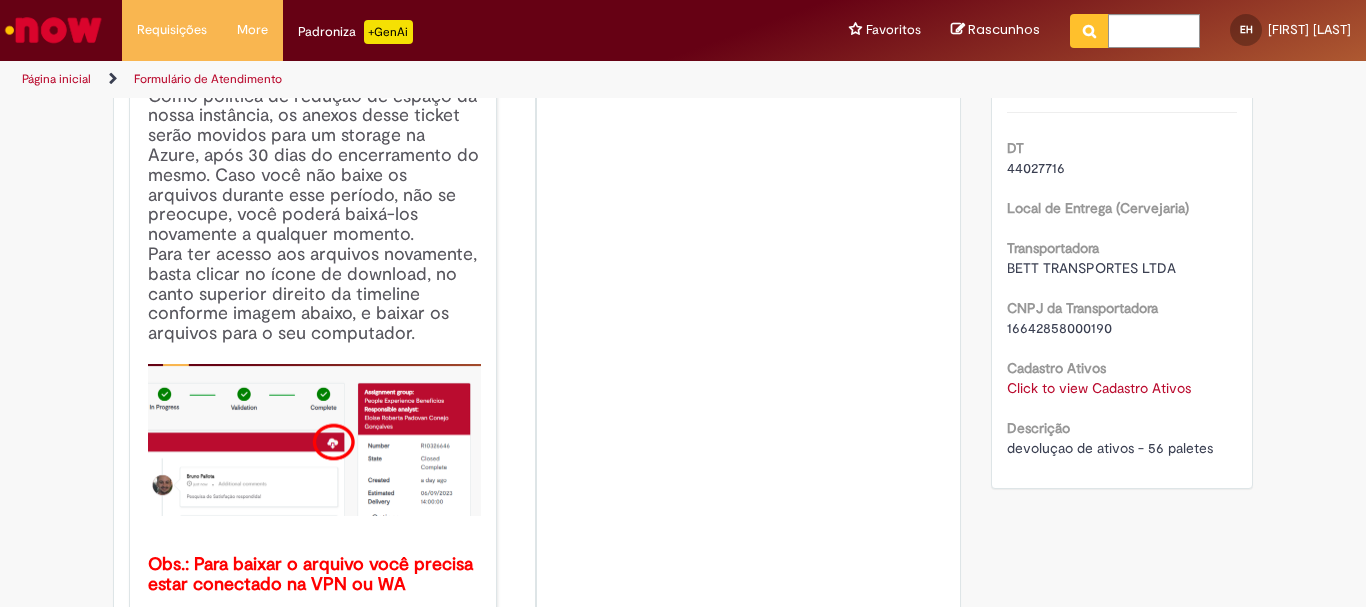 click on "16642858000190" at bounding box center (1122, 328) 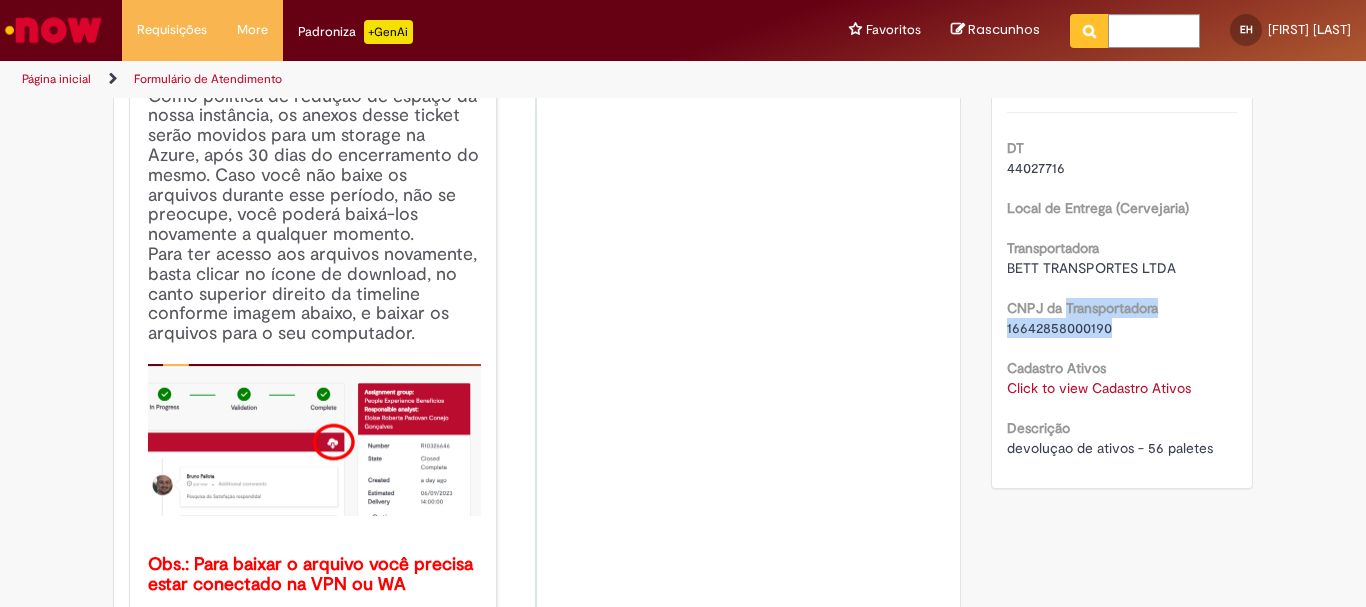 click on "CNPJ da Transportadora
[CNPJ]" at bounding box center (1122, 315) 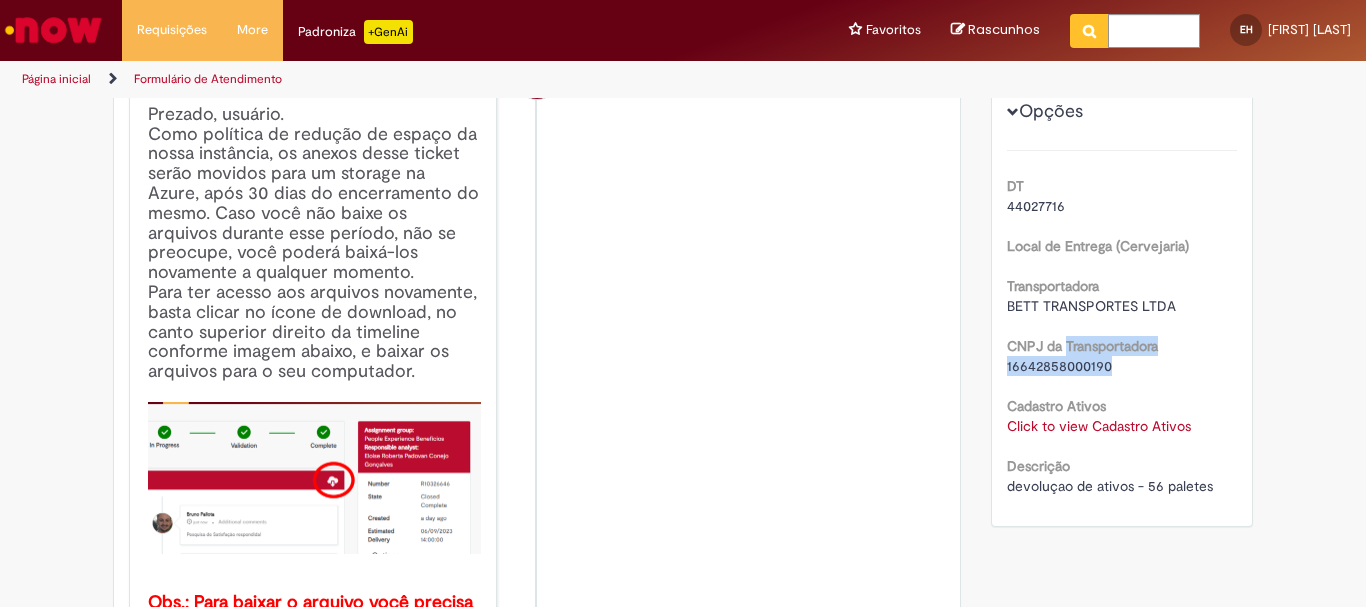 scroll, scrollTop: 0, scrollLeft: 0, axis: both 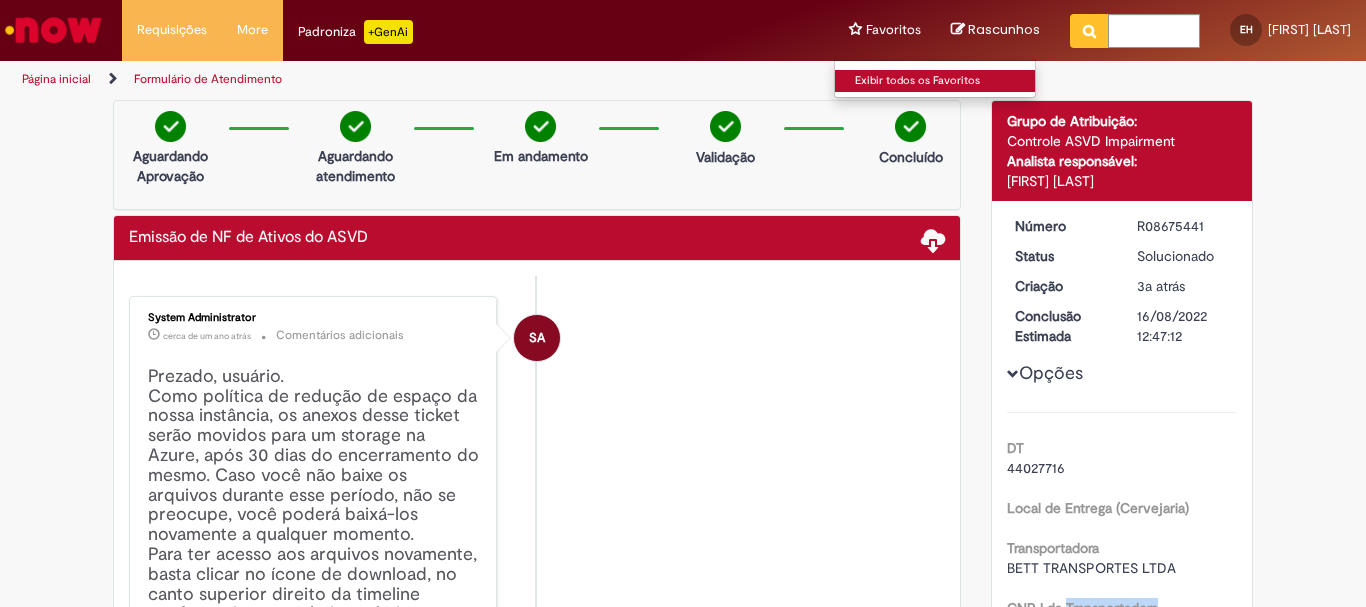 click on "Exibir todos os Favoritos" at bounding box center (945, 81) 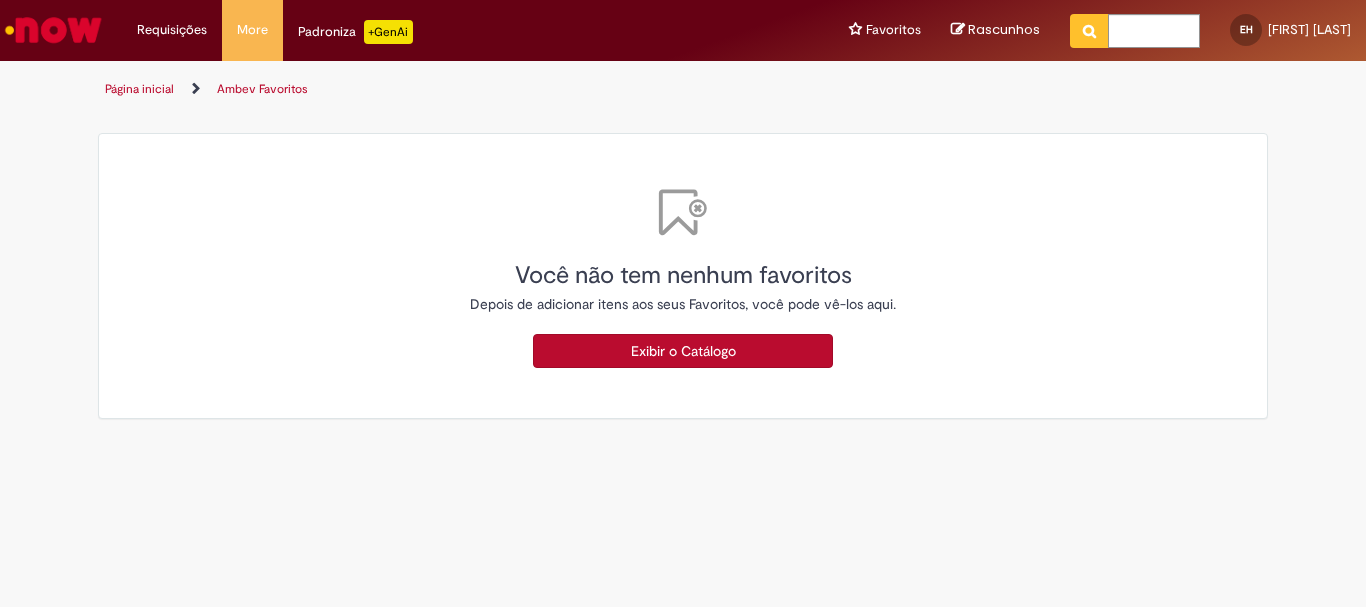 click on "Exibir o Catálogo" at bounding box center (683, 351) 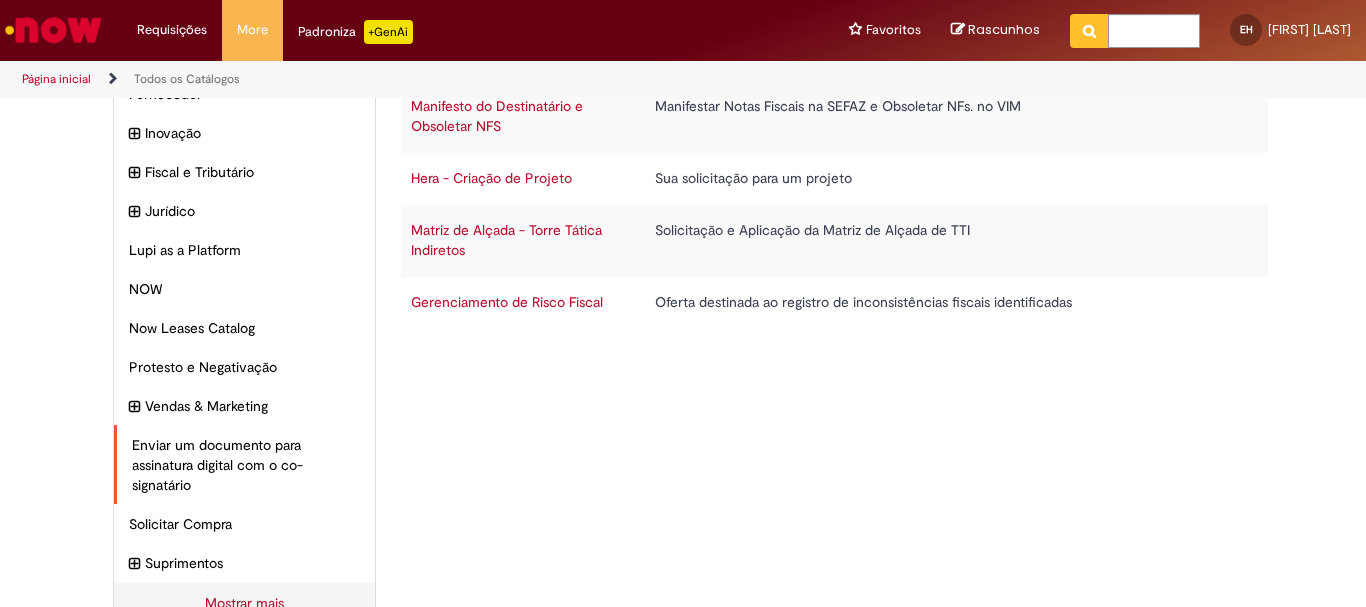 scroll, scrollTop: 254, scrollLeft: 0, axis: vertical 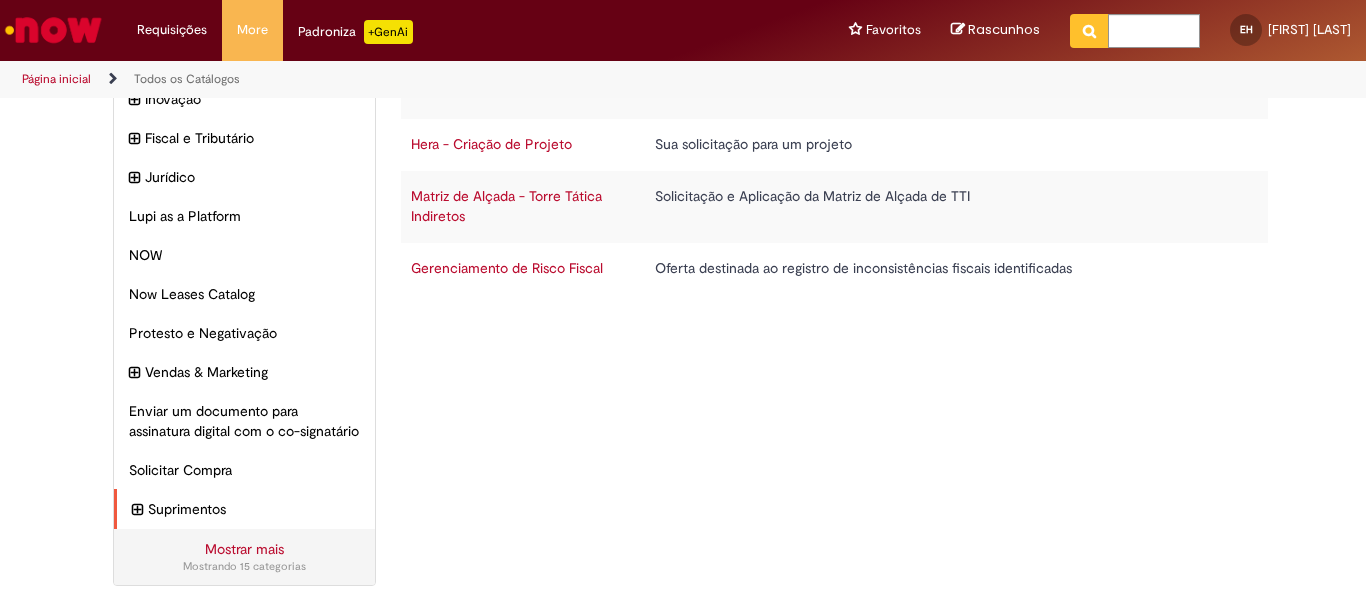 click at bounding box center (137, 510) 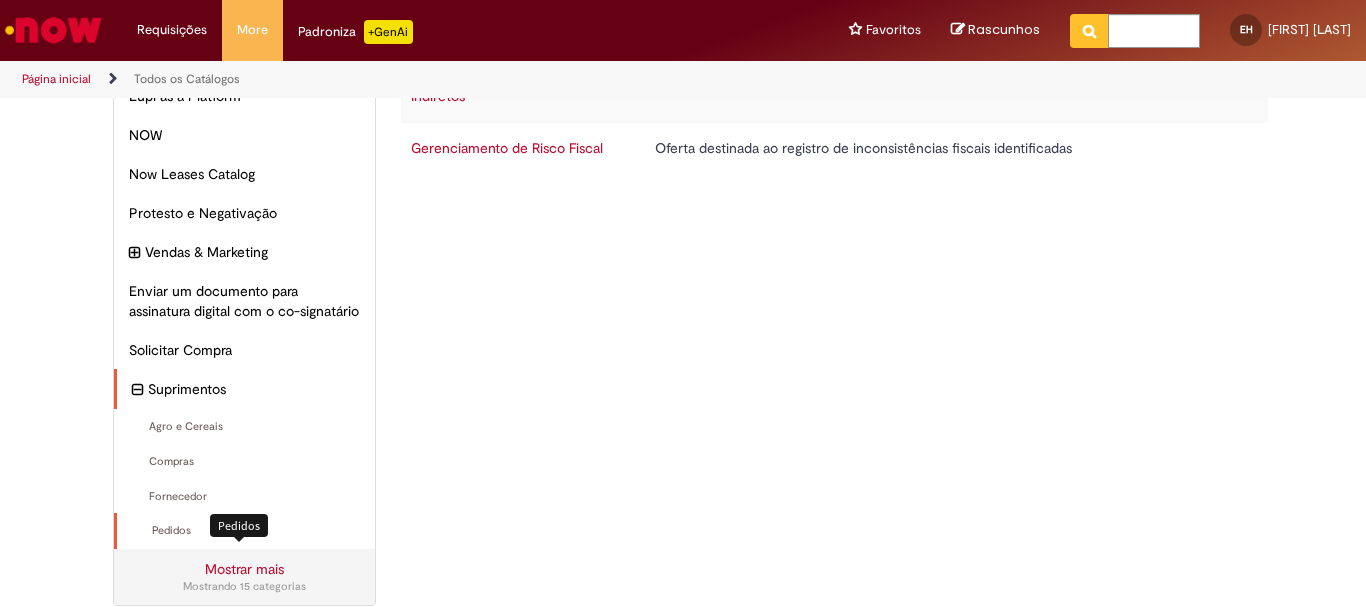 scroll, scrollTop: 396, scrollLeft: 0, axis: vertical 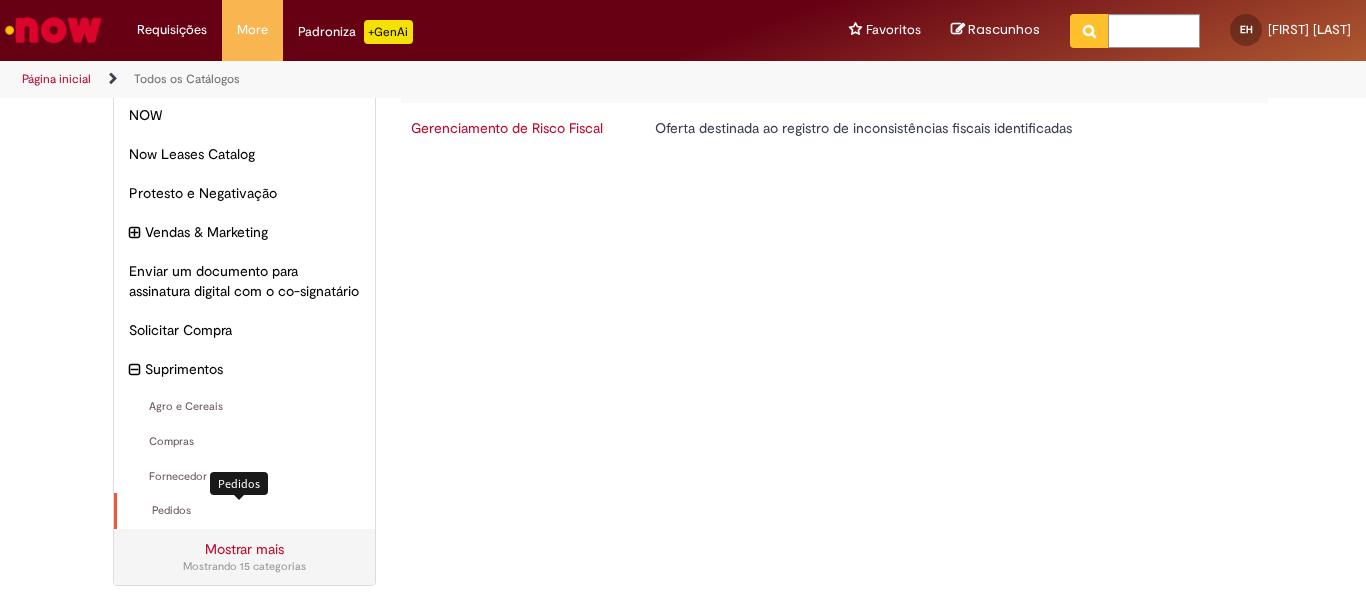 click on "Pedidos
Itens" at bounding box center (246, 511) 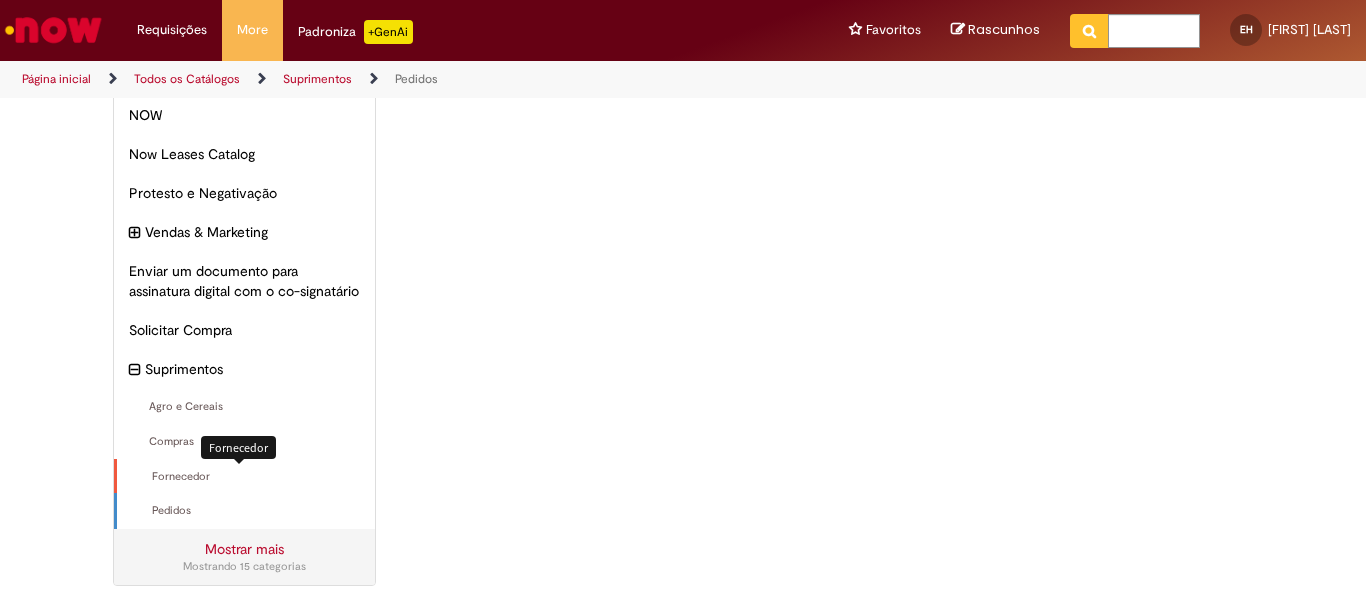 click on "Fornecedor
Itens" at bounding box center [246, 477] 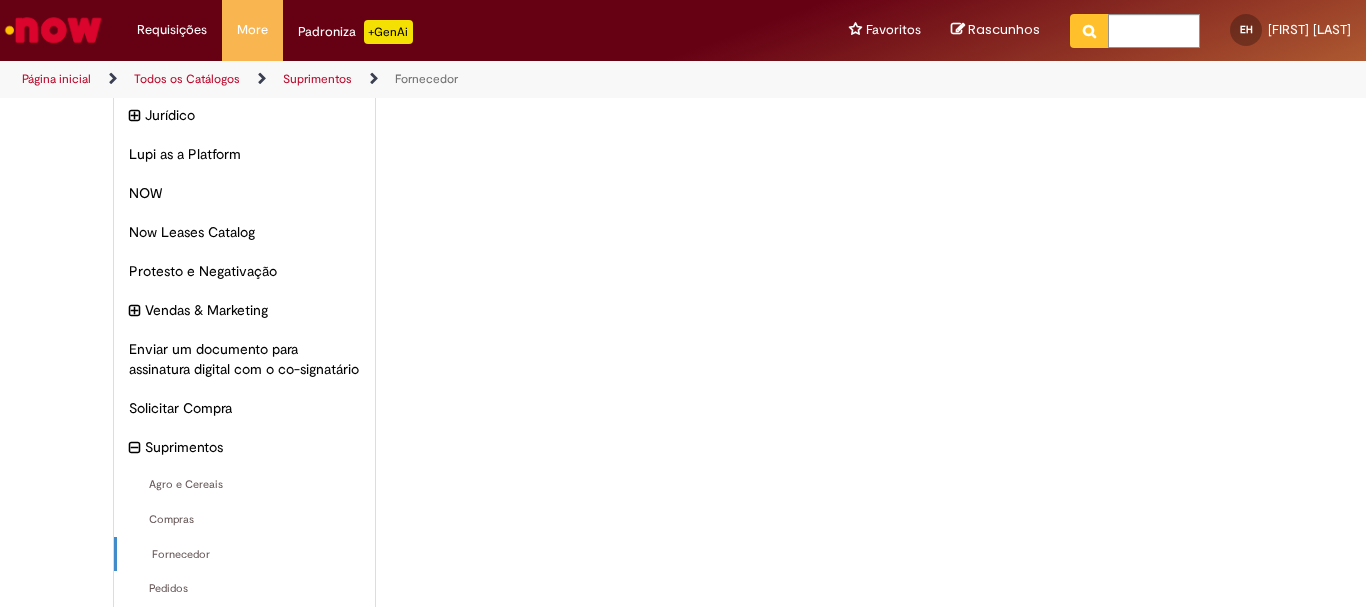 scroll, scrollTop: 0, scrollLeft: 0, axis: both 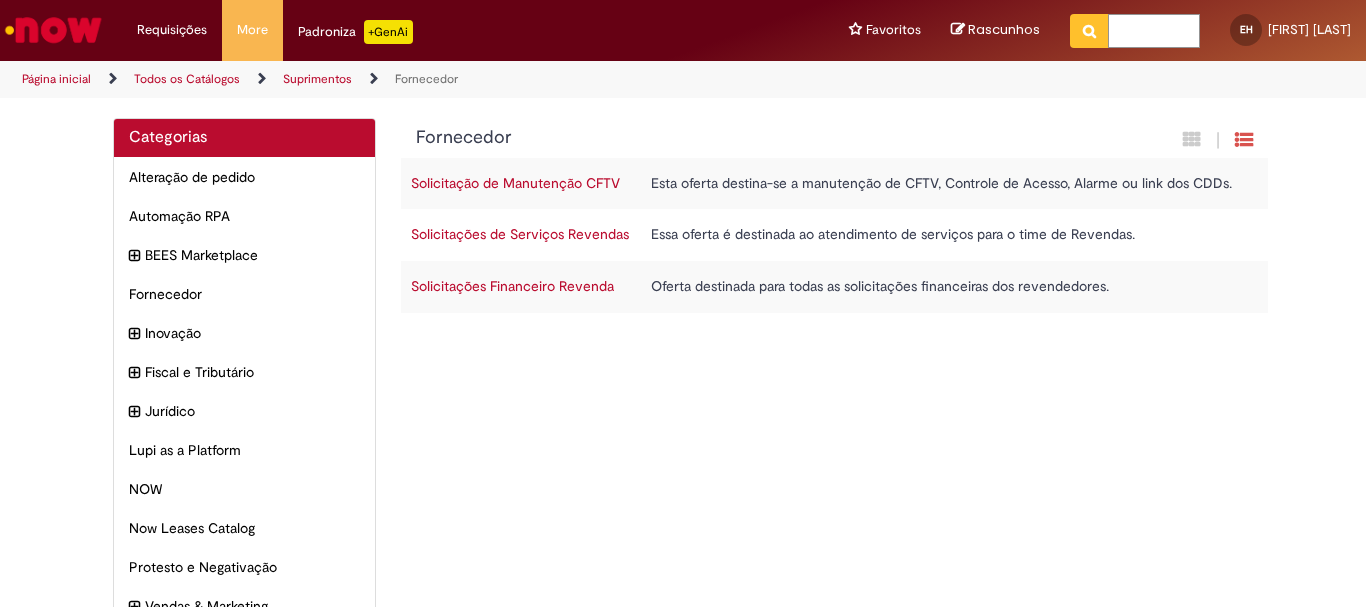 click at bounding box center [1154, 31] 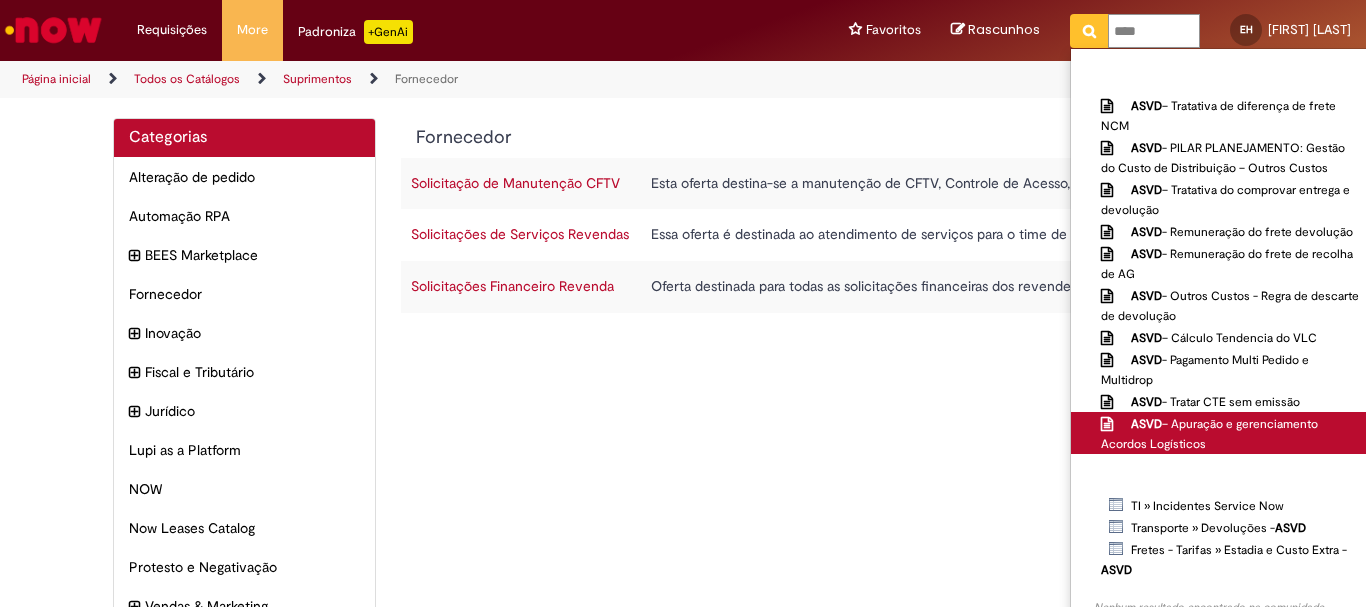 type on "****" 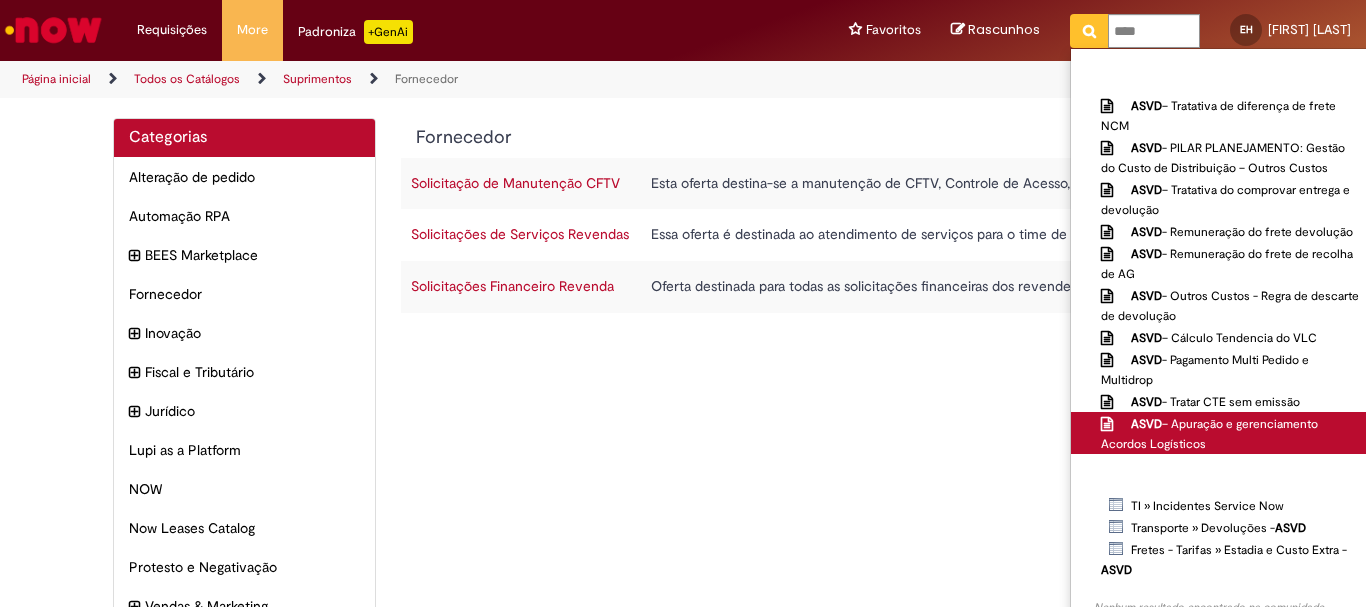 click on "ASVD  – Apuração e gerenciamento Acordos Logísticos" at bounding box center [1209, 434] 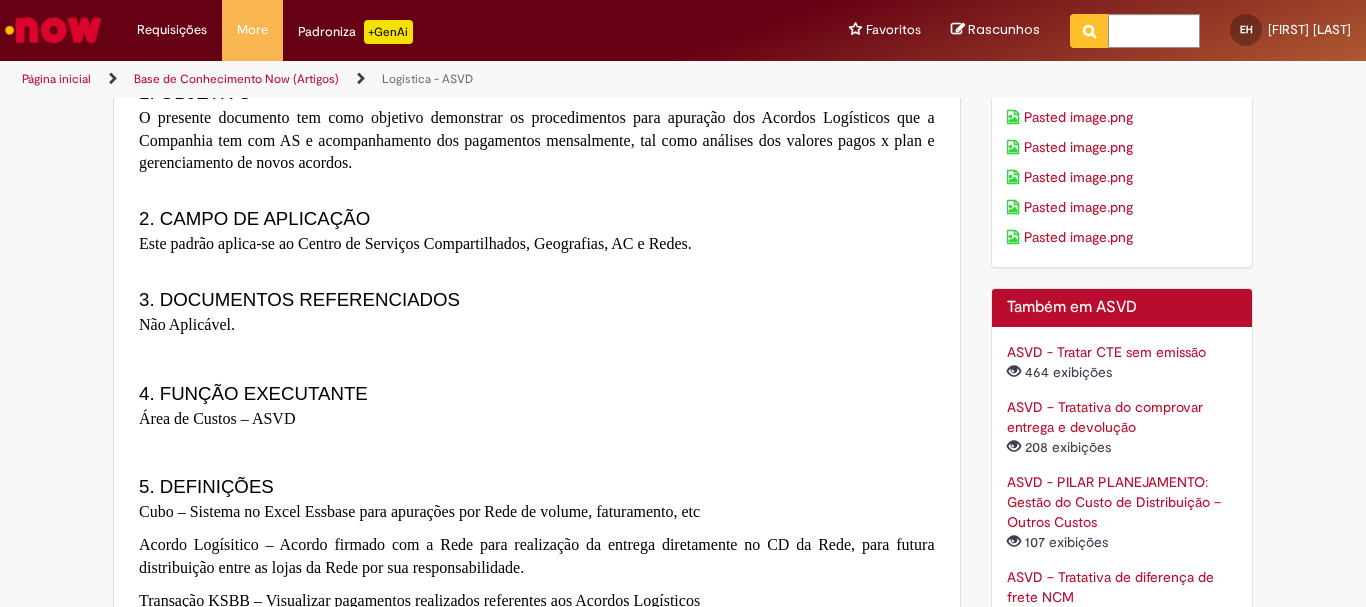 scroll, scrollTop: 600, scrollLeft: 0, axis: vertical 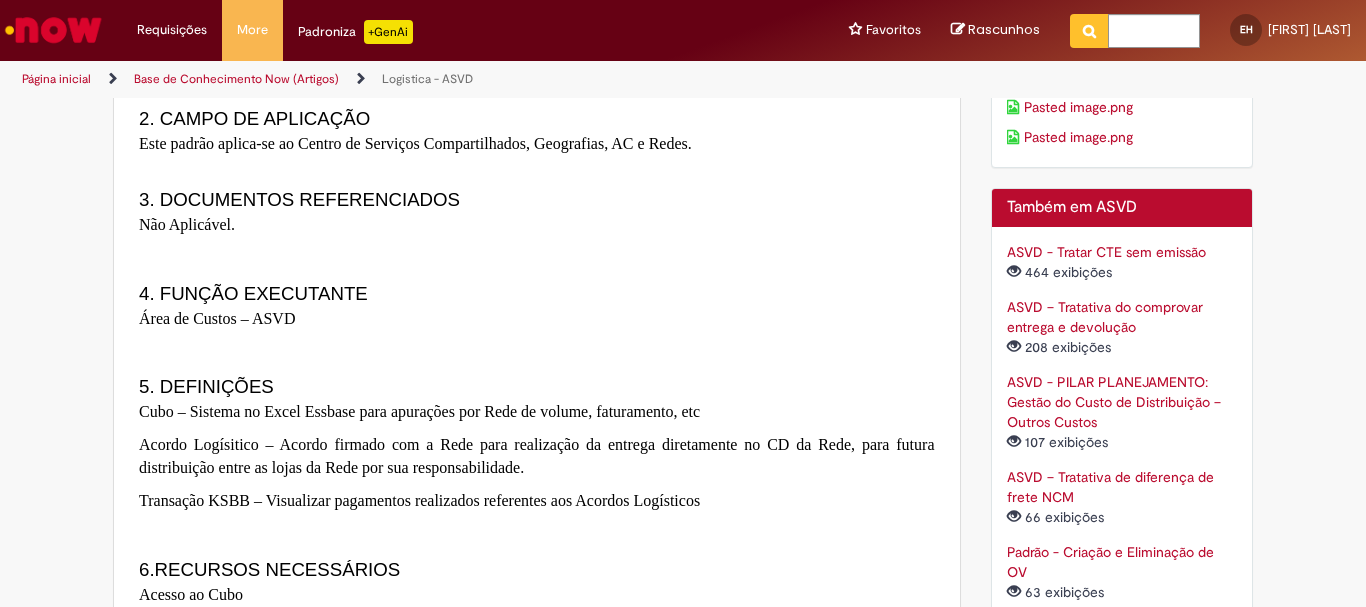 click on "ASVD – Tratativa do comprovar entrega e devolução" at bounding box center [1105, 317] 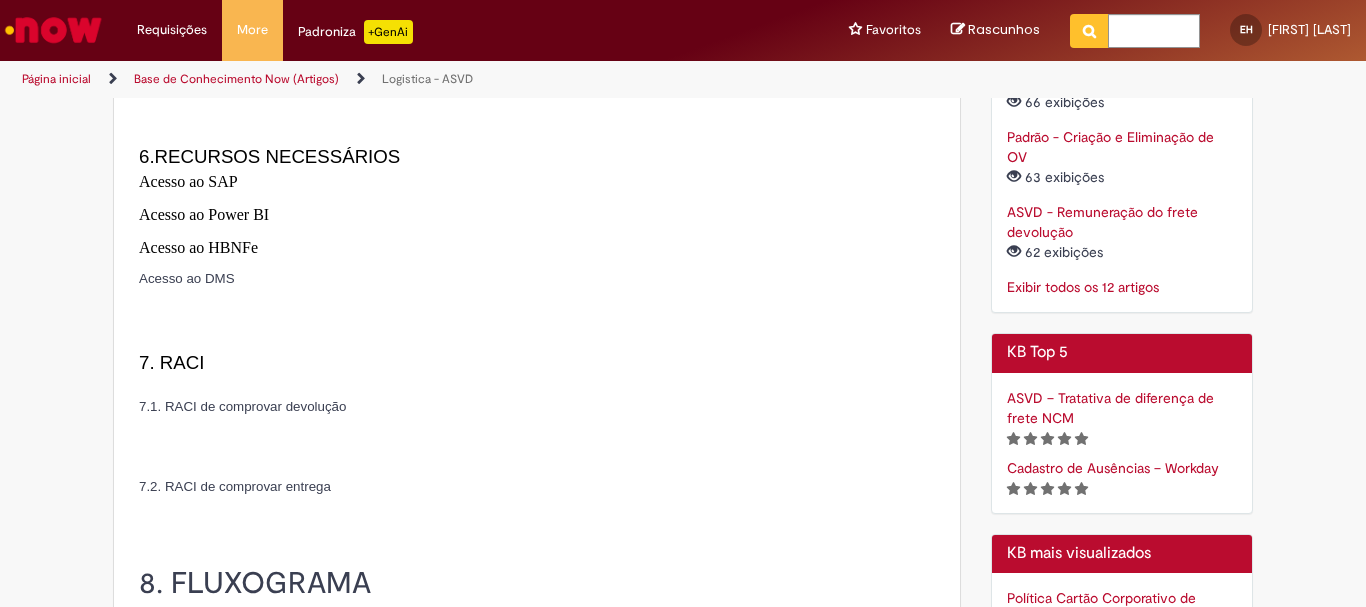 scroll, scrollTop: 1100, scrollLeft: 0, axis: vertical 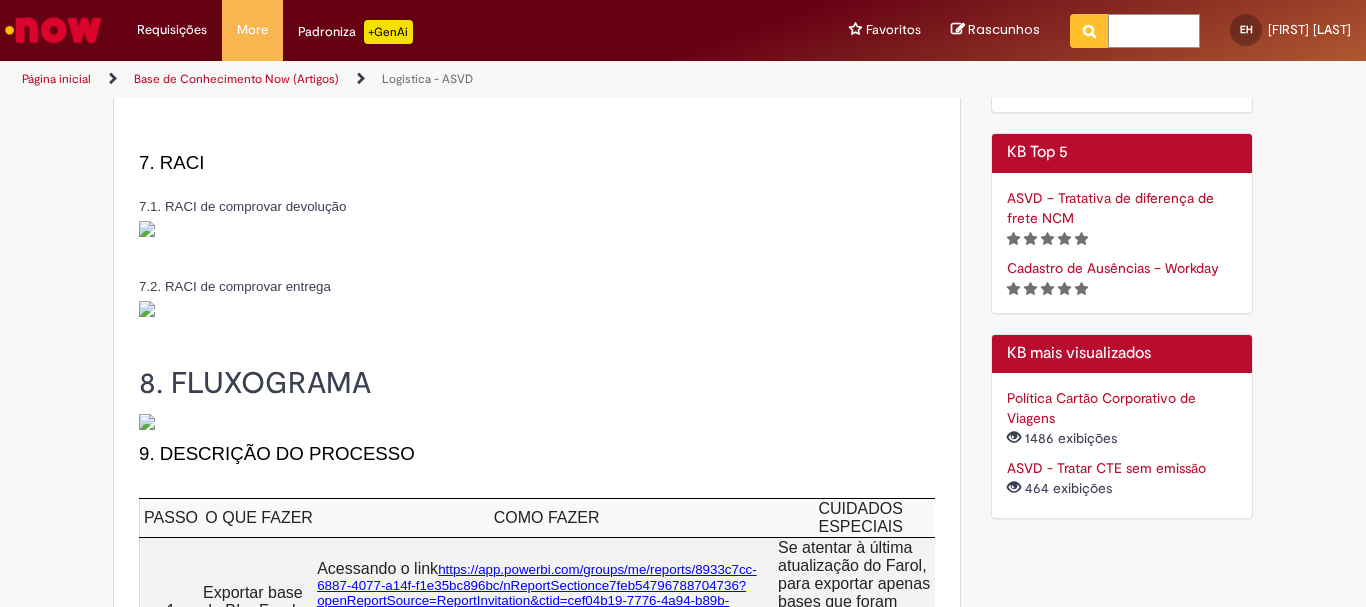 click at bounding box center (1154, 31) 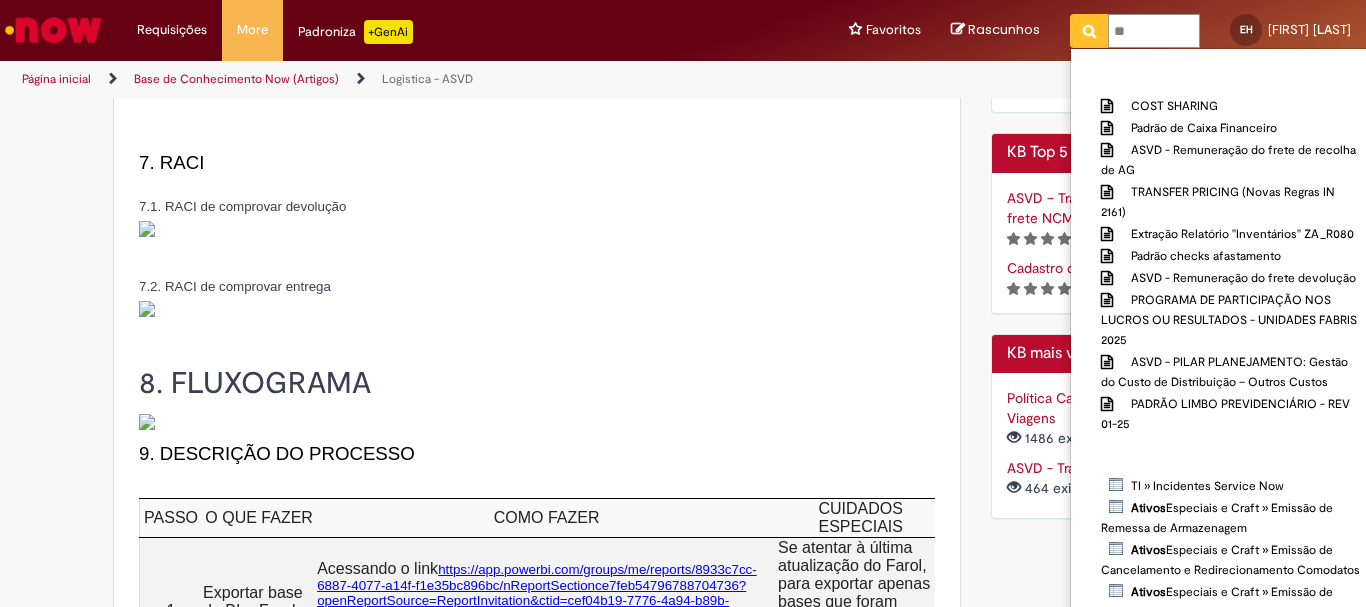 type on "*" 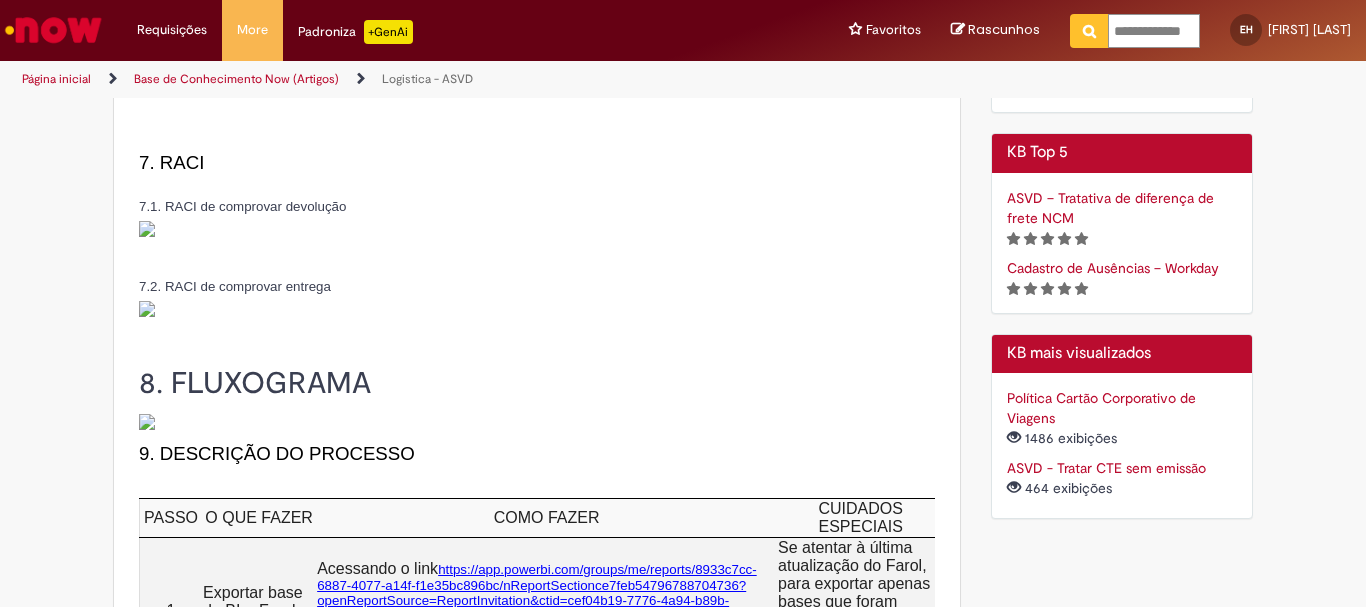scroll, scrollTop: 0, scrollLeft: 5, axis: horizontal 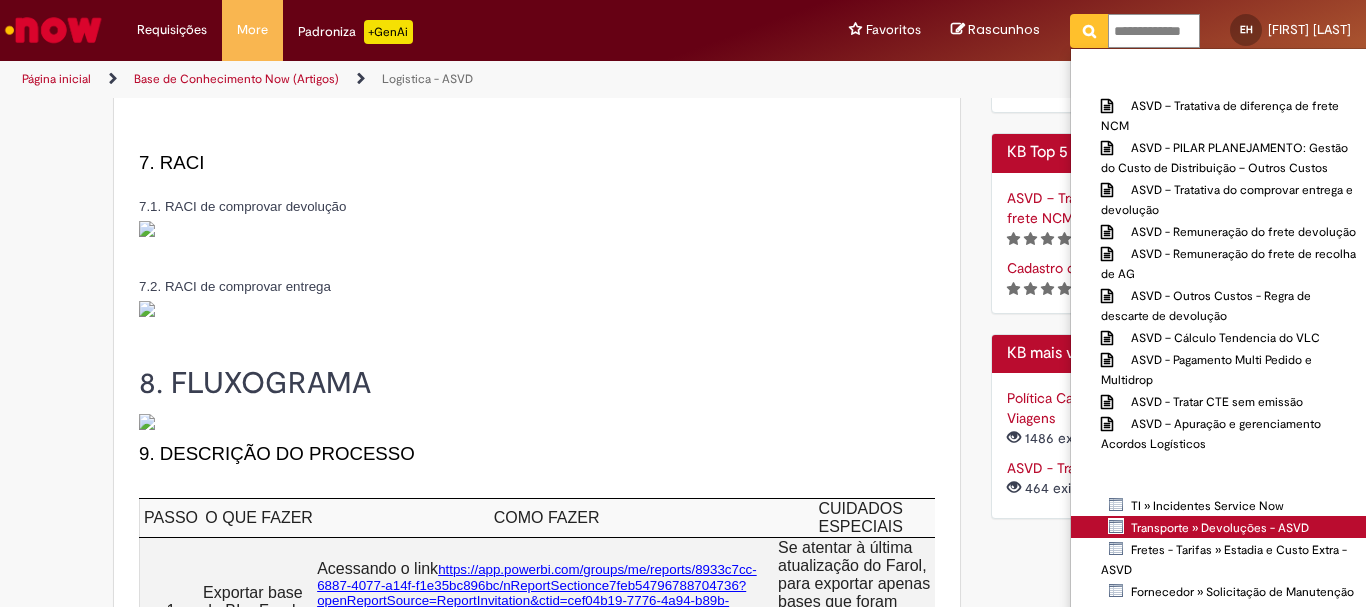 type on "**********" 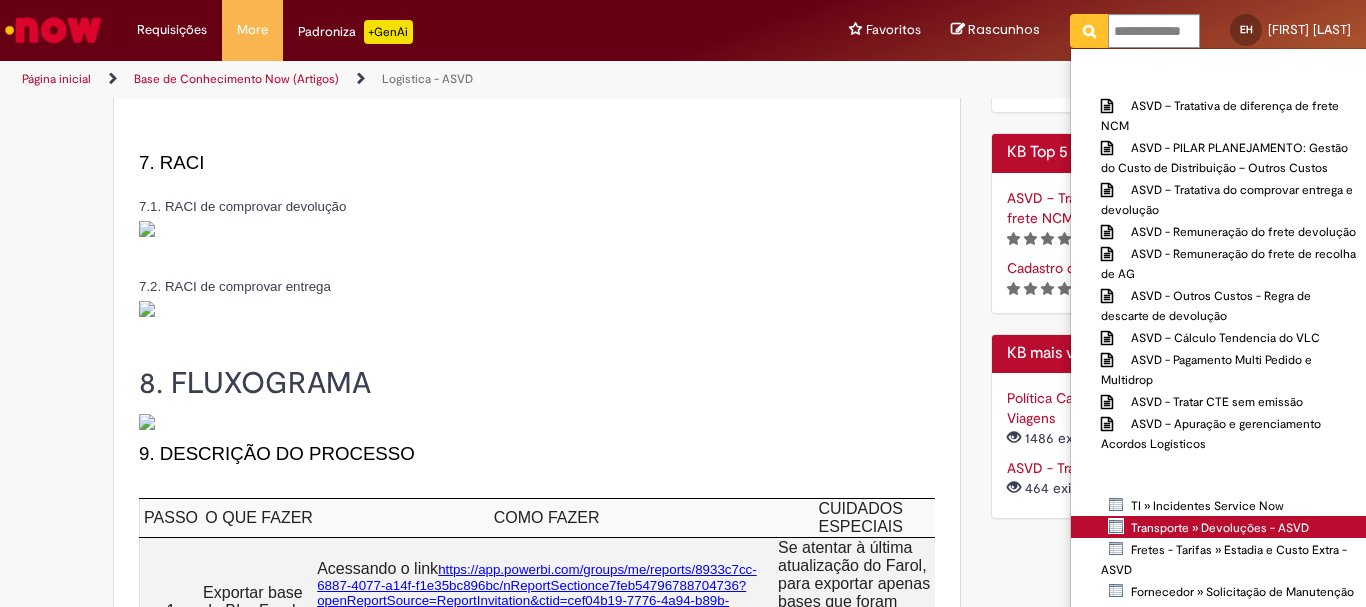 scroll, scrollTop: 0, scrollLeft: 0, axis: both 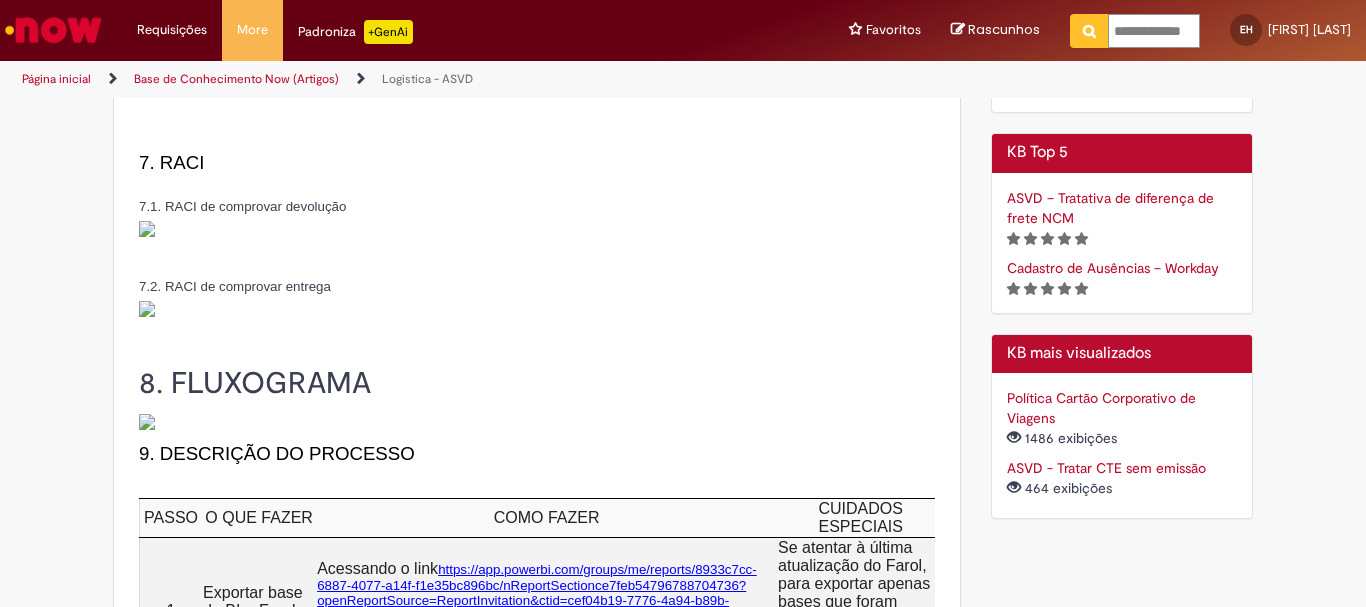 type 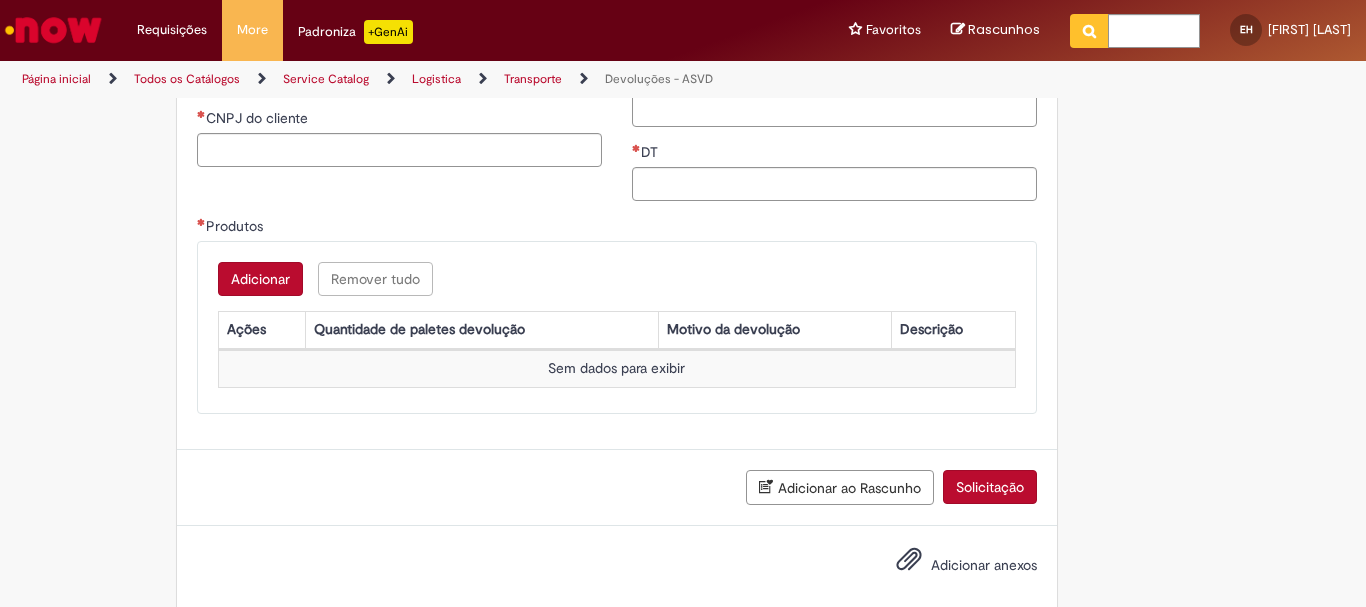 type on "**********" 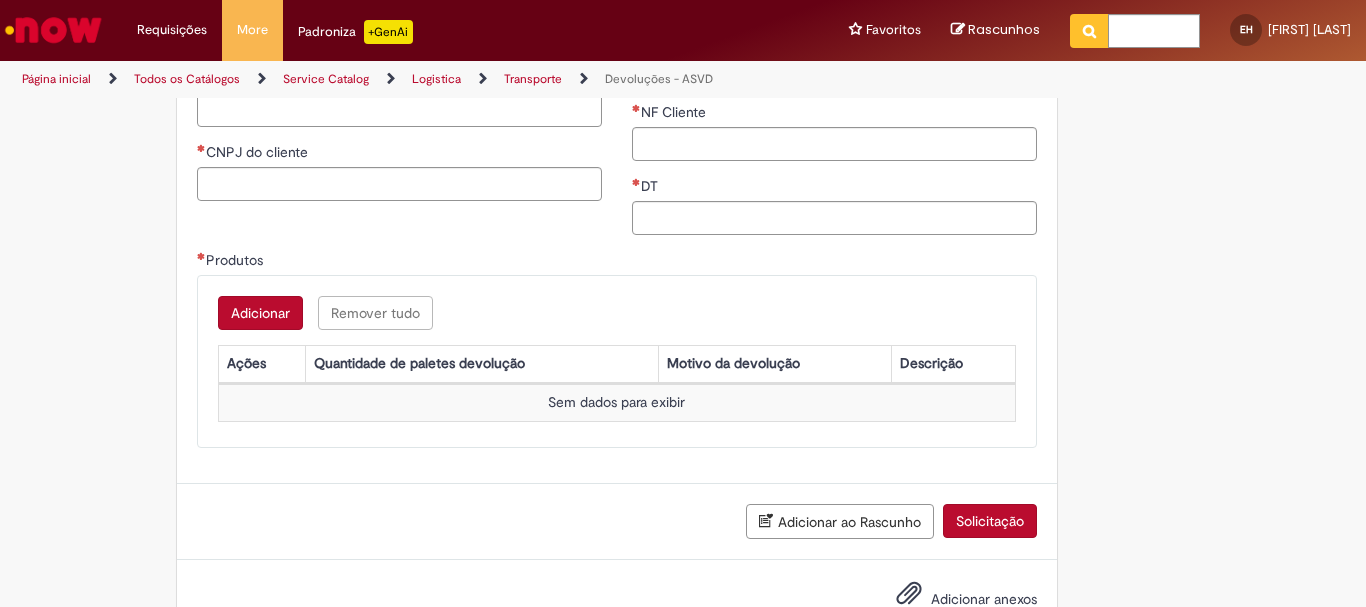 scroll, scrollTop: 0, scrollLeft: 0, axis: both 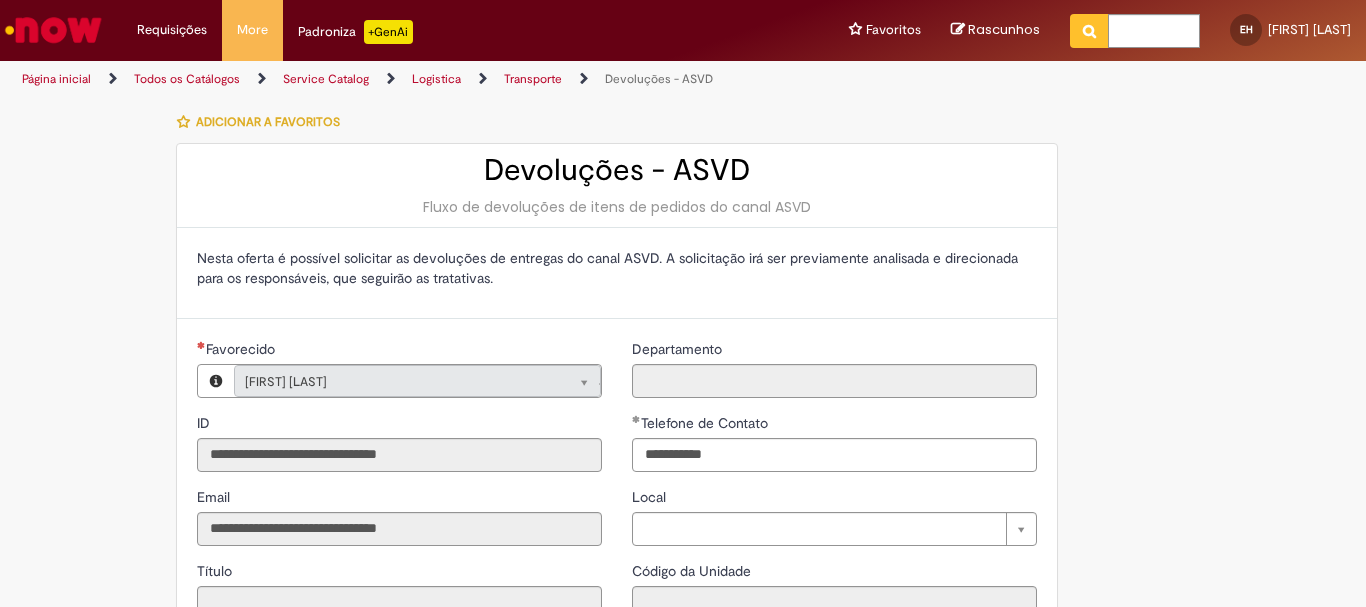 type on "**********" 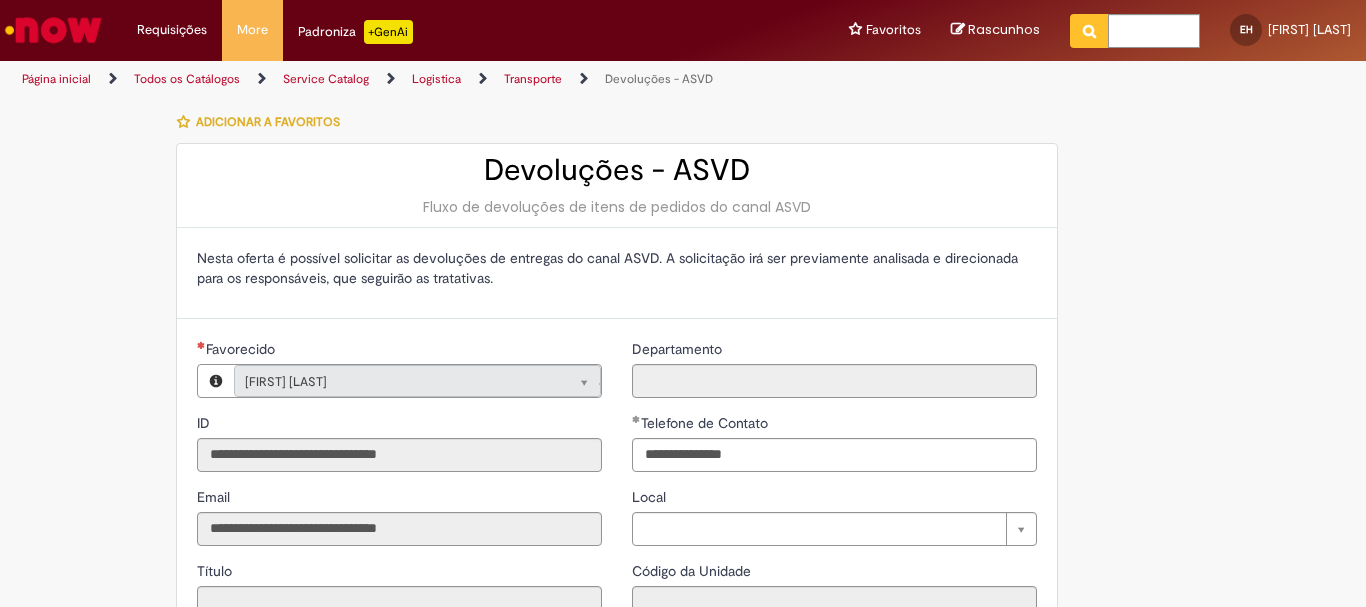 type on "**********" 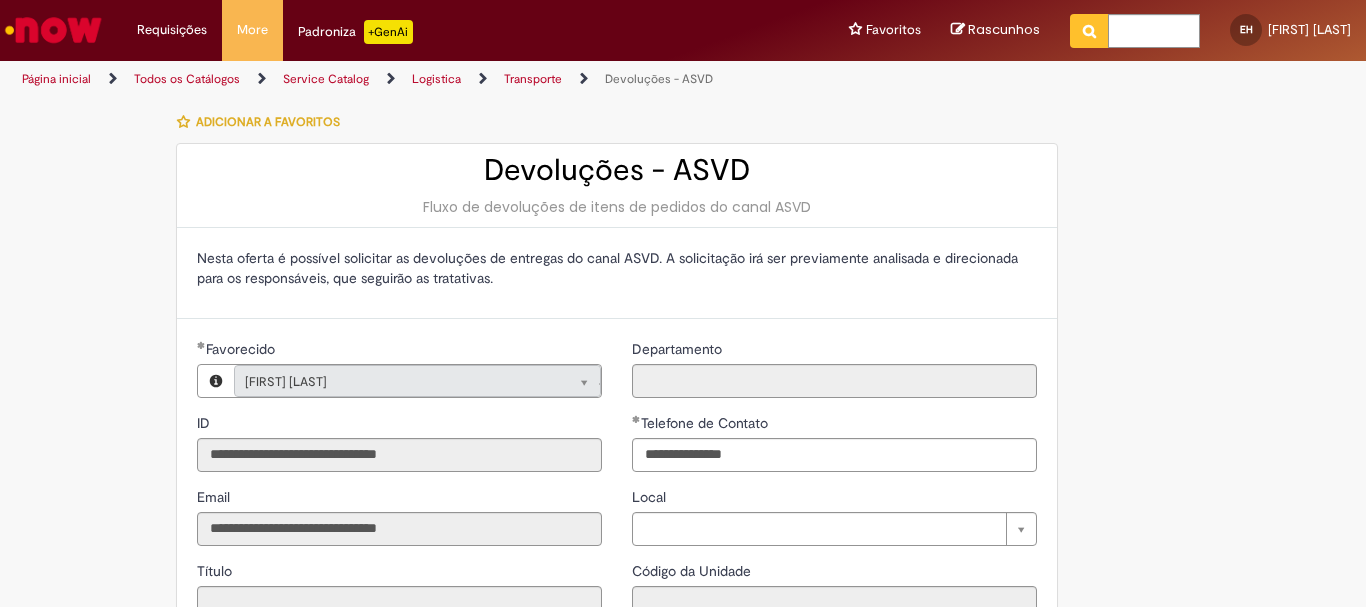 scroll, scrollTop: 100, scrollLeft: 0, axis: vertical 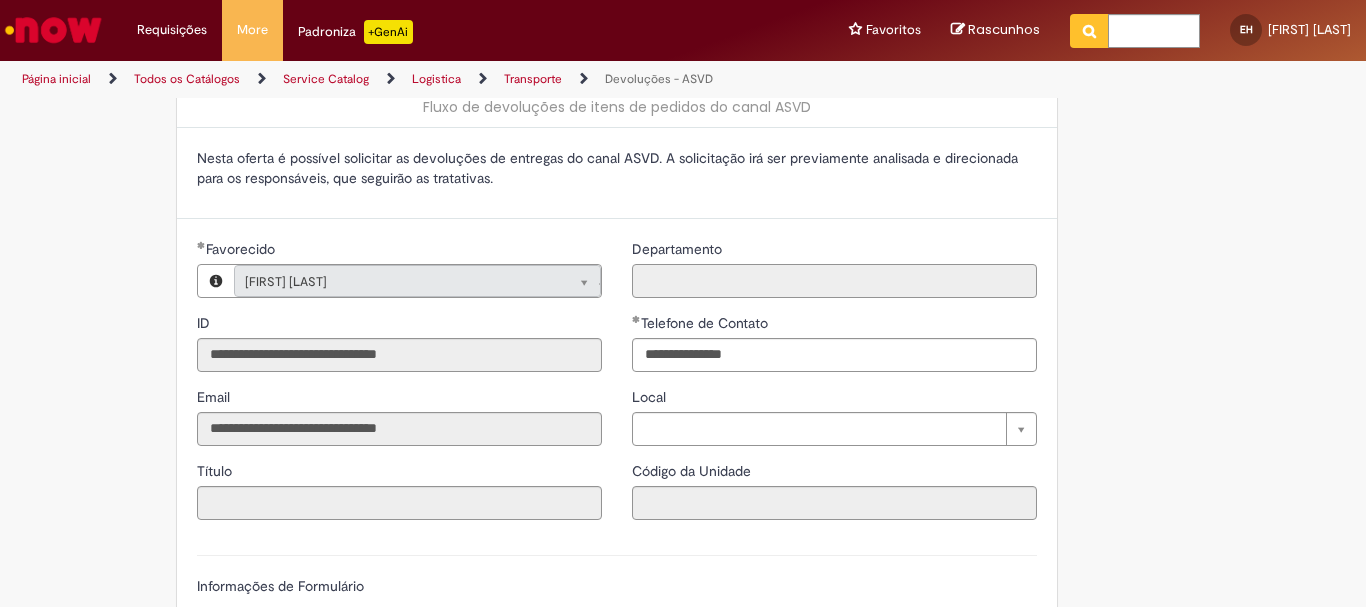 click on "Departamento" at bounding box center [834, 281] 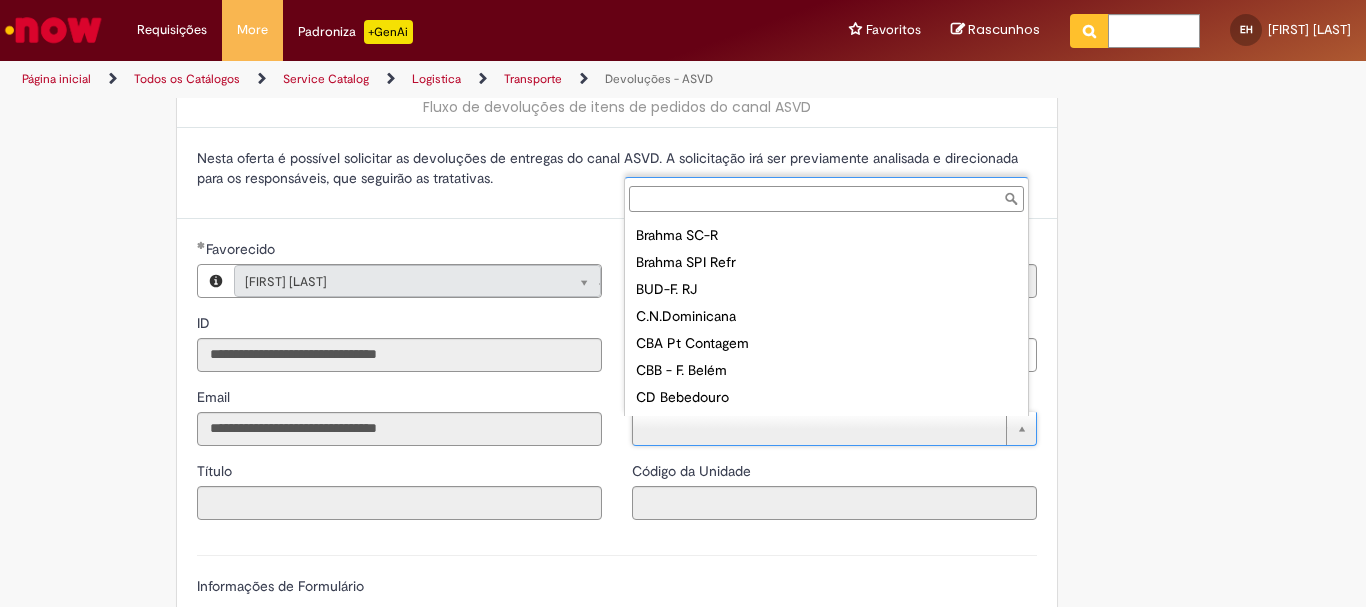 scroll, scrollTop: 300, scrollLeft: 0, axis: vertical 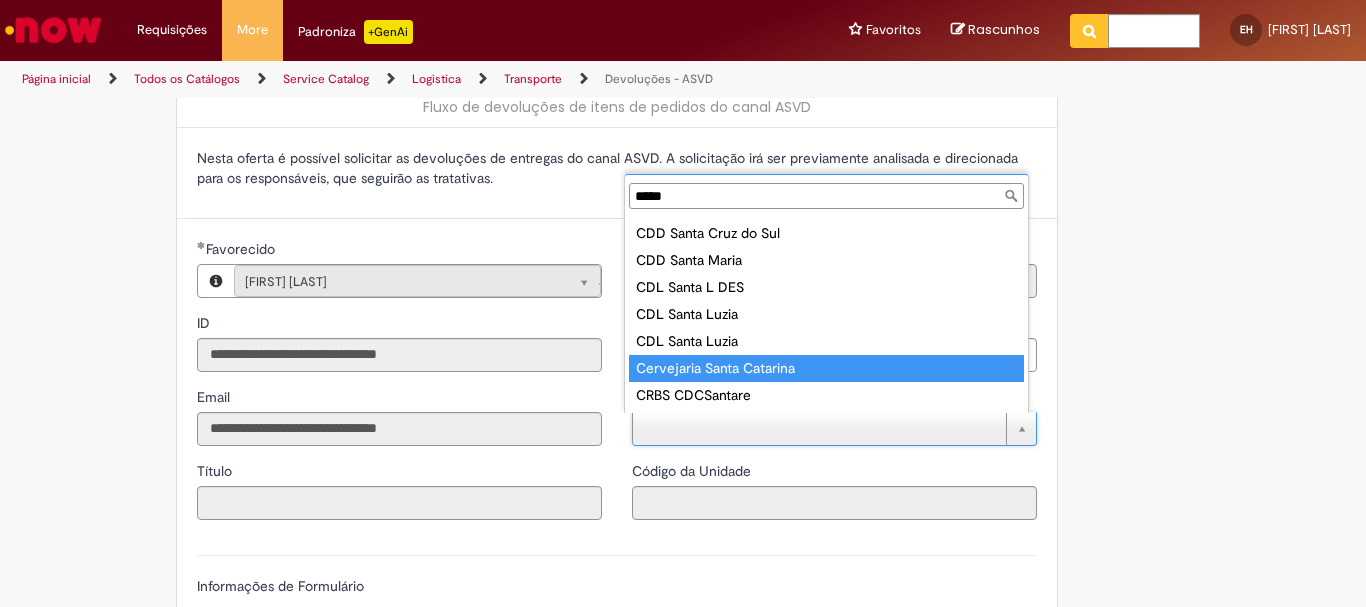 type on "*****" 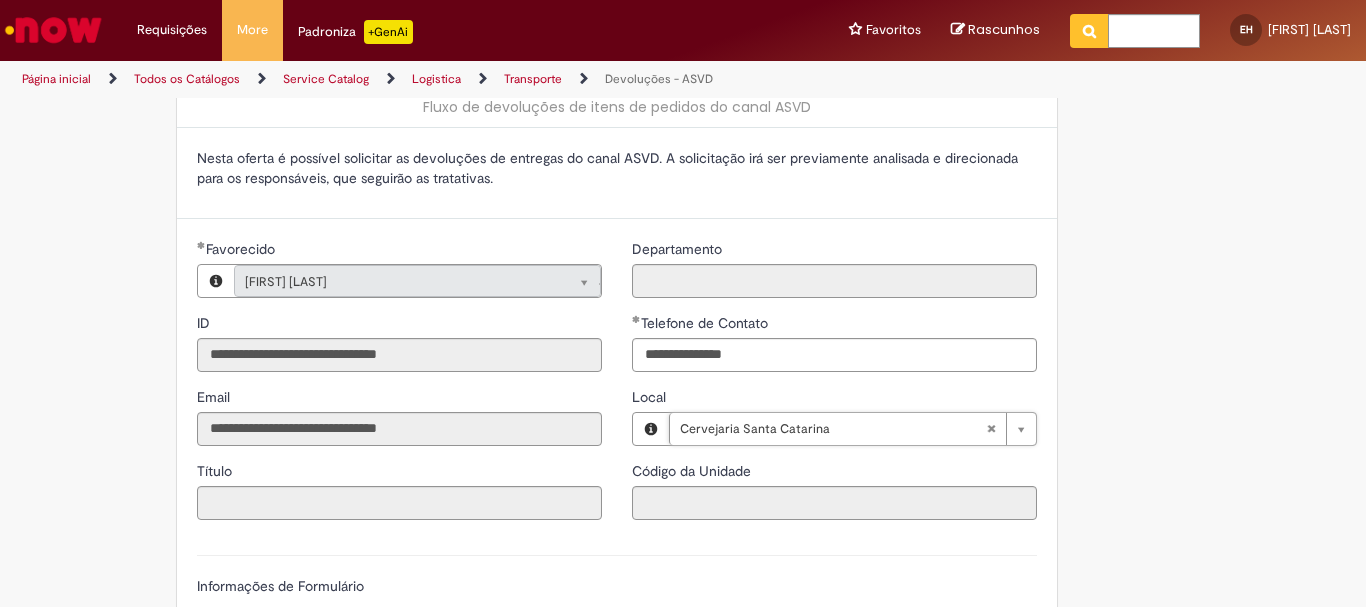 type on "****" 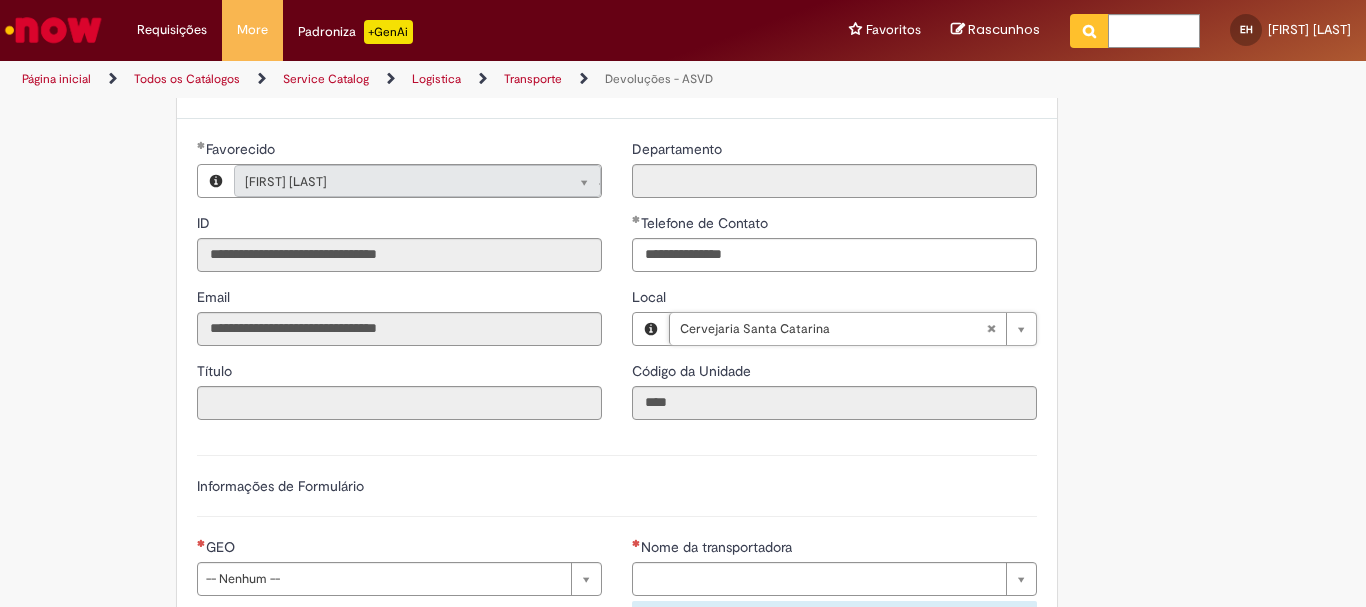 scroll, scrollTop: 300, scrollLeft: 0, axis: vertical 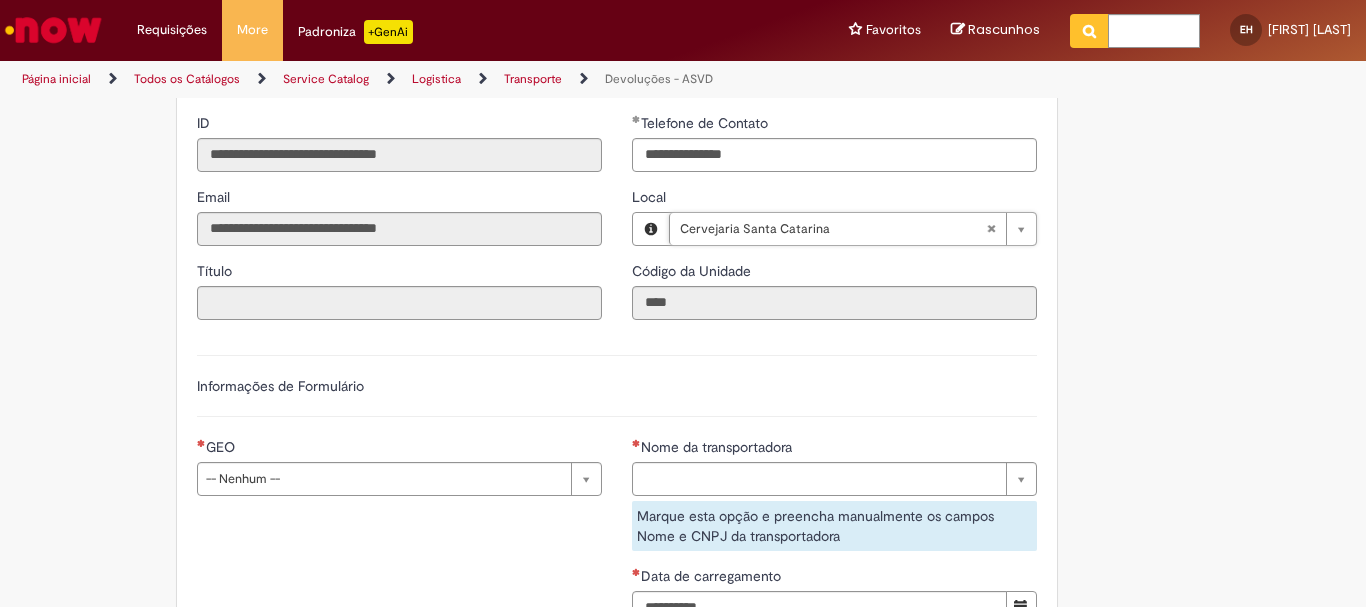 drag, startPoint x: 273, startPoint y: 266, endPoint x: 257, endPoint y: 306, distance: 43.081318 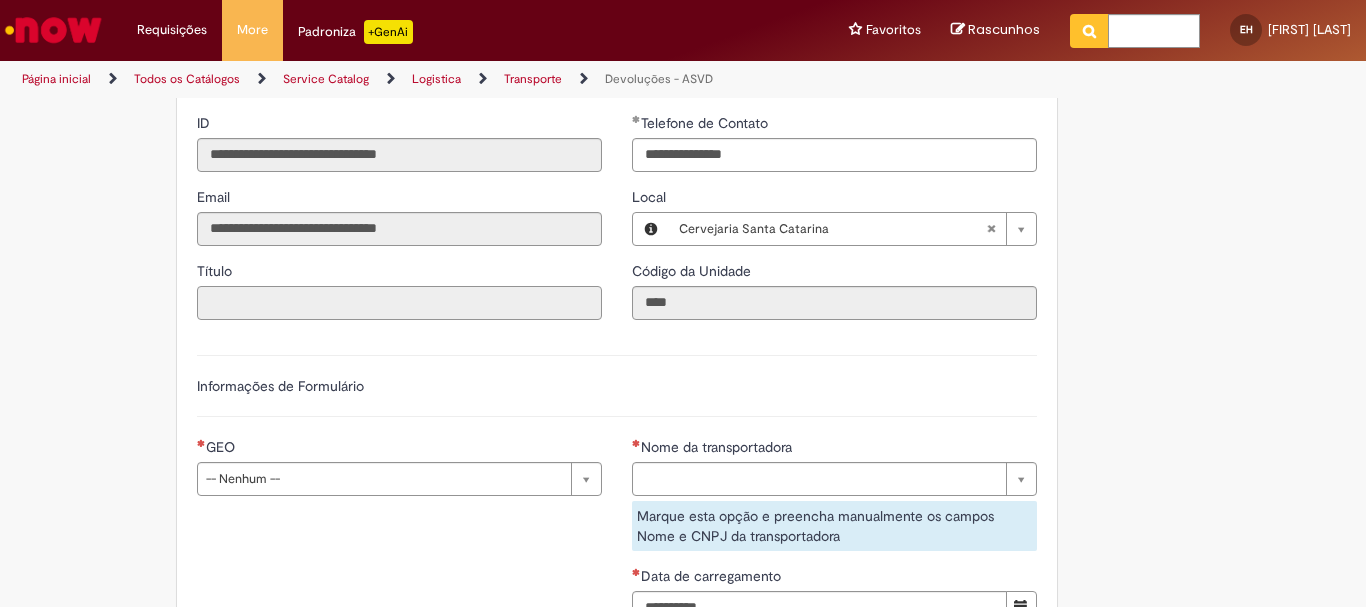 click on "Título" at bounding box center (399, 303) 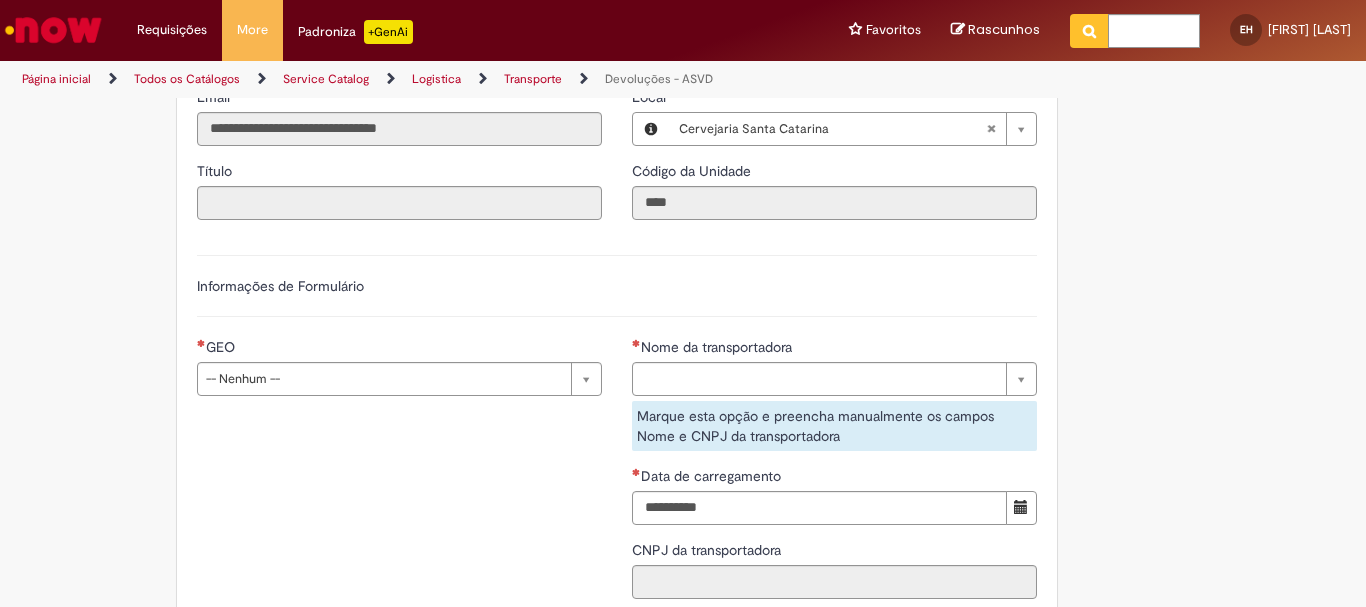 scroll, scrollTop: 16, scrollLeft: 0, axis: vertical 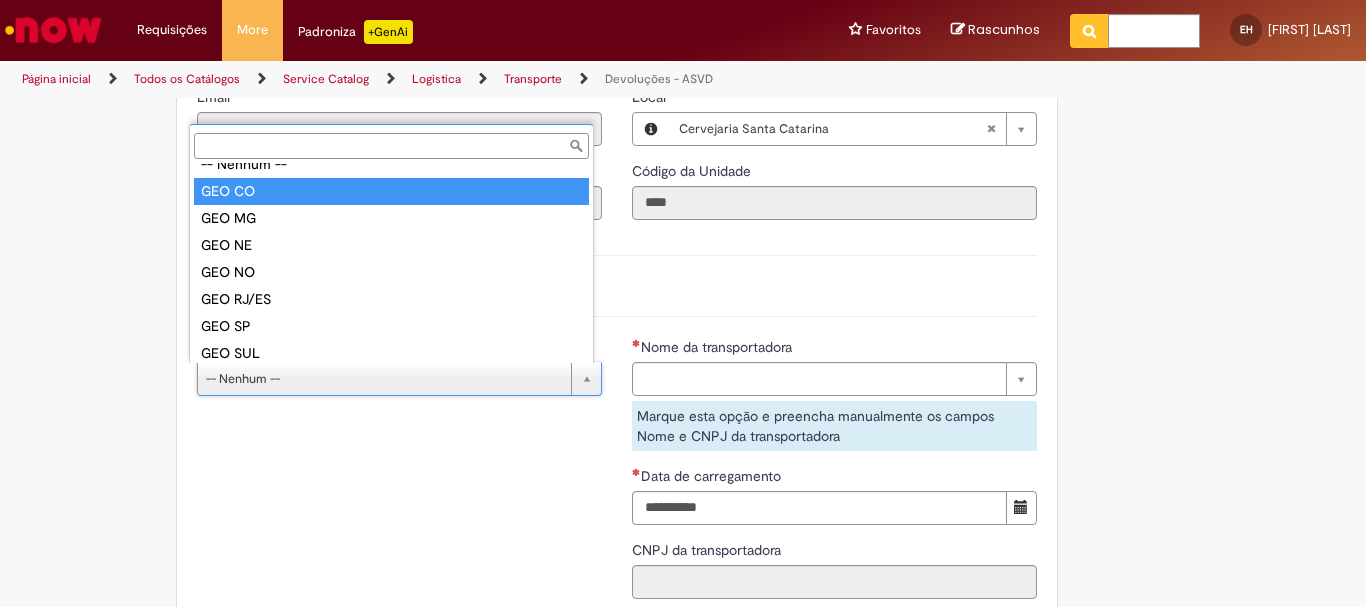 type on "******" 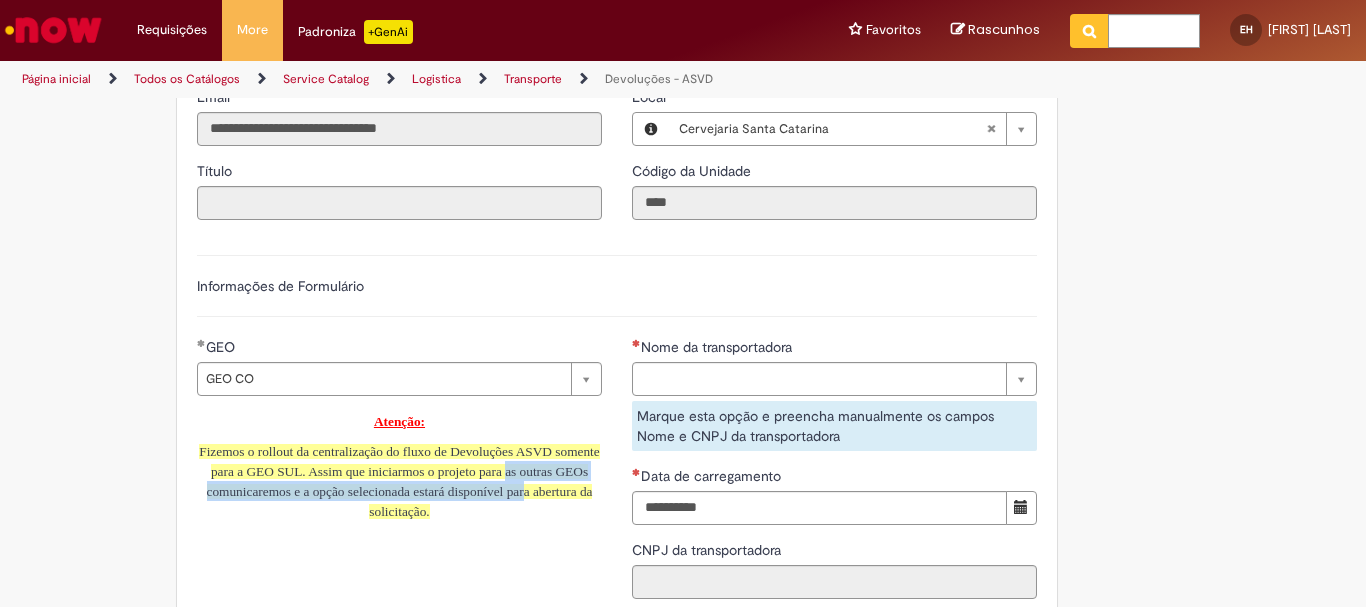 drag, startPoint x: 304, startPoint y: 497, endPoint x: 416, endPoint y: 504, distance: 112.21854 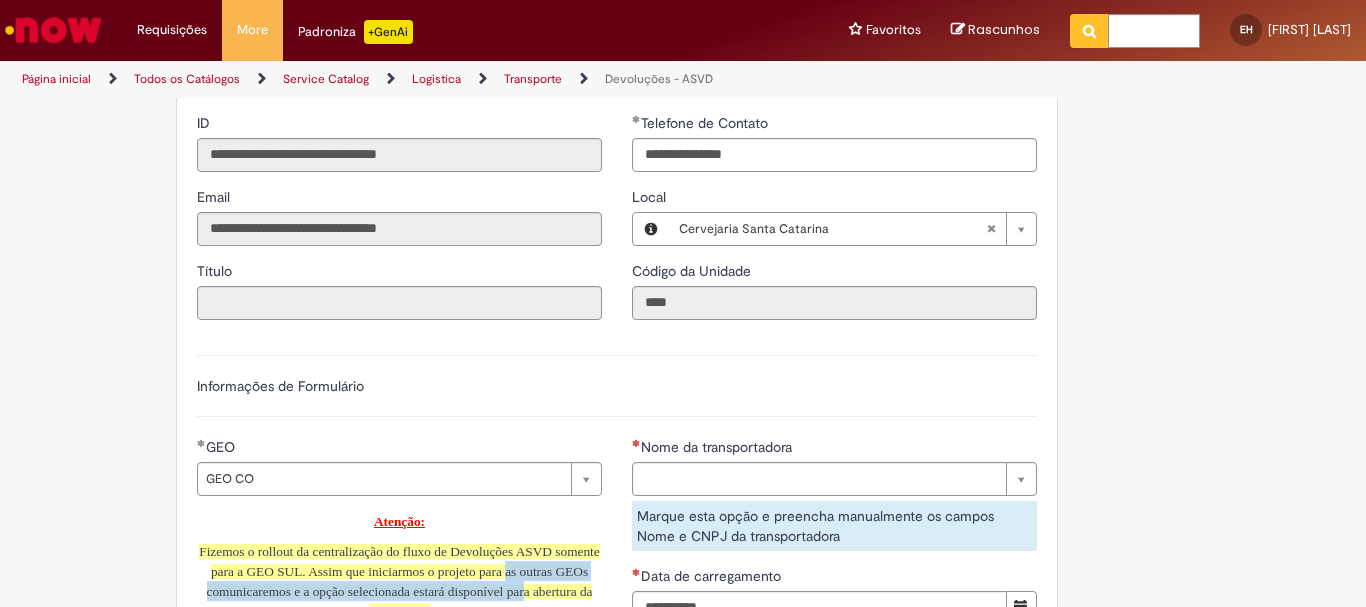scroll, scrollTop: 0, scrollLeft: 0, axis: both 